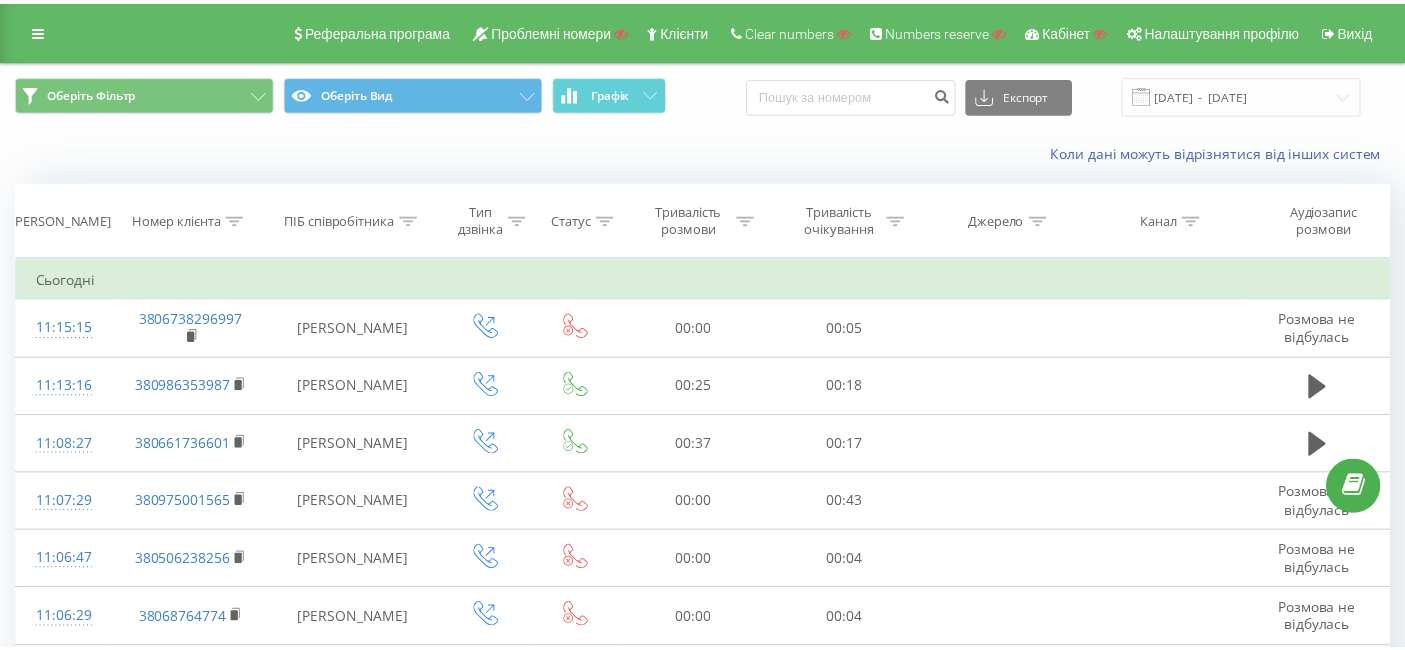 scroll, scrollTop: 0, scrollLeft: 0, axis: both 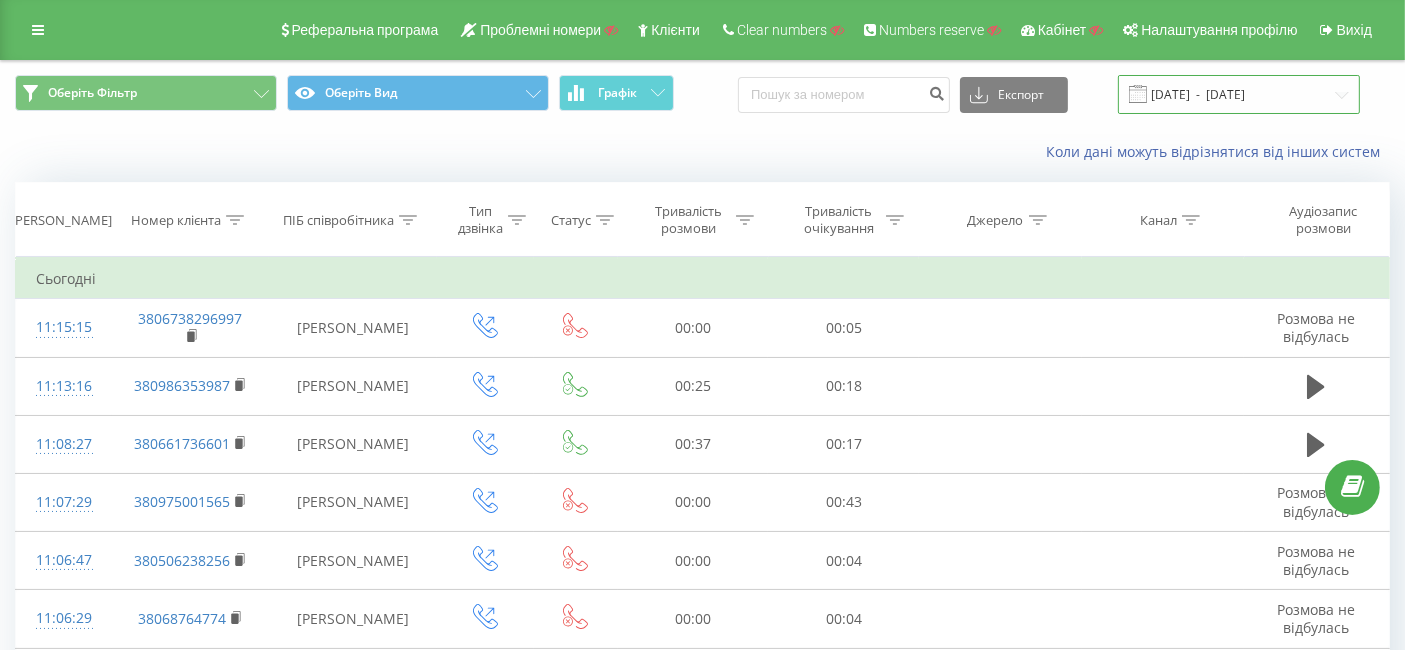 click on "[DATE]  -  [DATE]" at bounding box center (1239, 94) 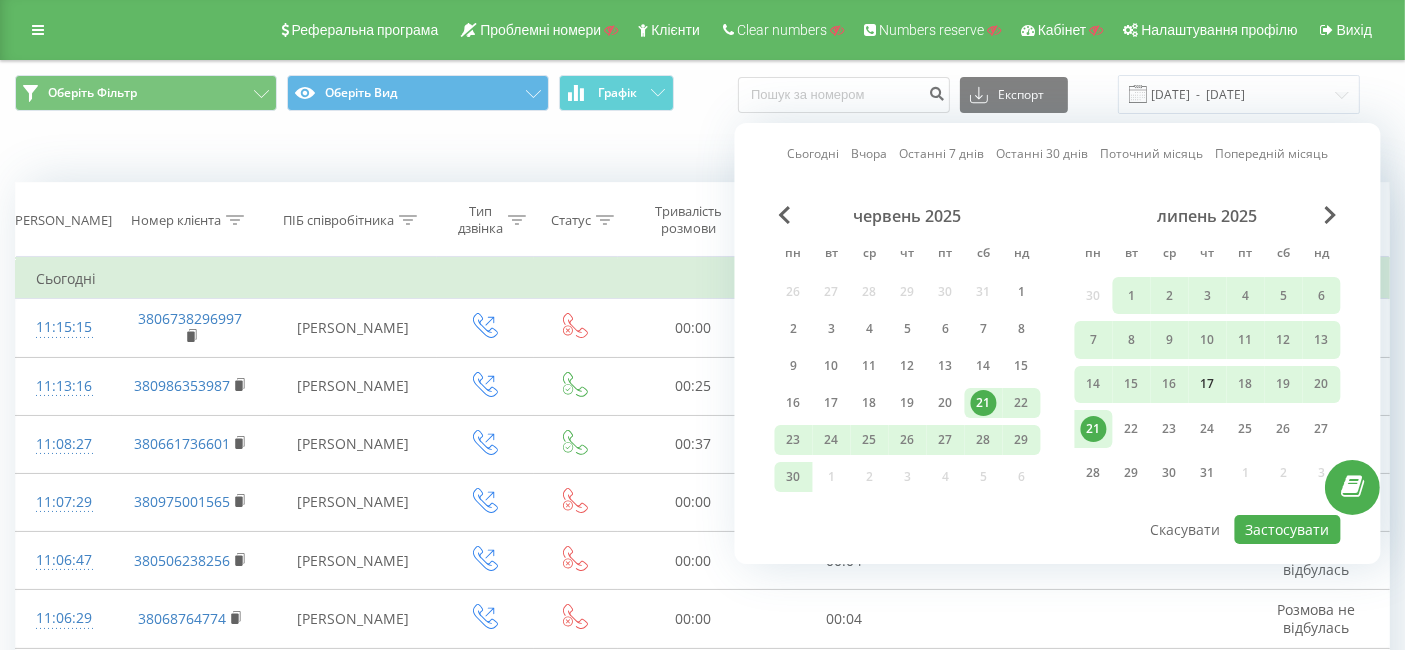 click on "17" at bounding box center (1208, 385) 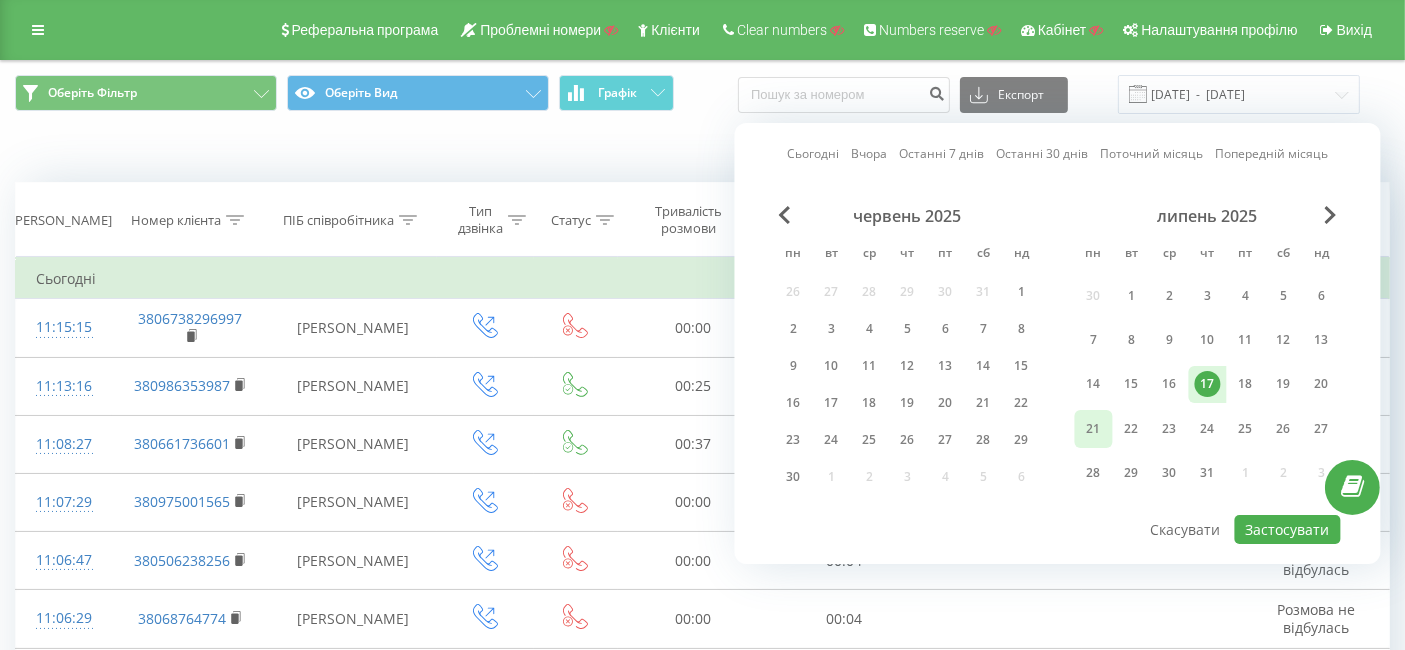 click on "21" at bounding box center [1094, 429] 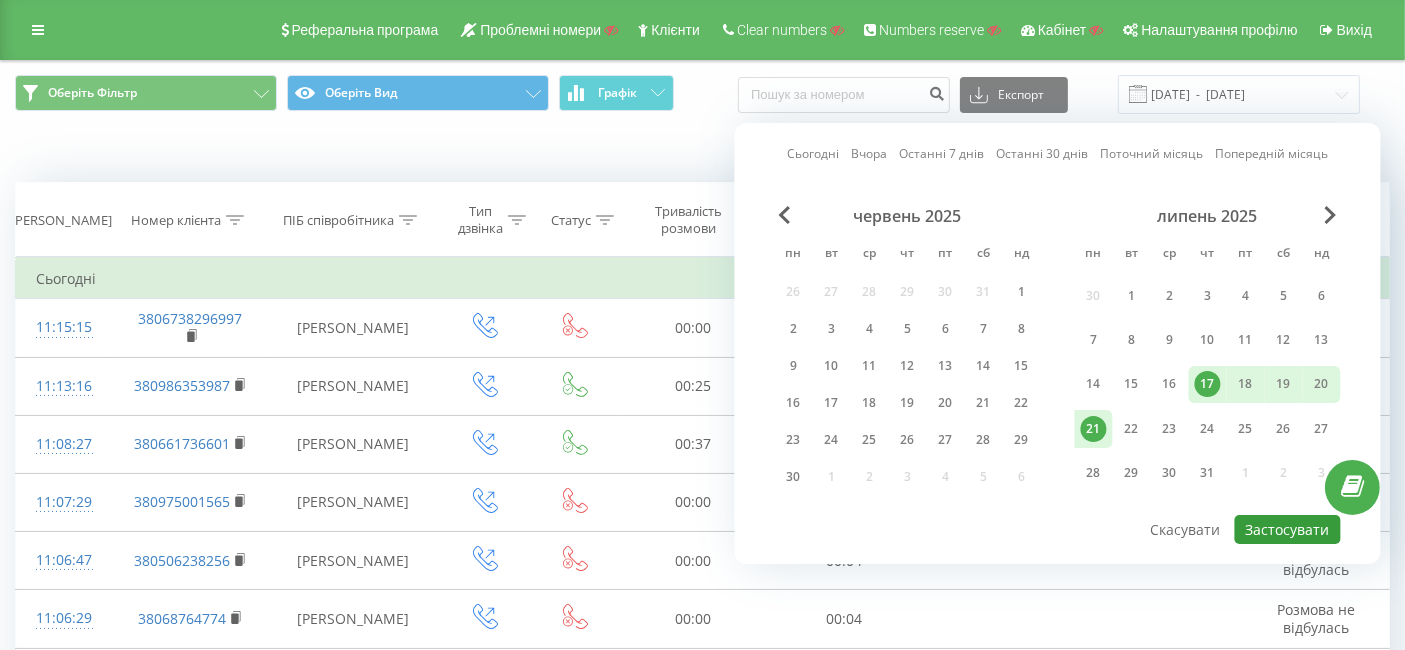 click on "Застосувати" at bounding box center [1288, 529] 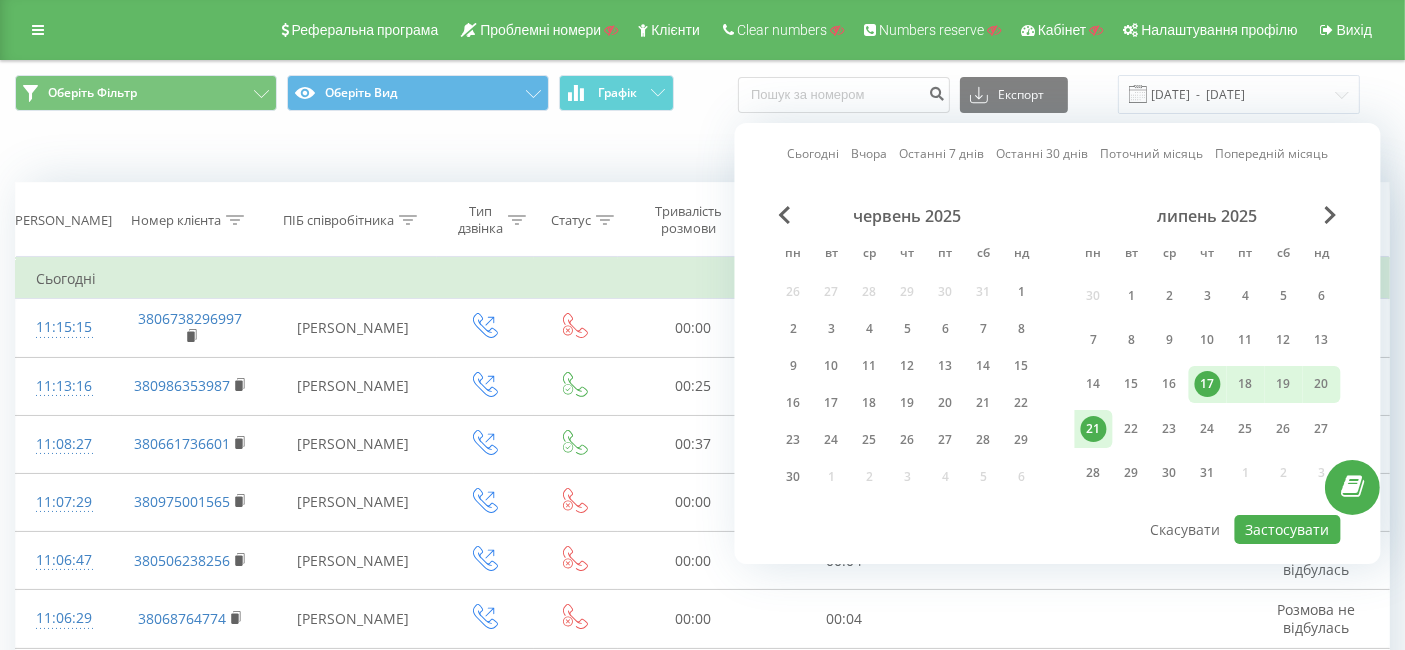 type on "[DATE]  -  [DATE]" 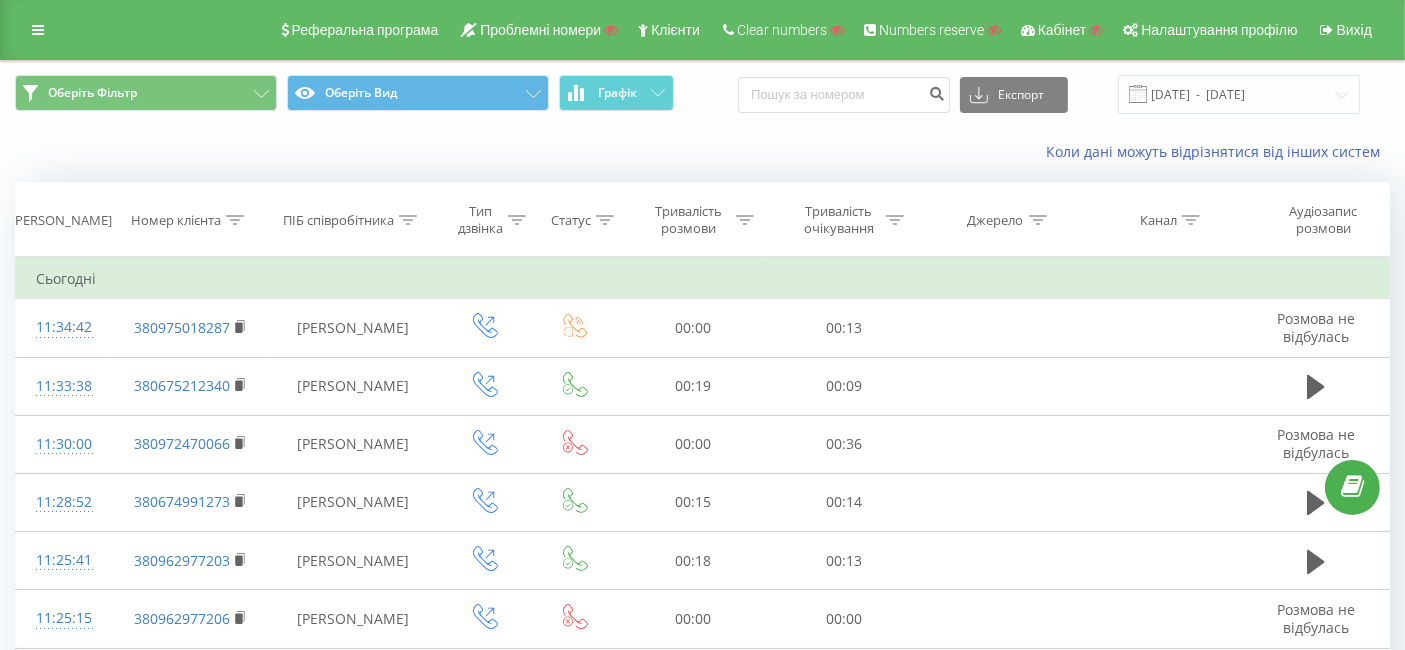 click on "Коли дані можуть відрізнятися вiд інших систем" at bounding box center [965, 152] 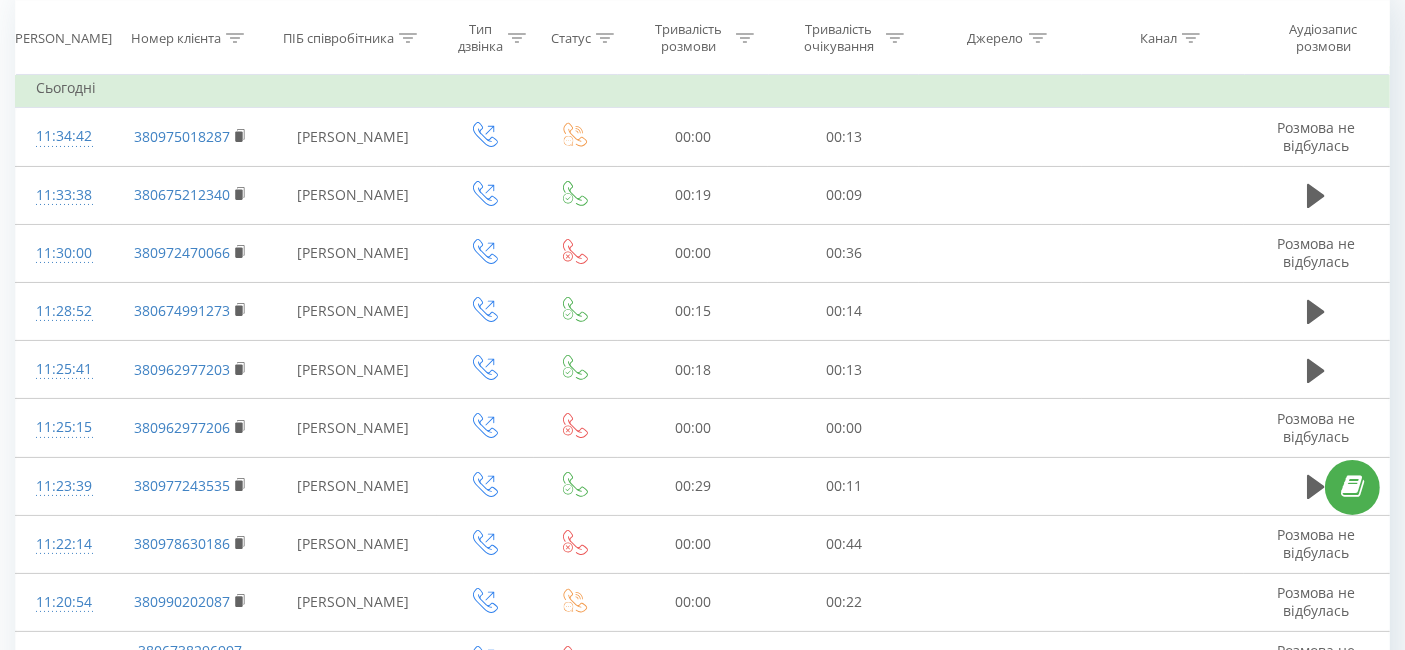 scroll, scrollTop: 1169, scrollLeft: 0, axis: vertical 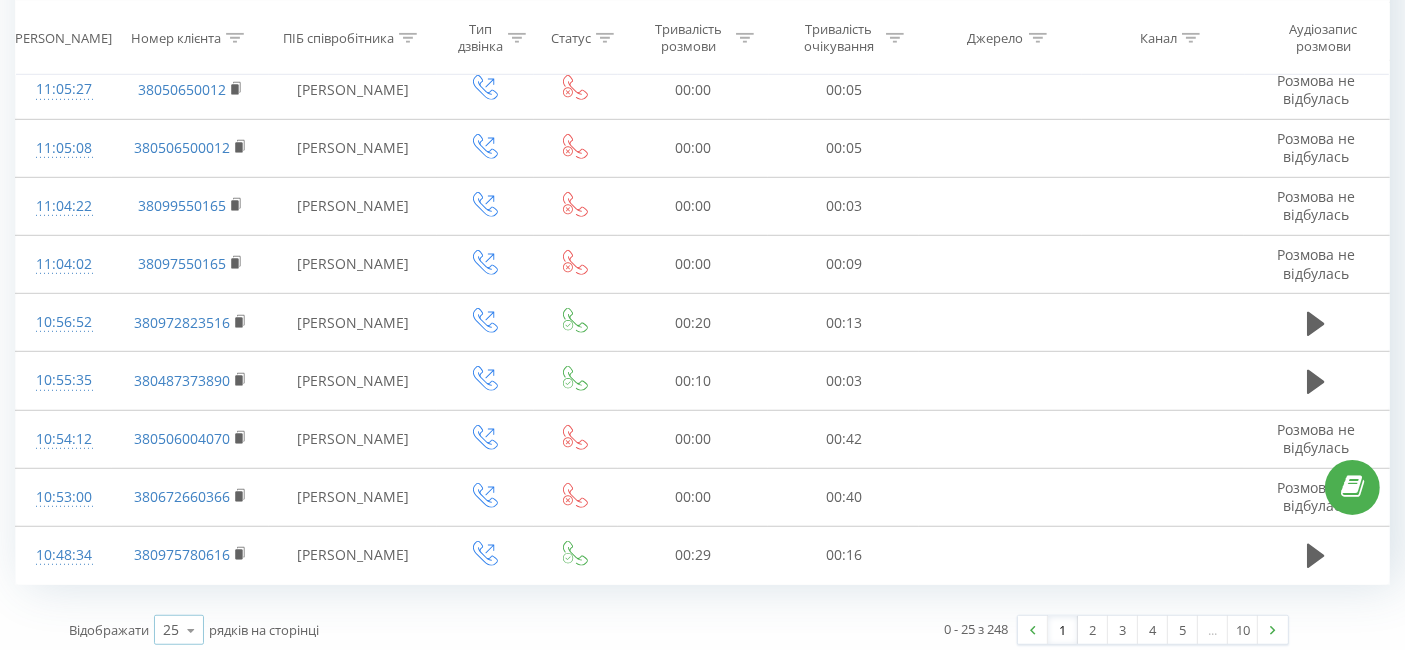 click at bounding box center (191, 630) 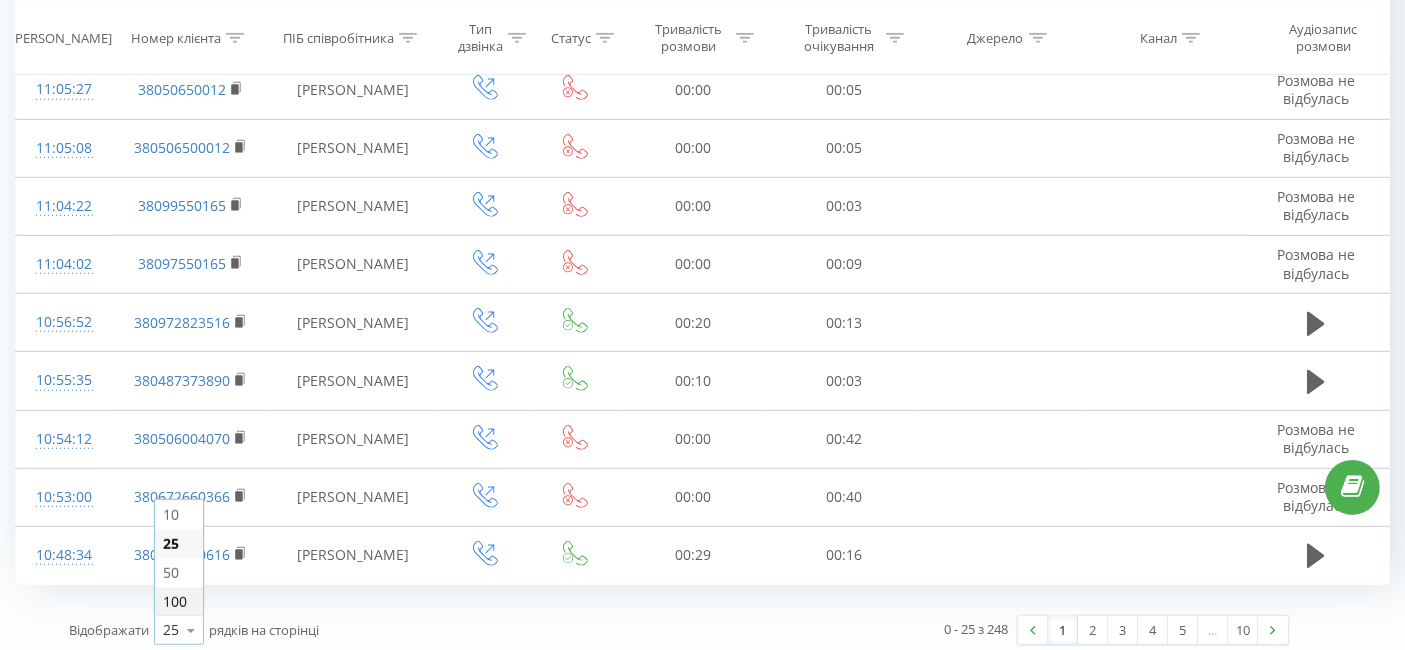 click on "100" at bounding box center (179, 601) 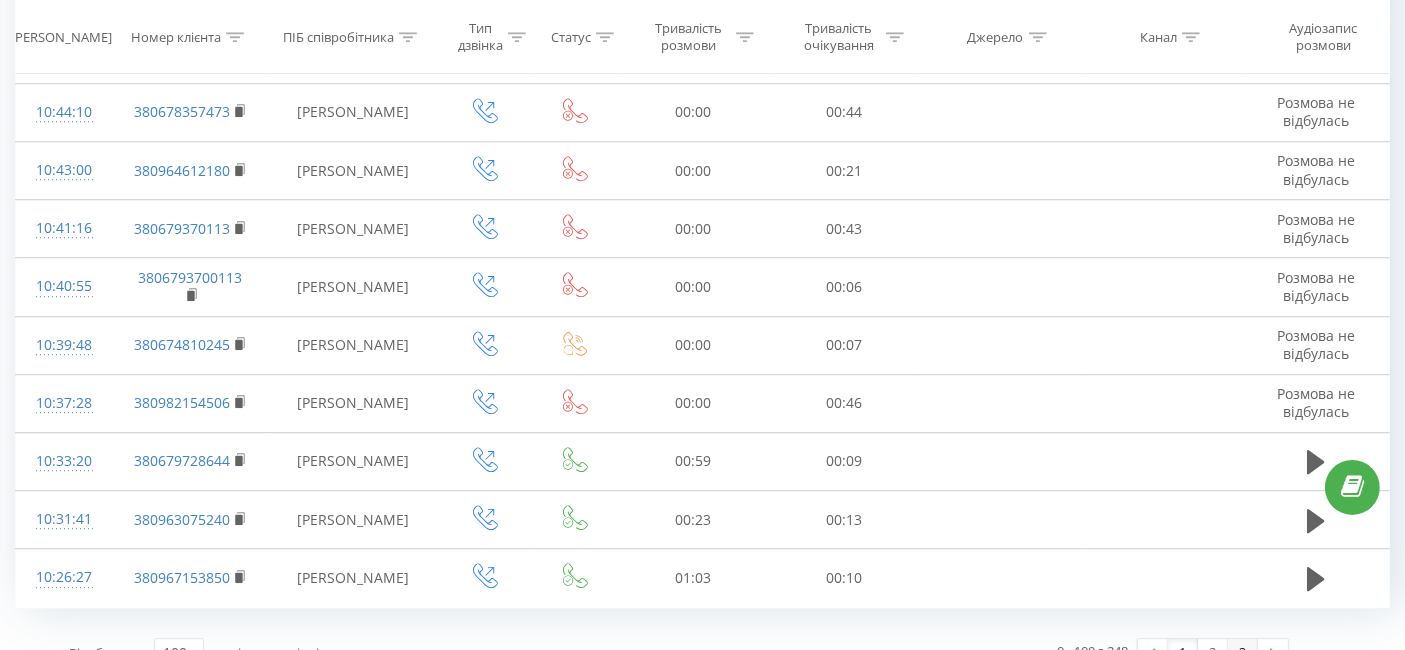 click on "3" at bounding box center [1243, 653] 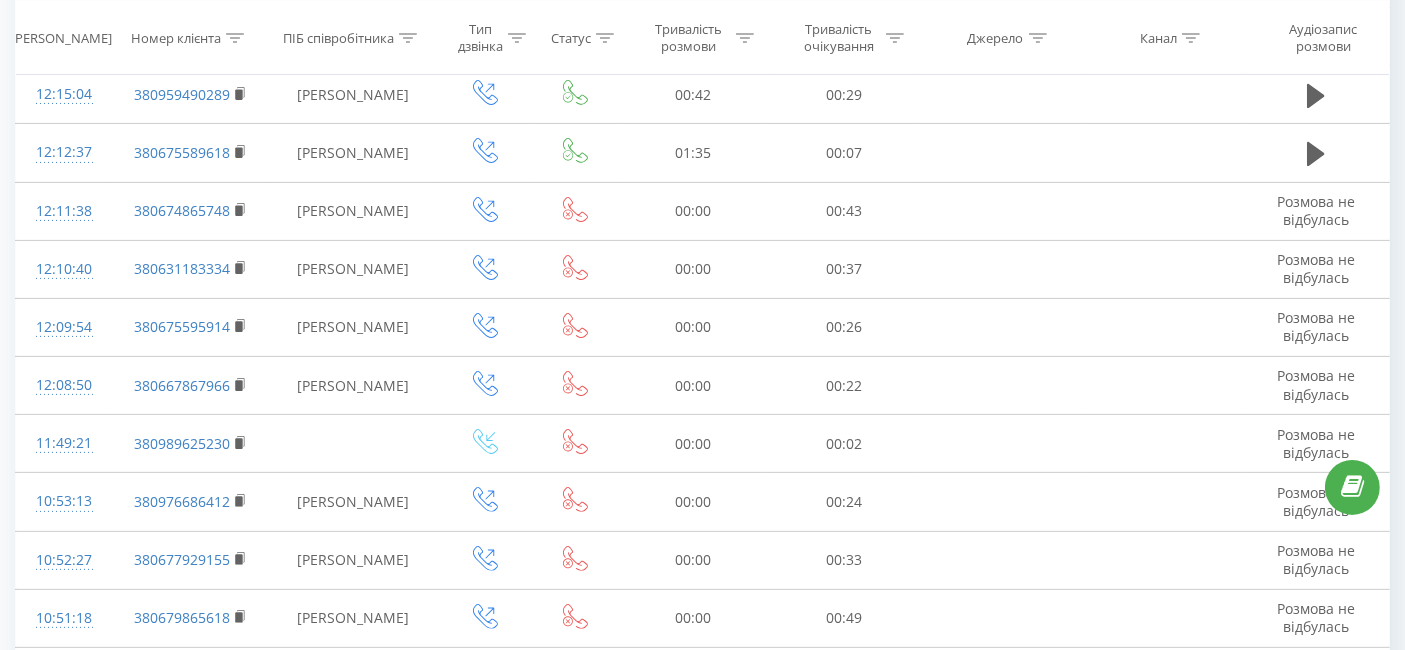 scroll, scrollTop: 2501, scrollLeft: 0, axis: vertical 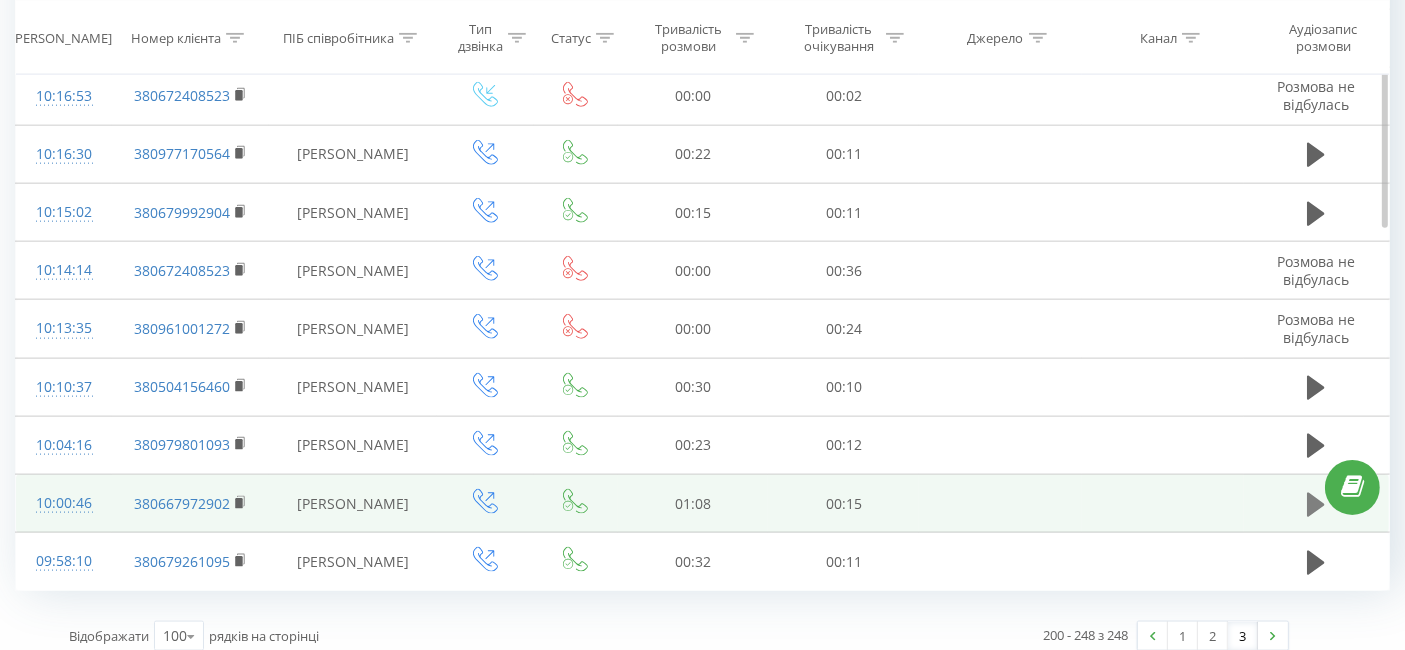 click at bounding box center [1316, 505] 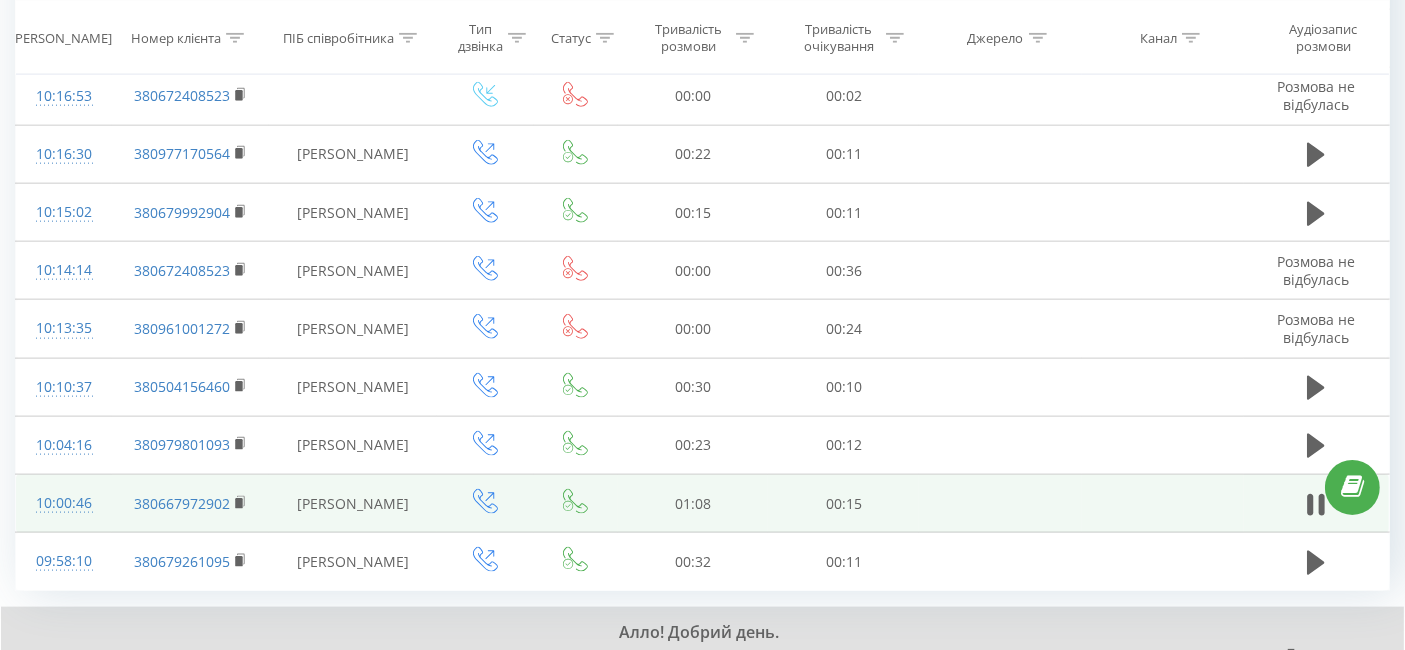 click 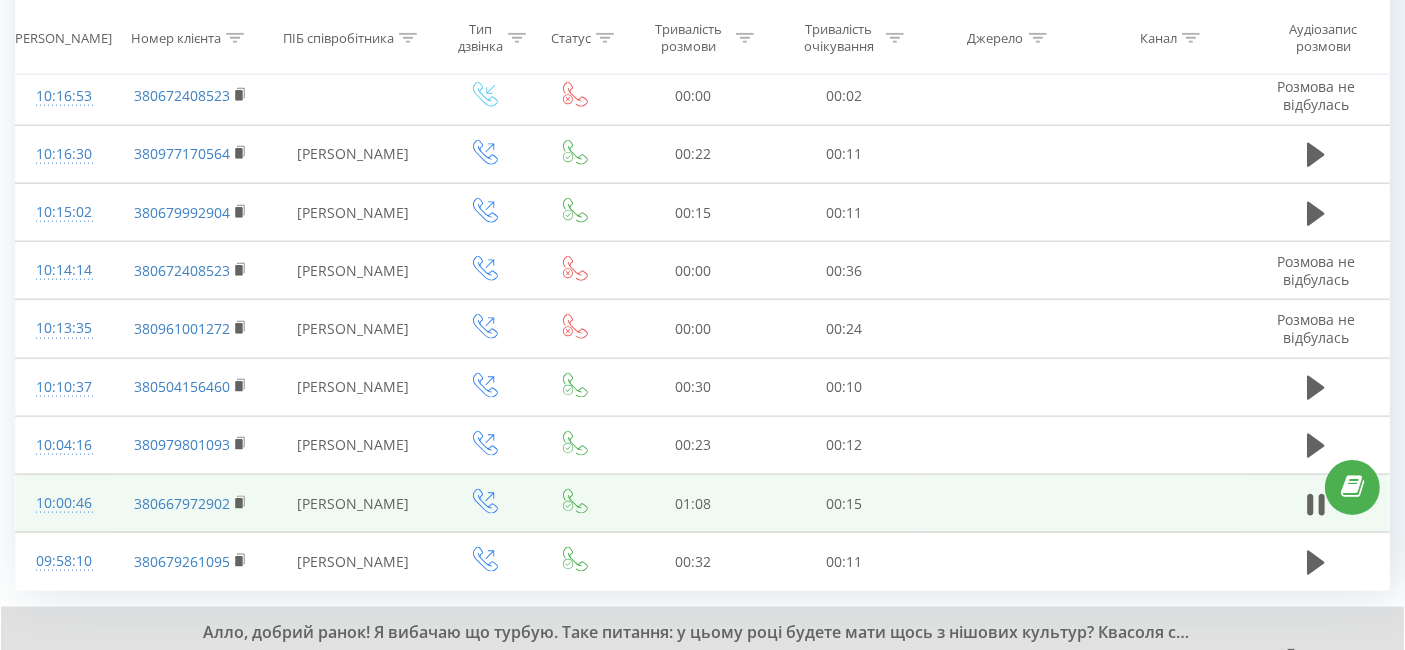 click on "10:00:46" at bounding box center [64, 504] 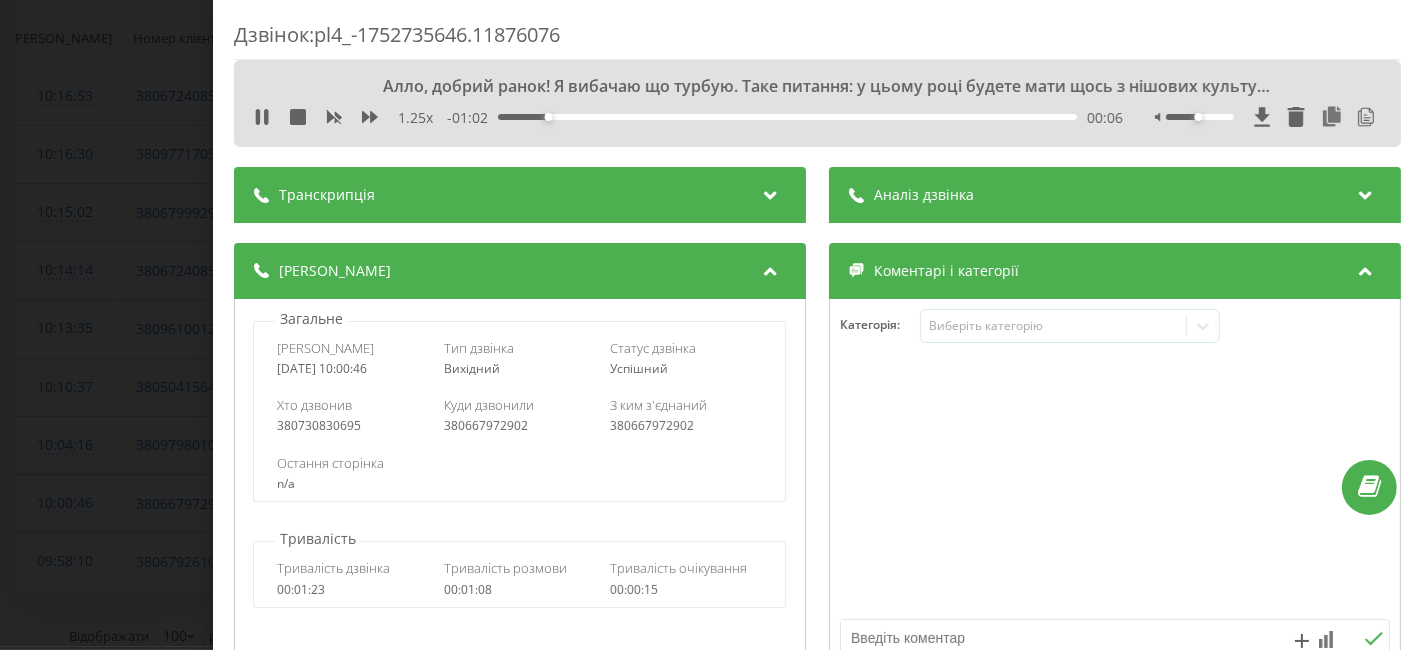 click on "Аналіз дзвінка" at bounding box center (1115, 195) 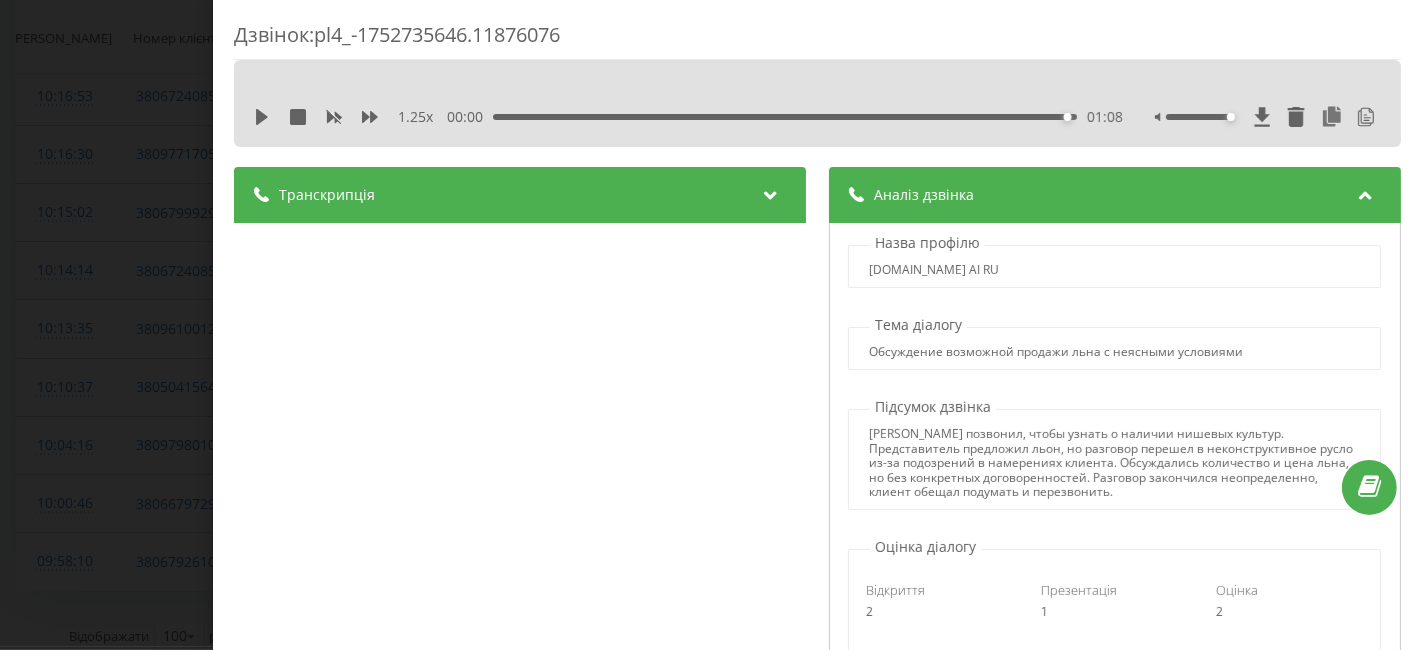 drag, startPoint x: 1187, startPoint y: 117, endPoint x: 1234, endPoint y: 114, distance: 47.095646 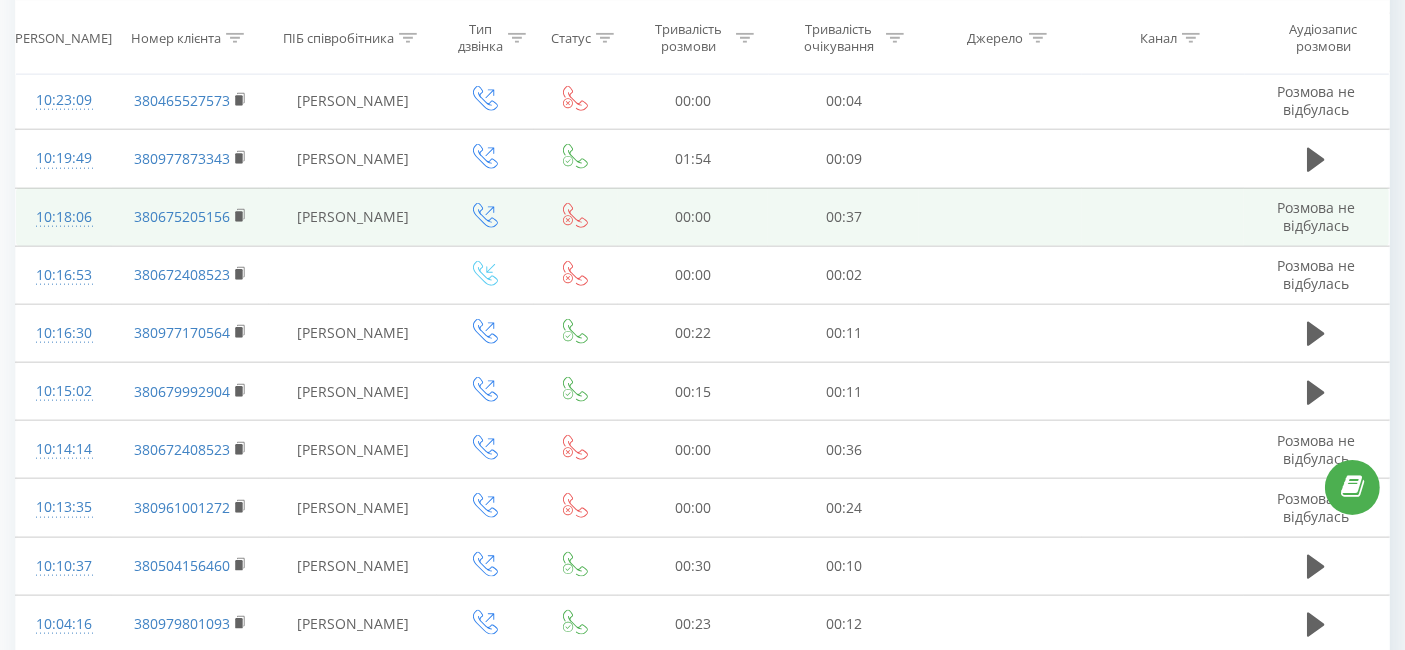scroll, scrollTop: 2279, scrollLeft: 0, axis: vertical 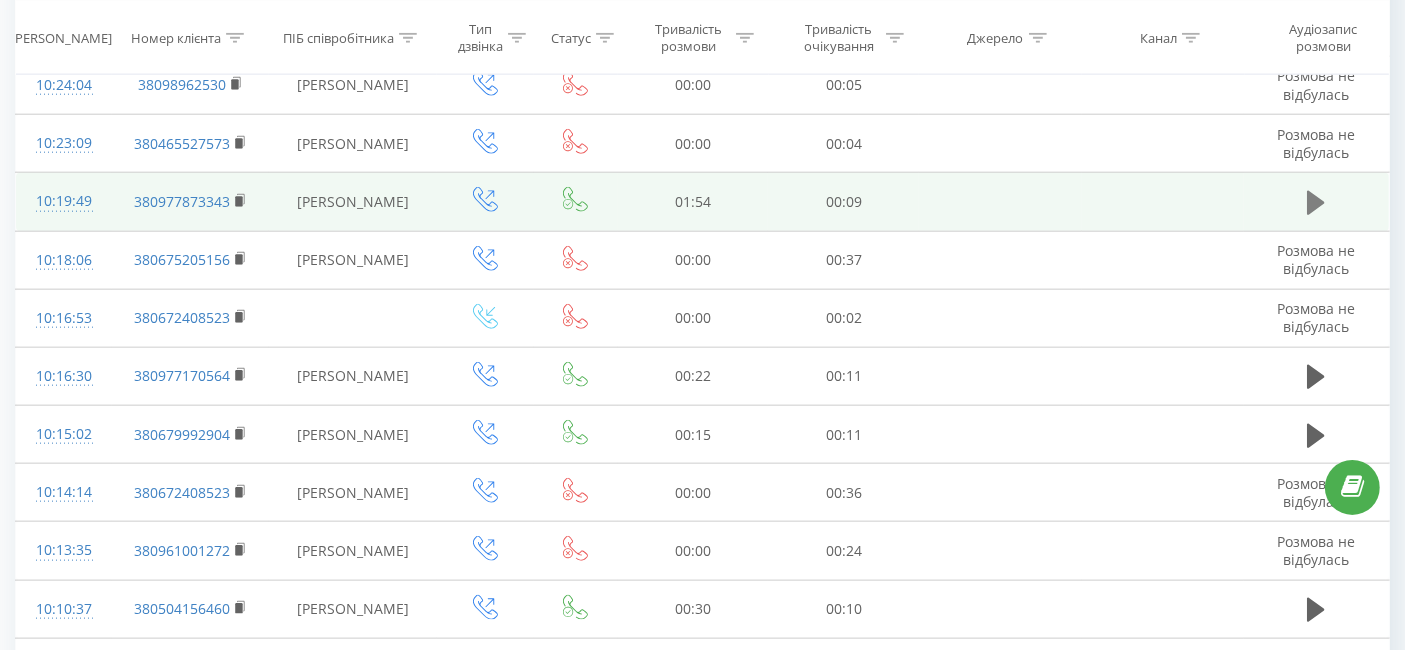click 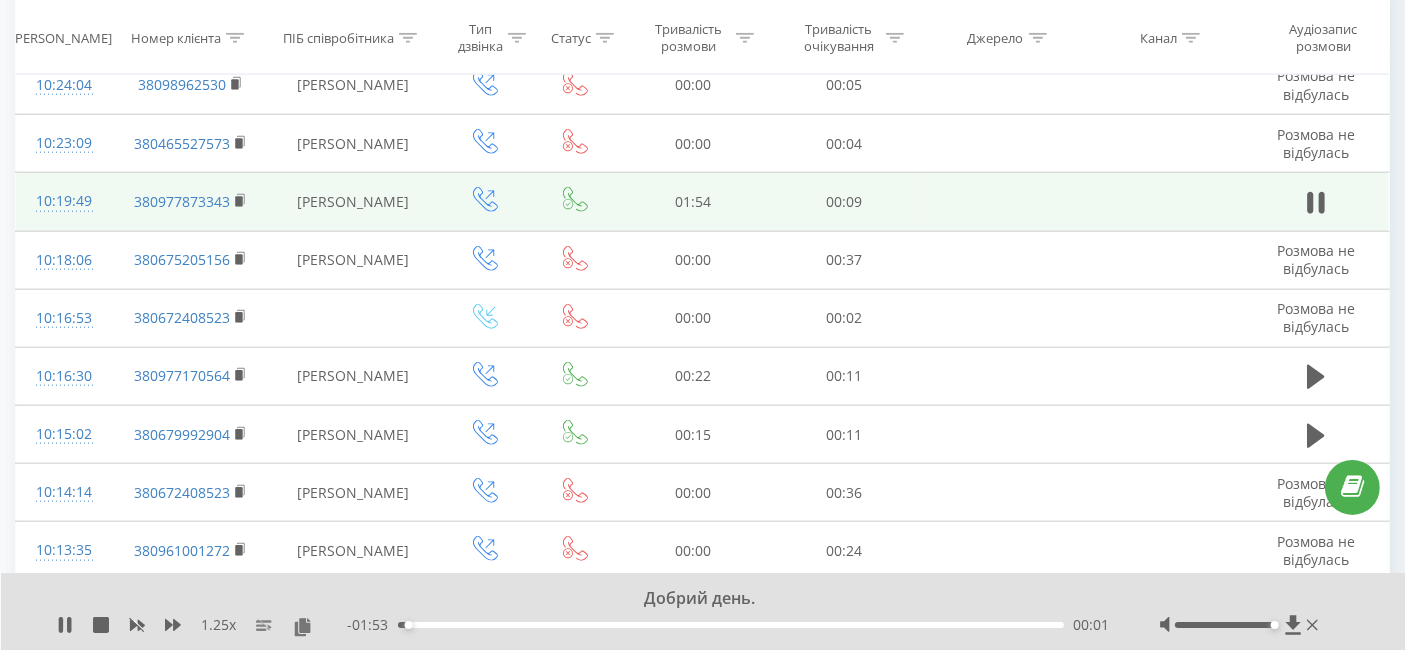 click on "10:19:49" at bounding box center (64, 202) 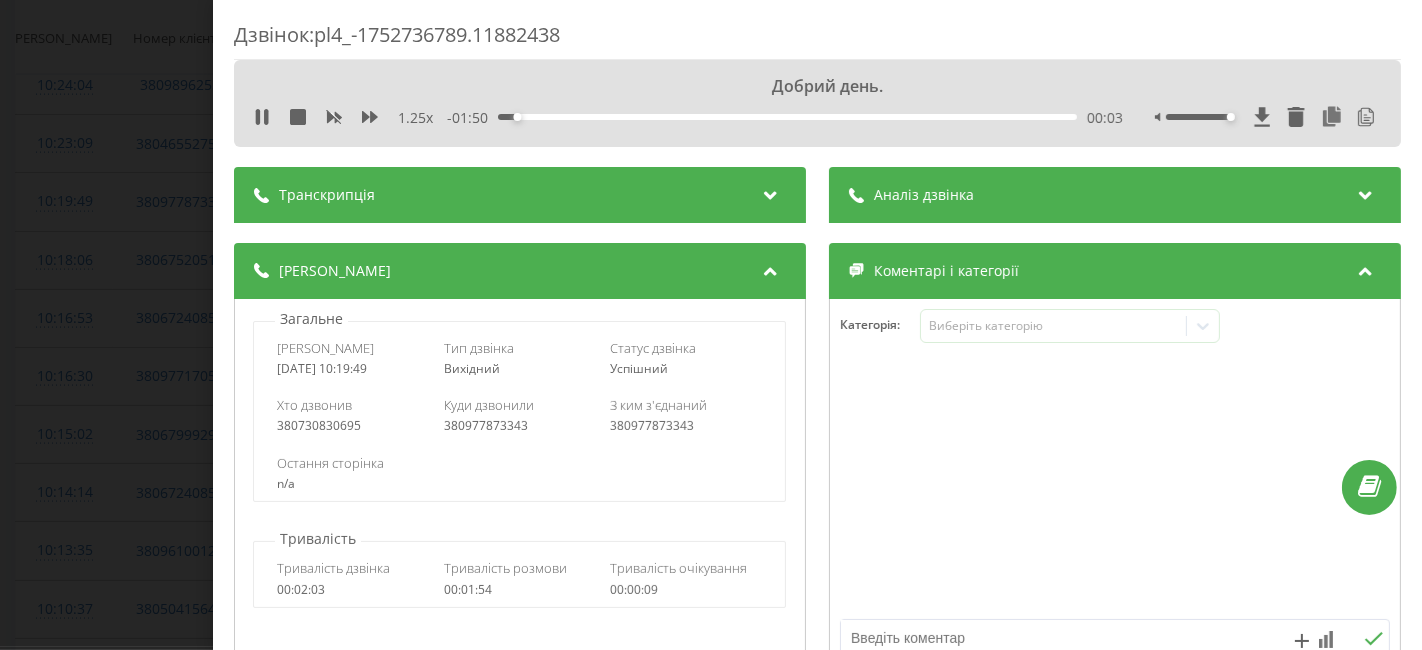 click on "Аналіз дзвінка" at bounding box center (1115, 195) 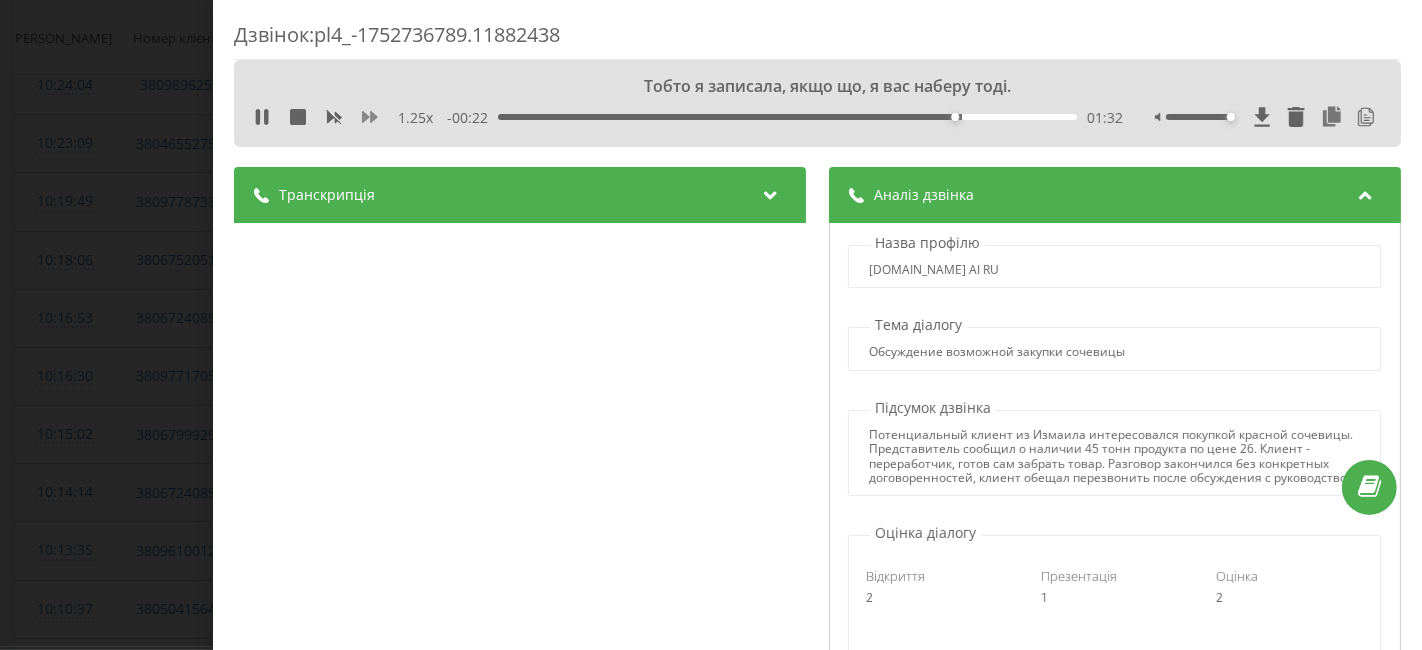 click 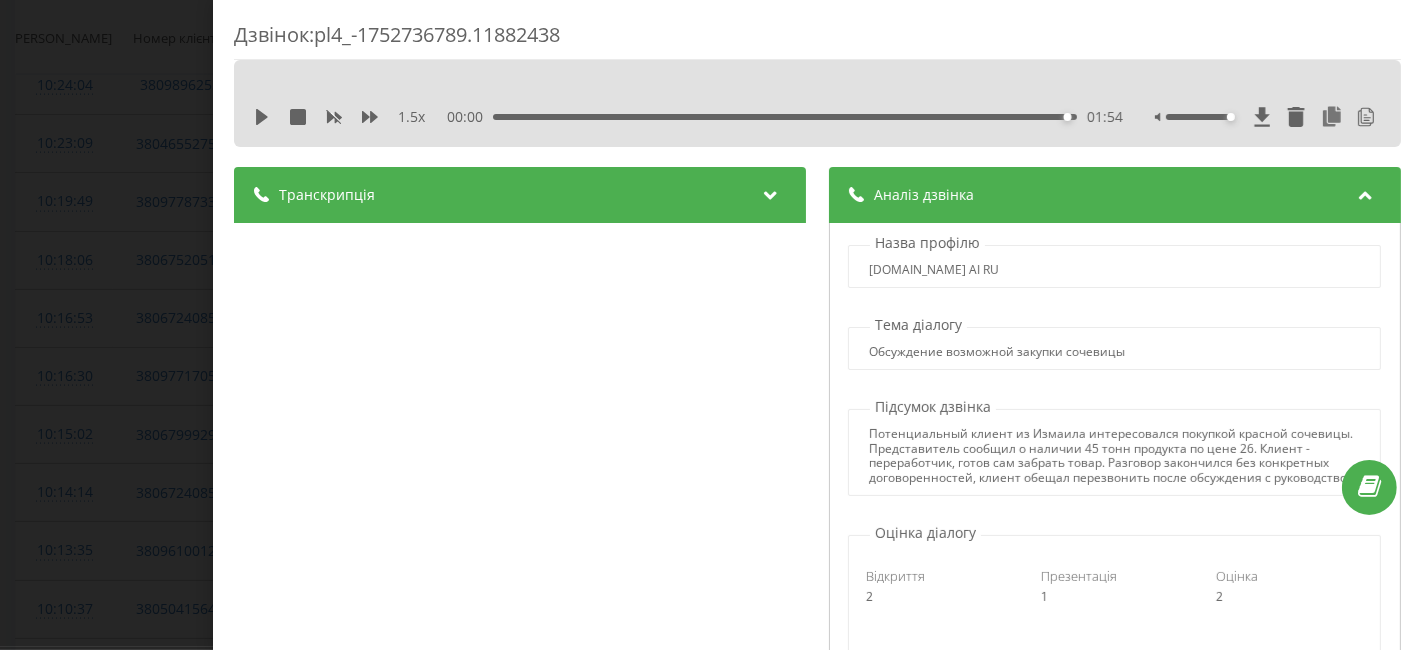 click on "Дзвінок :  pl4_-1752736789.11882438   1.5 x  00:00 01:54   01:54   Транскрипція 00:00 Добрий день. 00:01 Алло, добрий день. 00:02 Я вибачаю, що турбую. 00:04 Таке питання. 00:05 У цьому році будете мати щось з нішових культур? 00:08 Сочевиця, льон, квасоля, нут. 00:08 Сочевице є. 00:12 На продаж. 00:14 Сочевиця вже є. 00:15 Так. 00:16 Яка? 00:17 Цервона або зелена? 00:17 Так, червова. 00:19 Так. 00:20 Що це таке? 00:20 Вона у вас яка? 00:21 Промаслена або ні, звичайно? 00:24 Ну, промаслена має, шліфована маслом. 00:29 Та ні, ми її вбрали на полі, та і все, лежить вона, хто її шліфував. 00:33 Та вам крупи треба, ви крупи користуєте? 00:33 00:37 00:38 Десь 00:39 А" at bounding box center (711, 325) 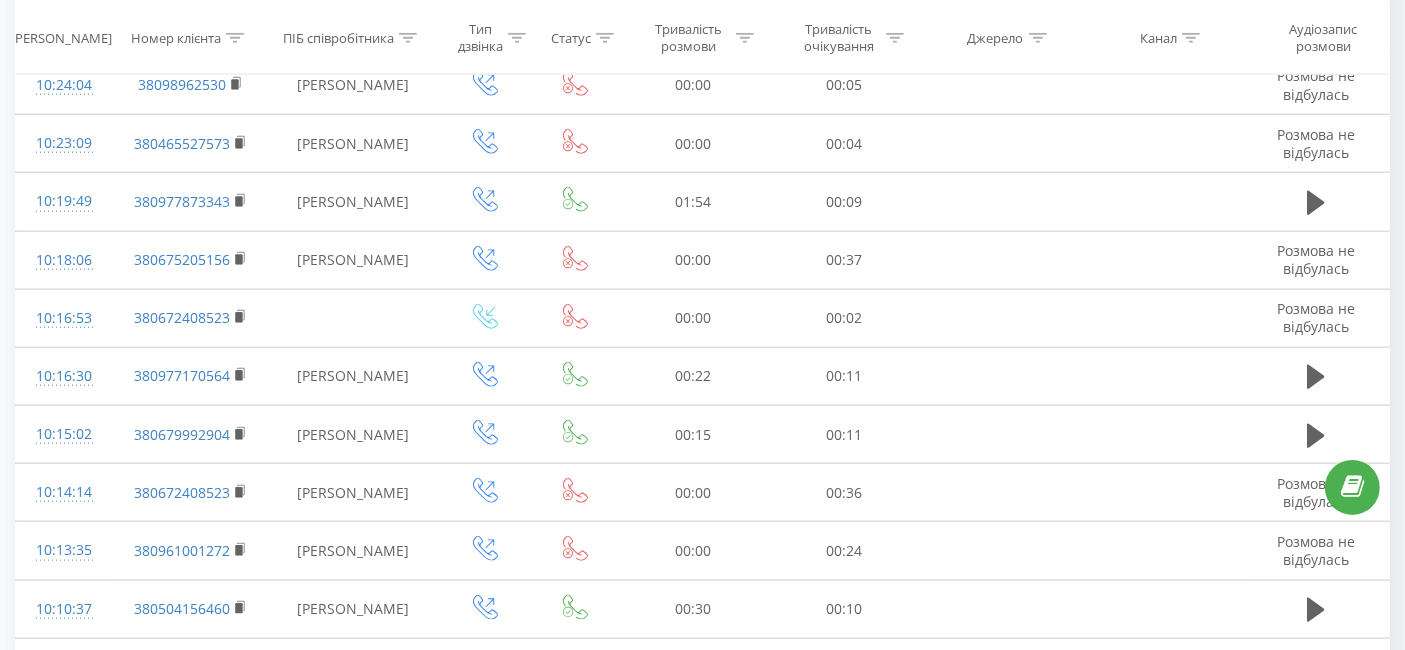 scroll, scrollTop: 2501, scrollLeft: 0, axis: vertical 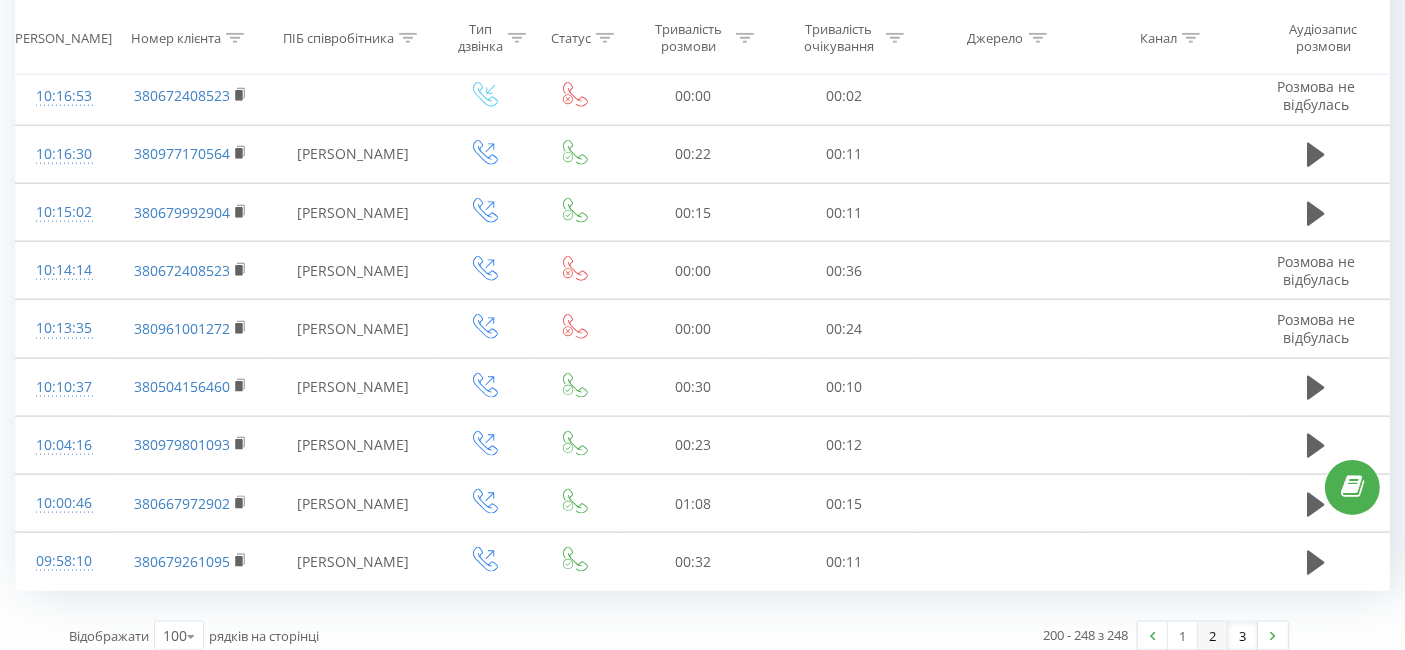click on "2" at bounding box center [1213, 636] 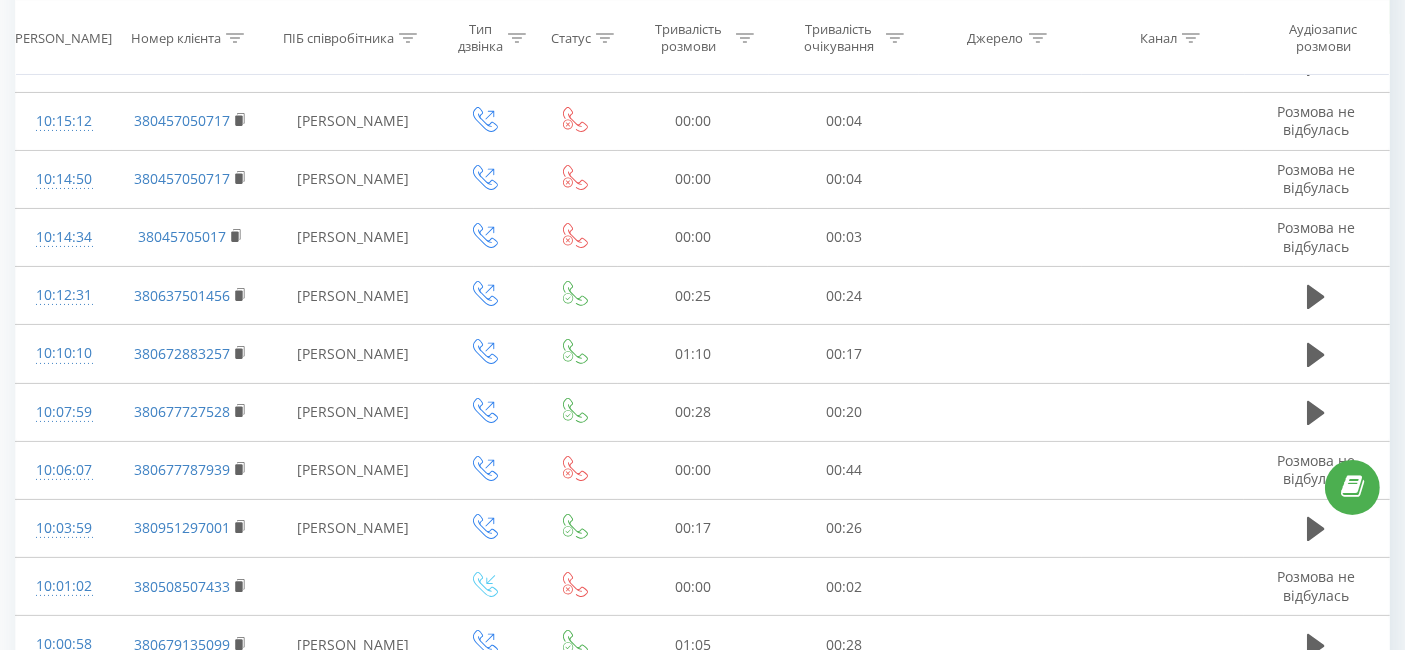 scroll, scrollTop: 131, scrollLeft: 0, axis: vertical 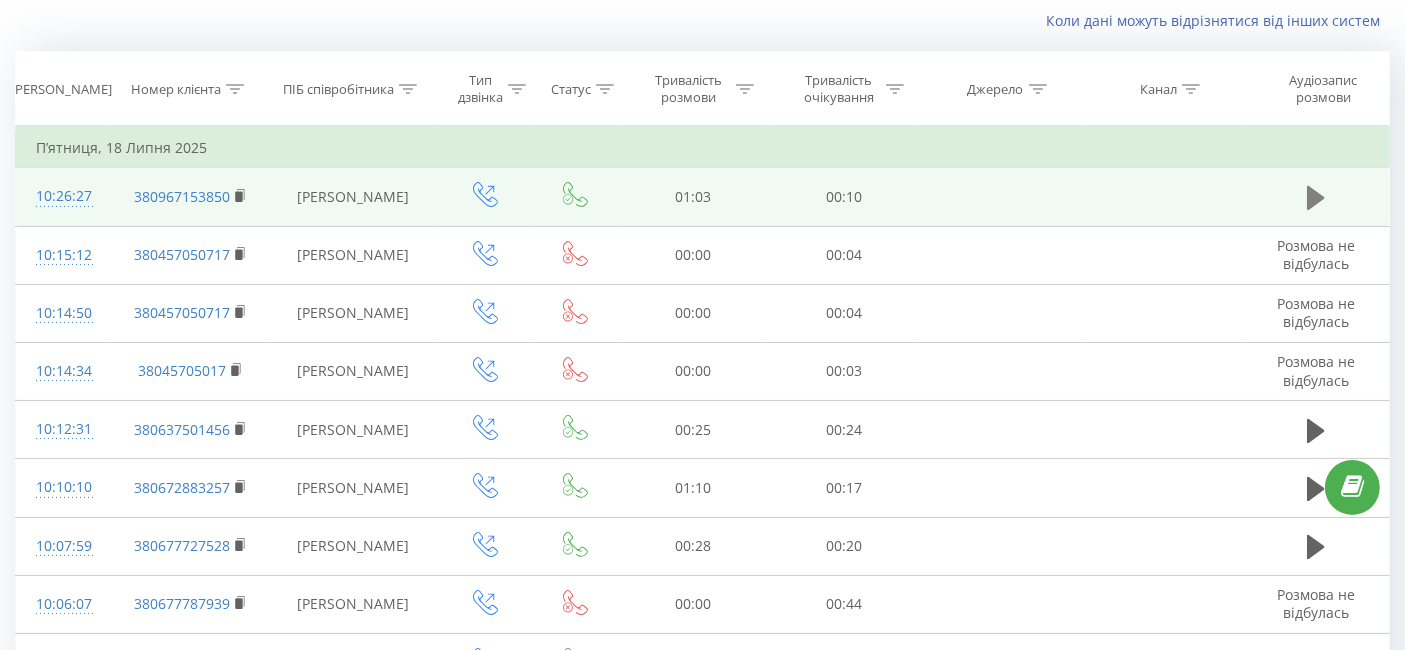 click 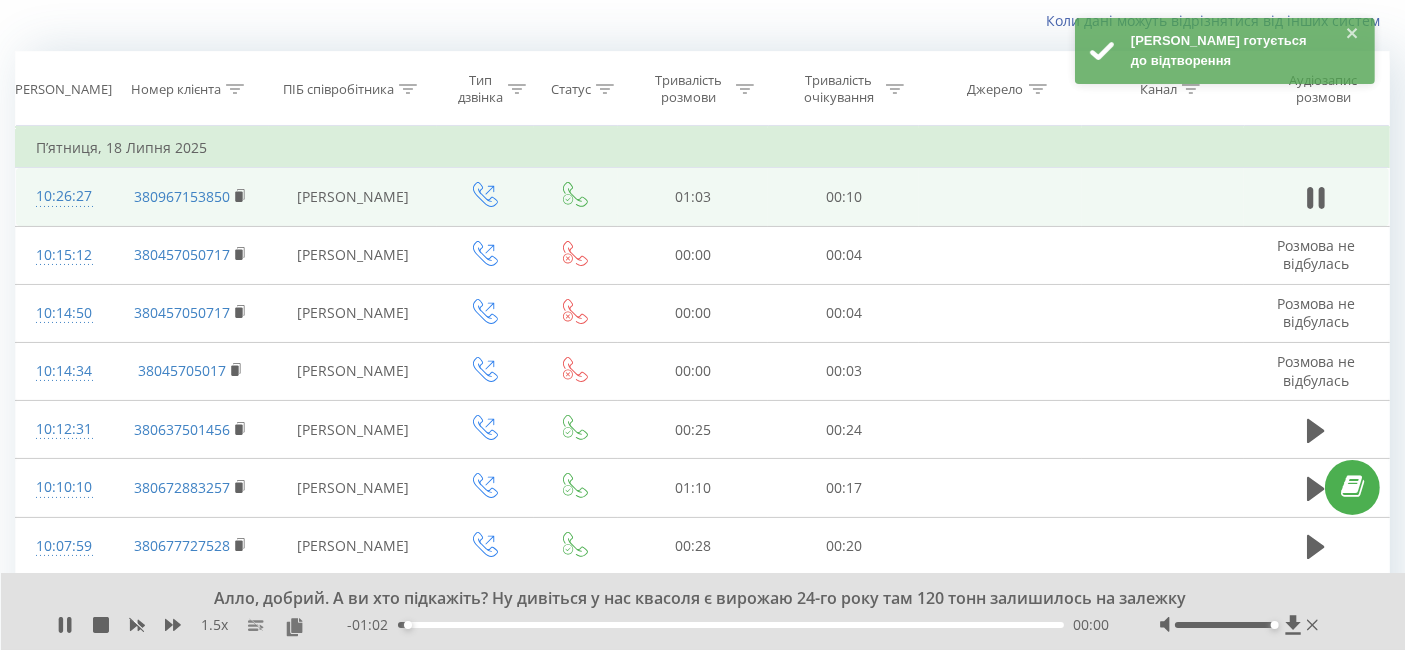 click on "380967153850" at bounding box center [190, 197] 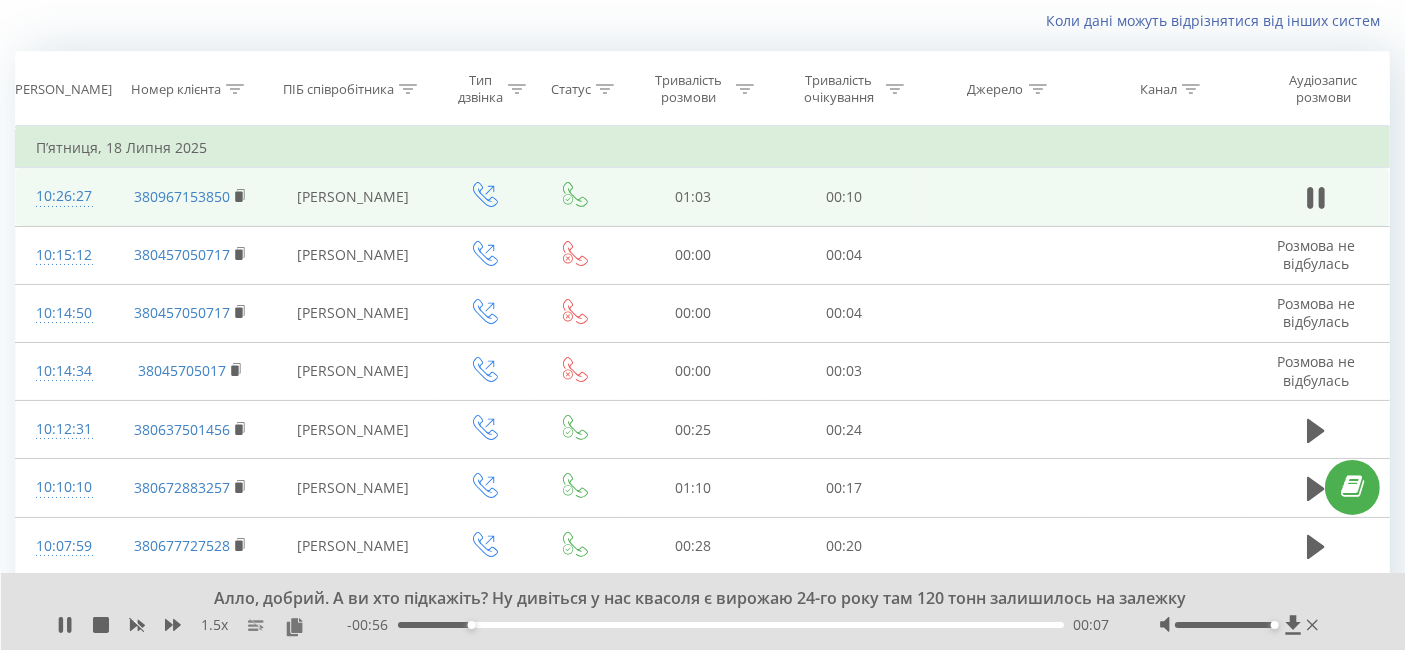 click on "380967153850" at bounding box center (190, 197) 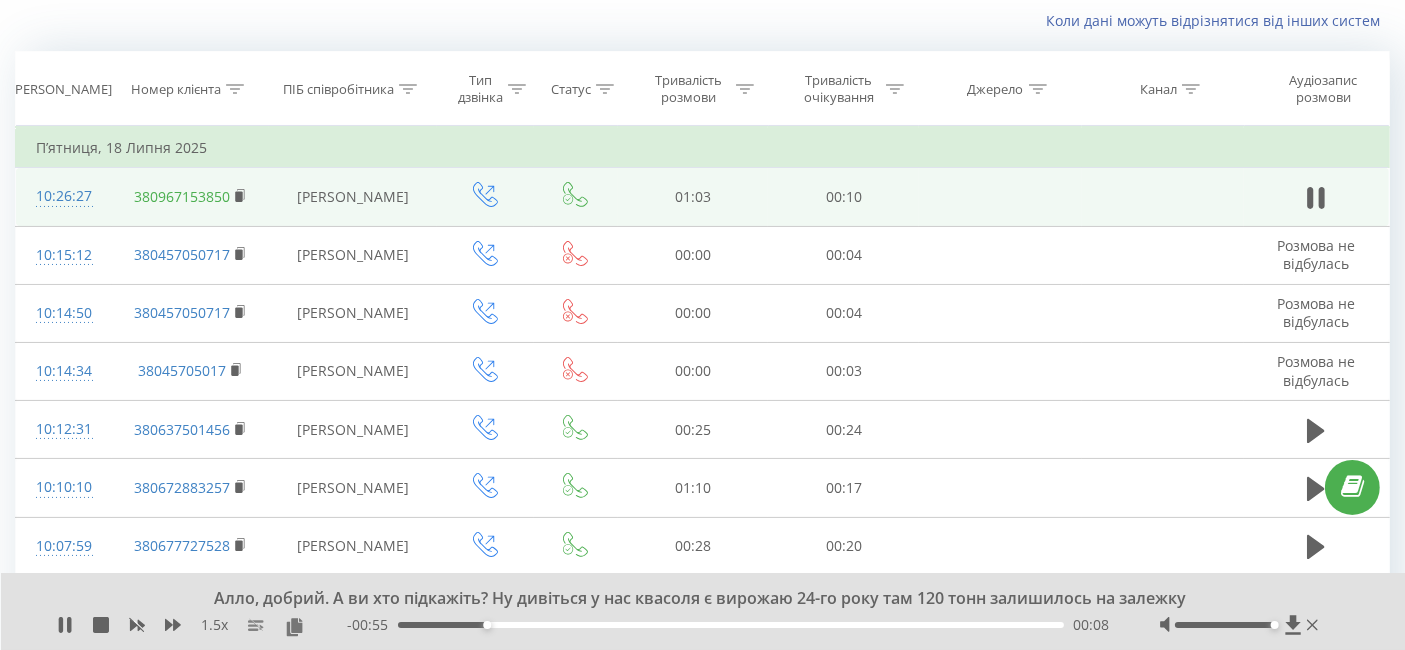 click on "380967153850" at bounding box center [182, 196] 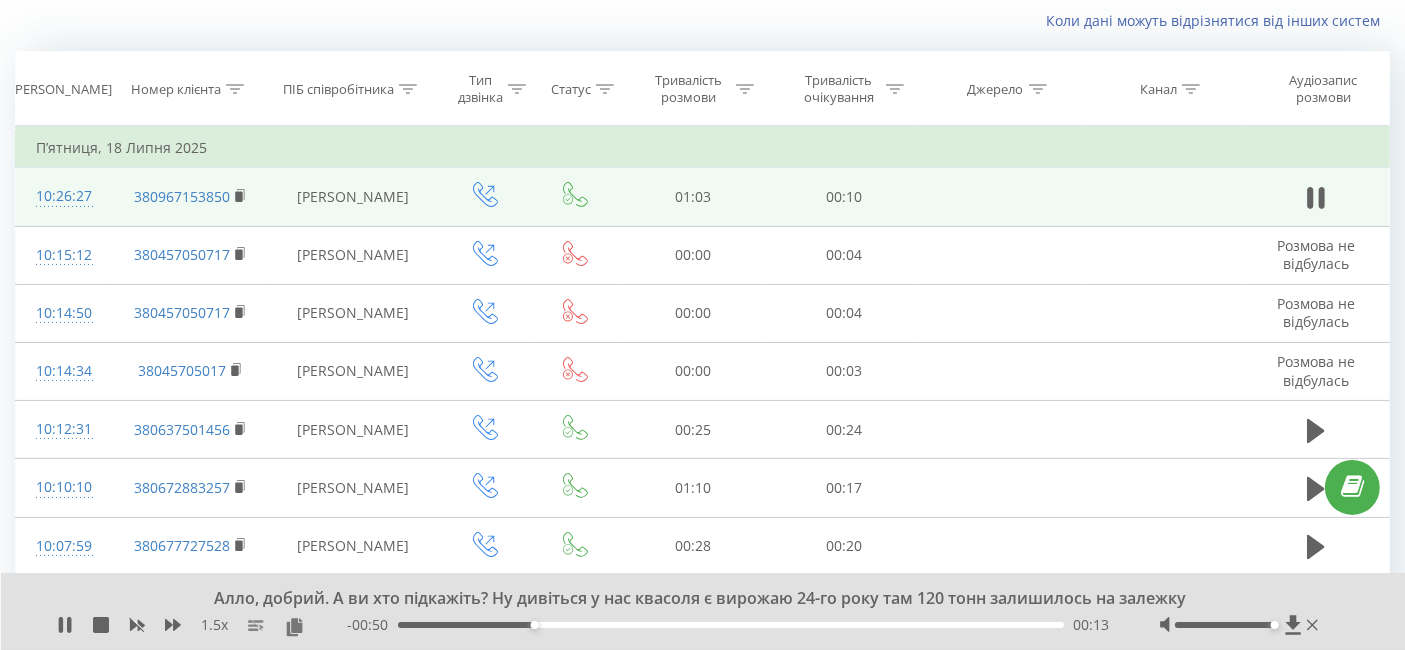 click on "10:26:27" at bounding box center (64, 197) 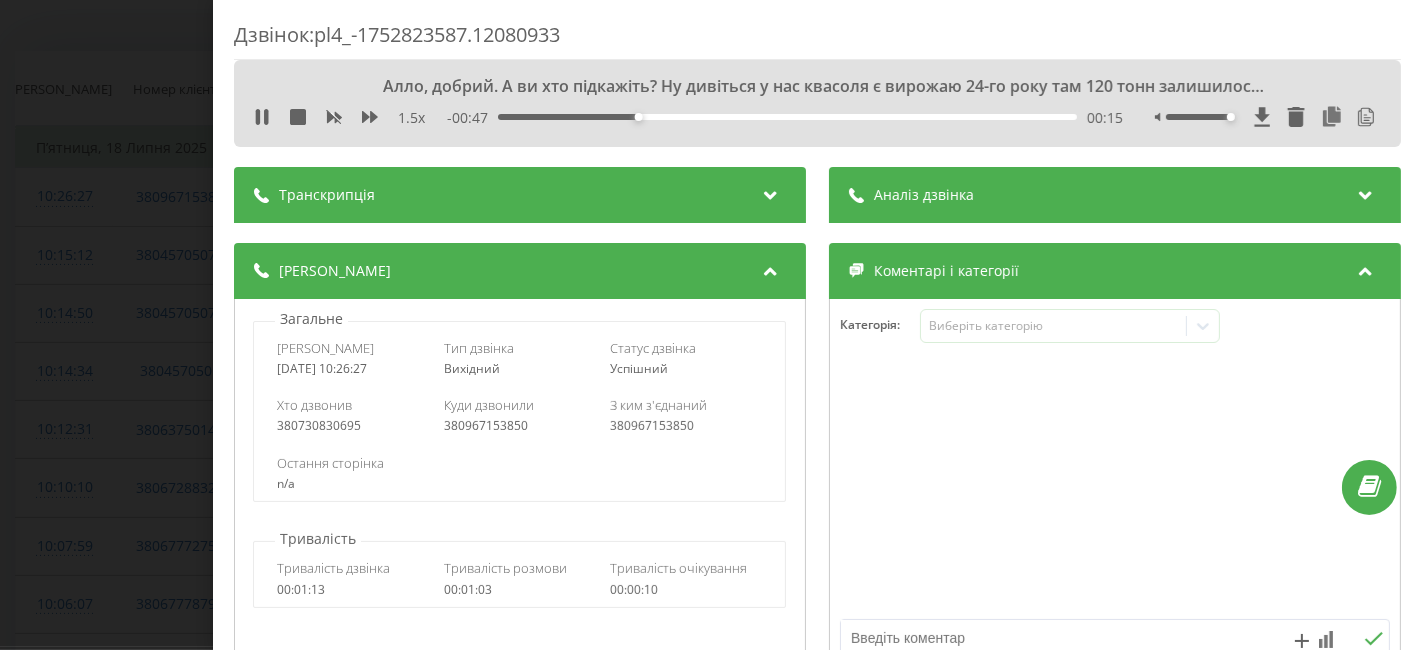 click on "Аналіз дзвінка" at bounding box center [1115, 195] 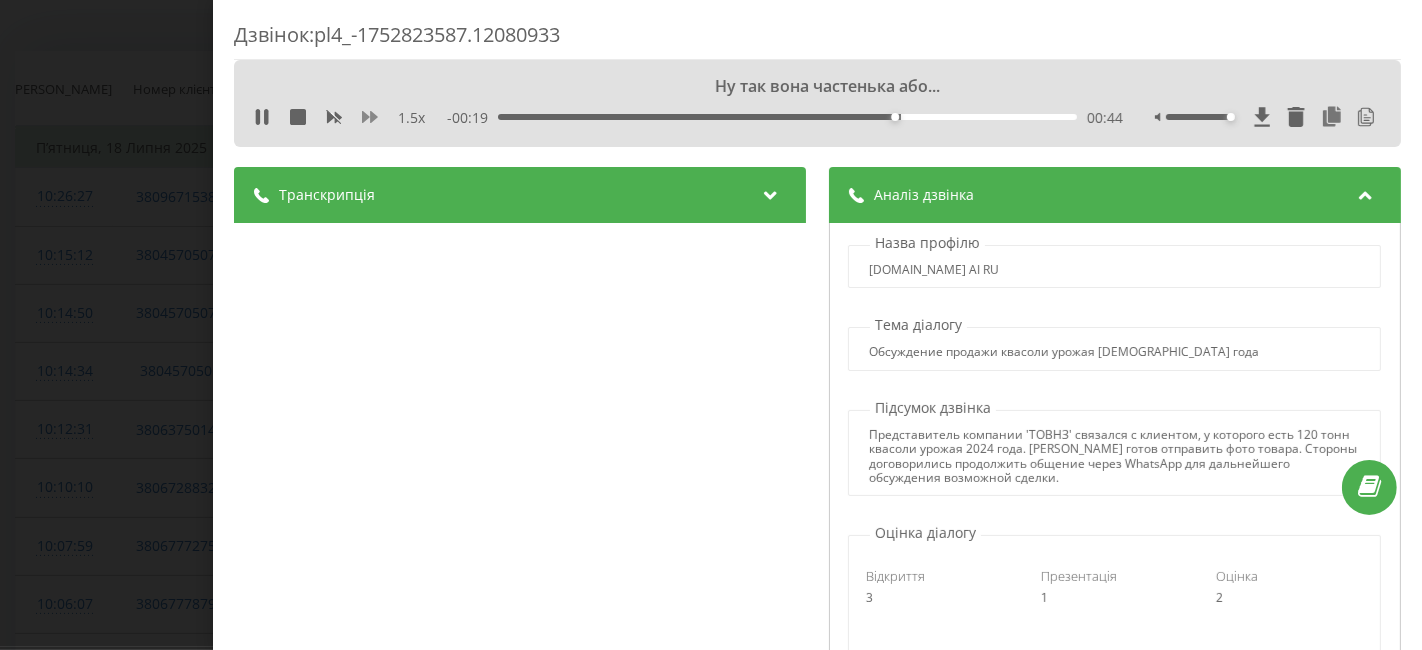 click 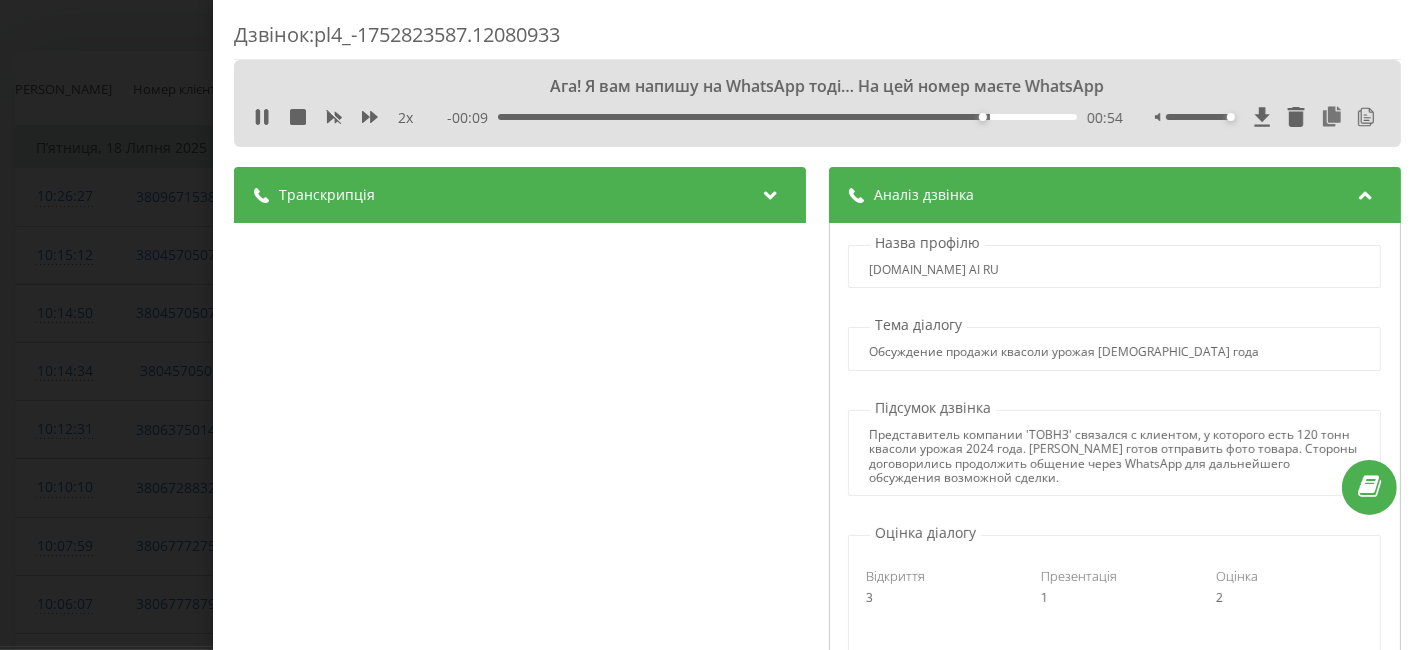 click on "Дзвінок :  pl4_-1752823587.12080933 Ага! Я вам напишу на WhatsApp тоді… На цей номер маєте WhatsApp   2 x  - 00:09 00:54   00:54   Транскрипція 00:00 Алло, добрий. А ви хто підкажіть? Ну дивіться у нас квасоля є вирожаю 24-го року там 120 тонн залишилось на залежку 00:00 Алло, добрий день! Я вибачаюсь що турбую. Скажіть будь ласка: у цього році вирощуєте щось з нішових культур на продажу? Мене звати Тетяна і я від компанії "ТОВНЗ". У мене цікавий... 00:30 Розібрали 25-го року, а врожай 24-ого ще в сесі. Ой, 25-того, бибач. 00:30 Угу, я зрозуміла. Яку цінок весолю у вас 24-го? 00:40 Вас же як товарна цікавить? 00:42 00:44 00:51 00:51 3 1" at bounding box center [711, 325] 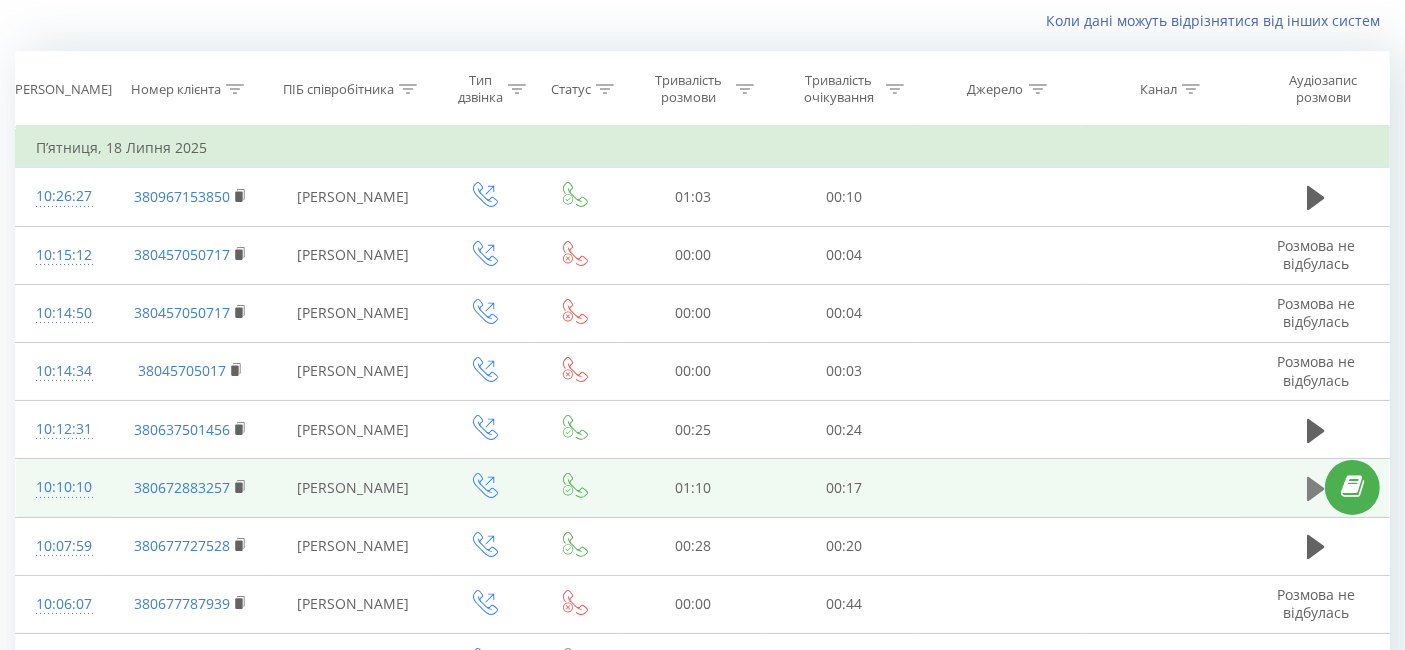click 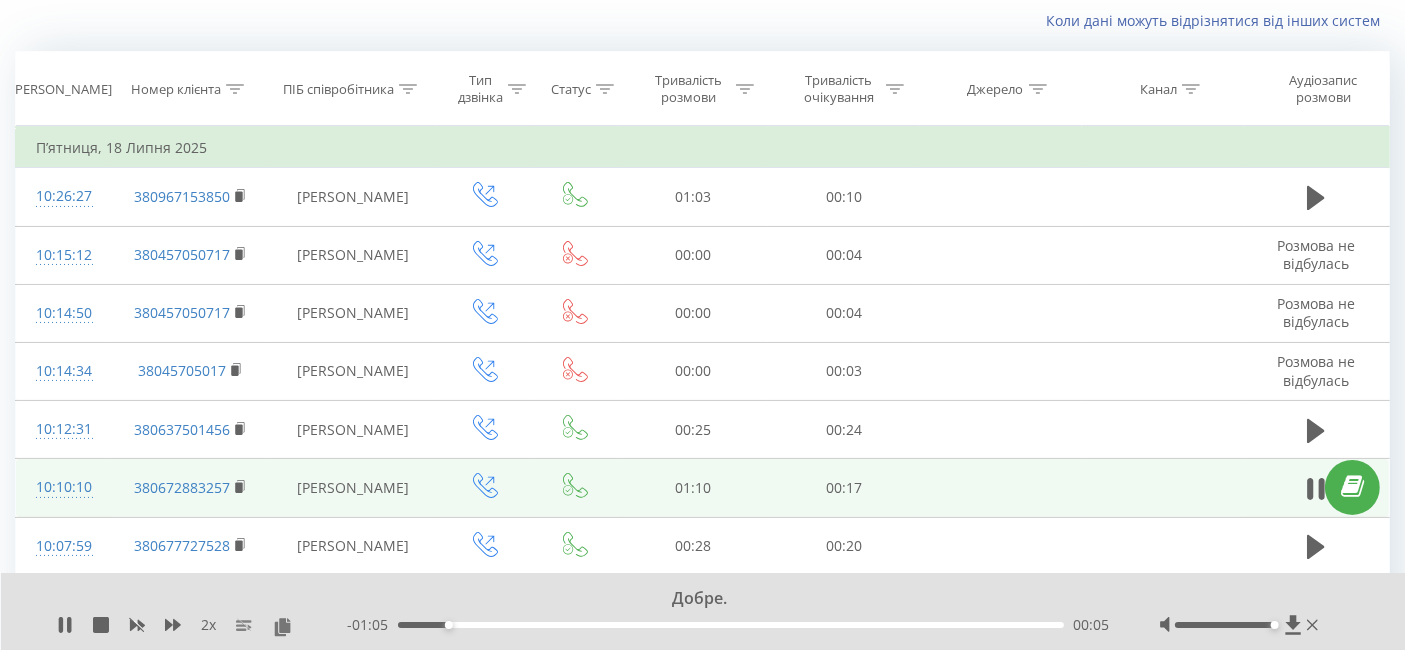 click on "10:10:10" at bounding box center (64, 488) 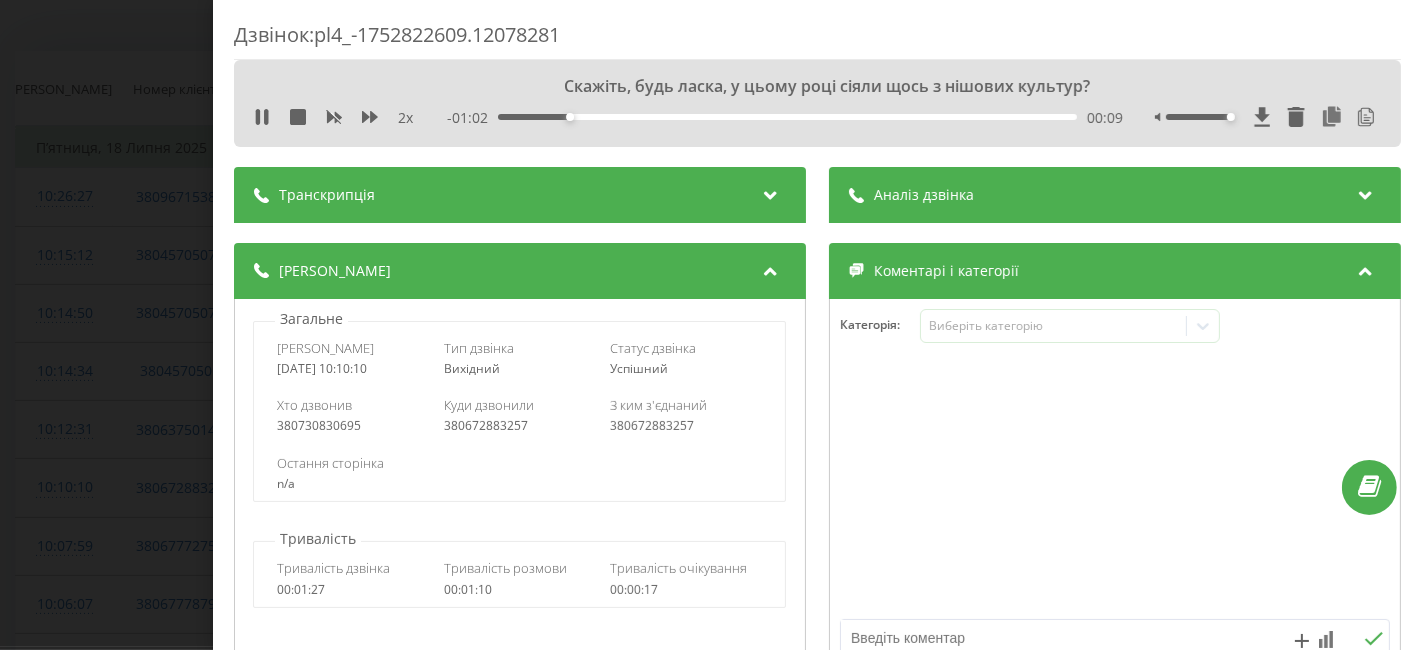 click on "Аналіз дзвінка" at bounding box center (1115, 195) 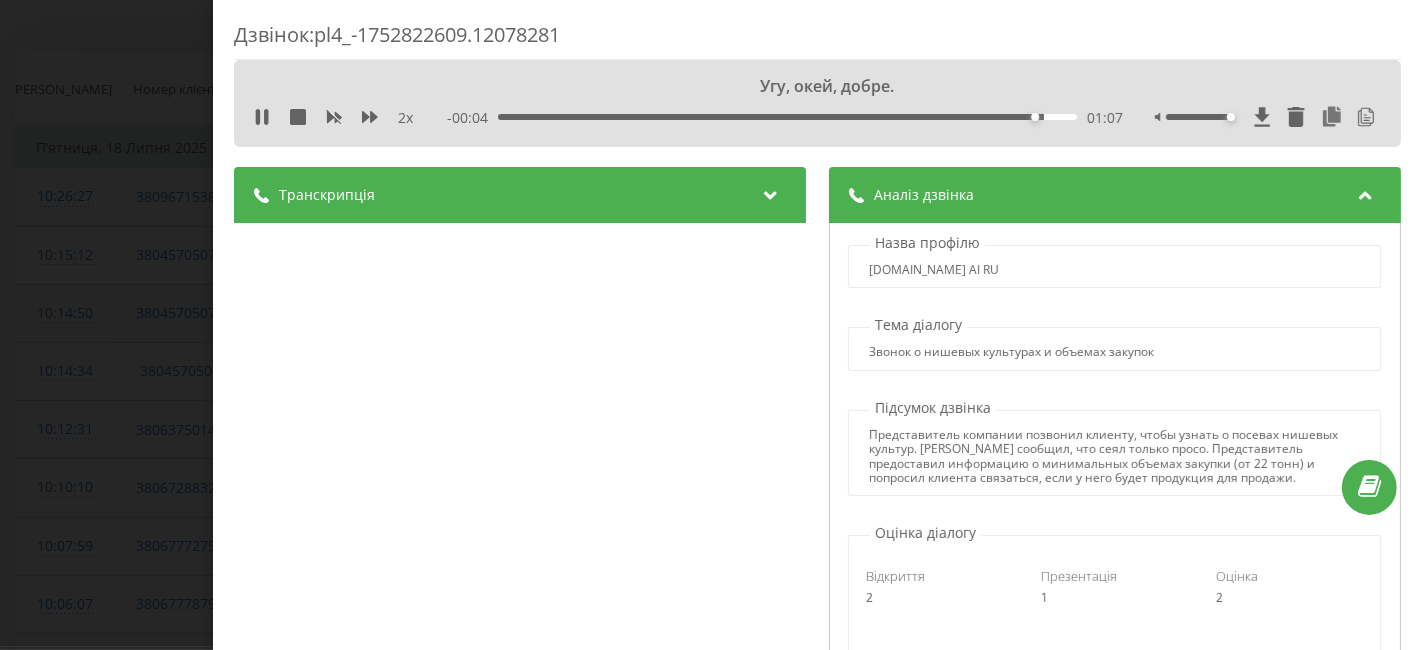 drag, startPoint x: 82, startPoint y: 241, endPoint x: 880, endPoint y: 290, distance: 799.503 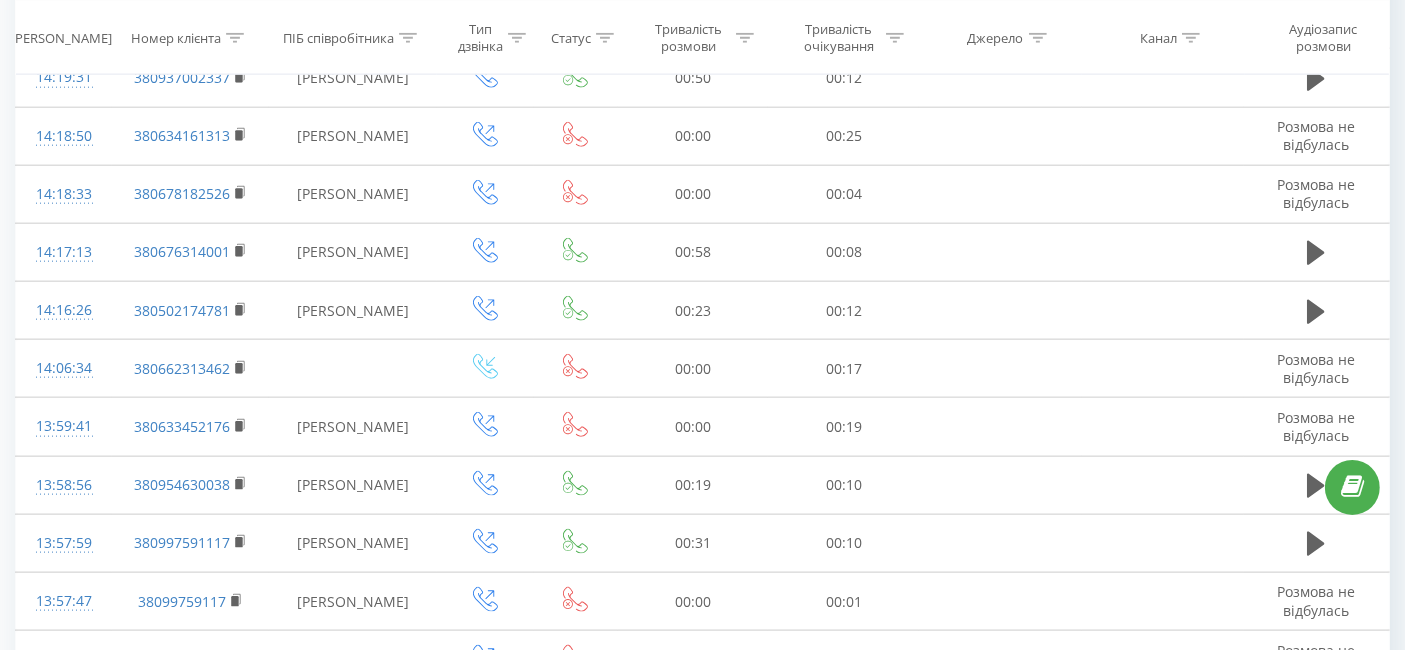 scroll, scrollTop: 5552, scrollLeft: 0, axis: vertical 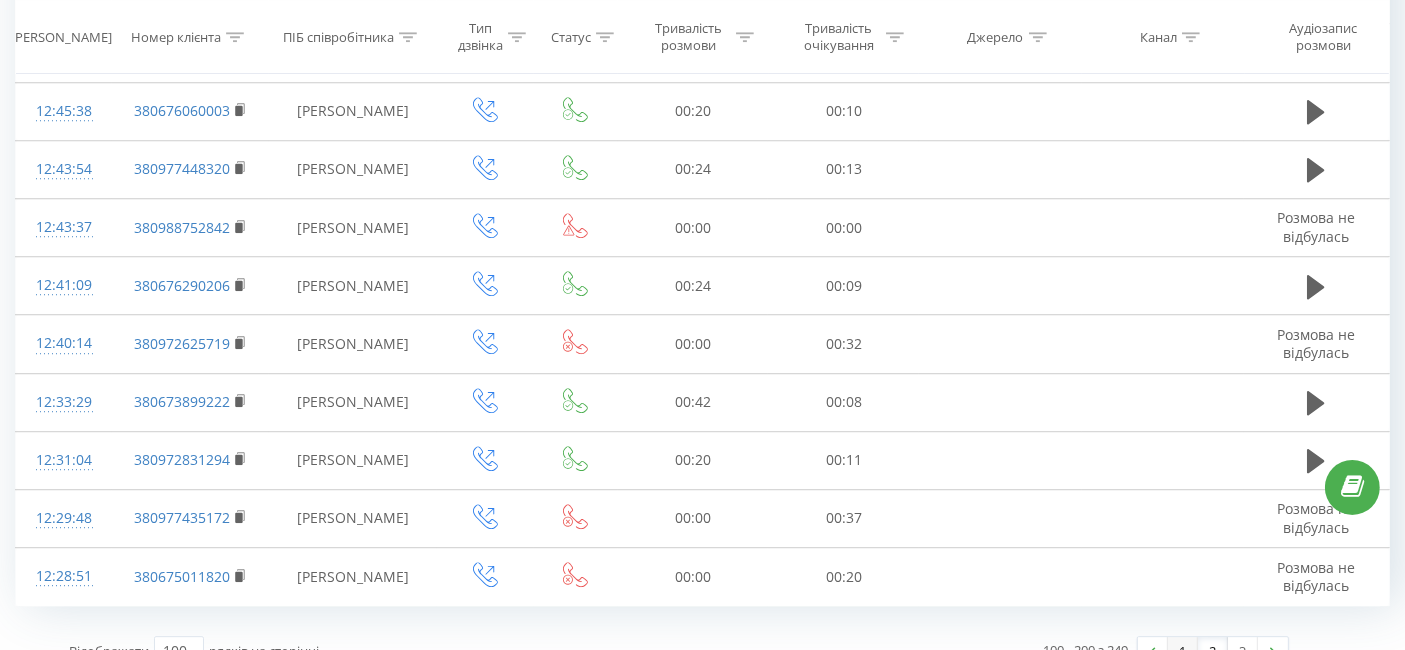 click on "1" at bounding box center [1183, 651] 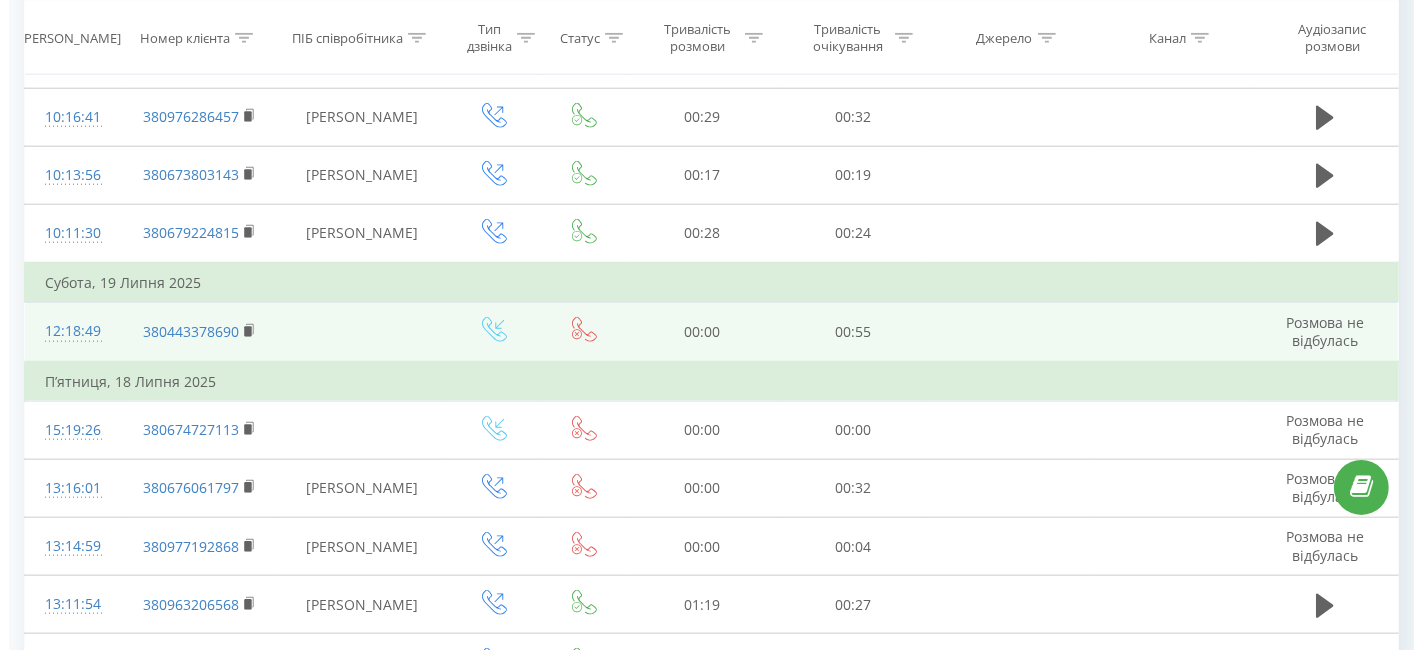 scroll, scrollTop: 2354, scrollLeft: 0, axis: vertical 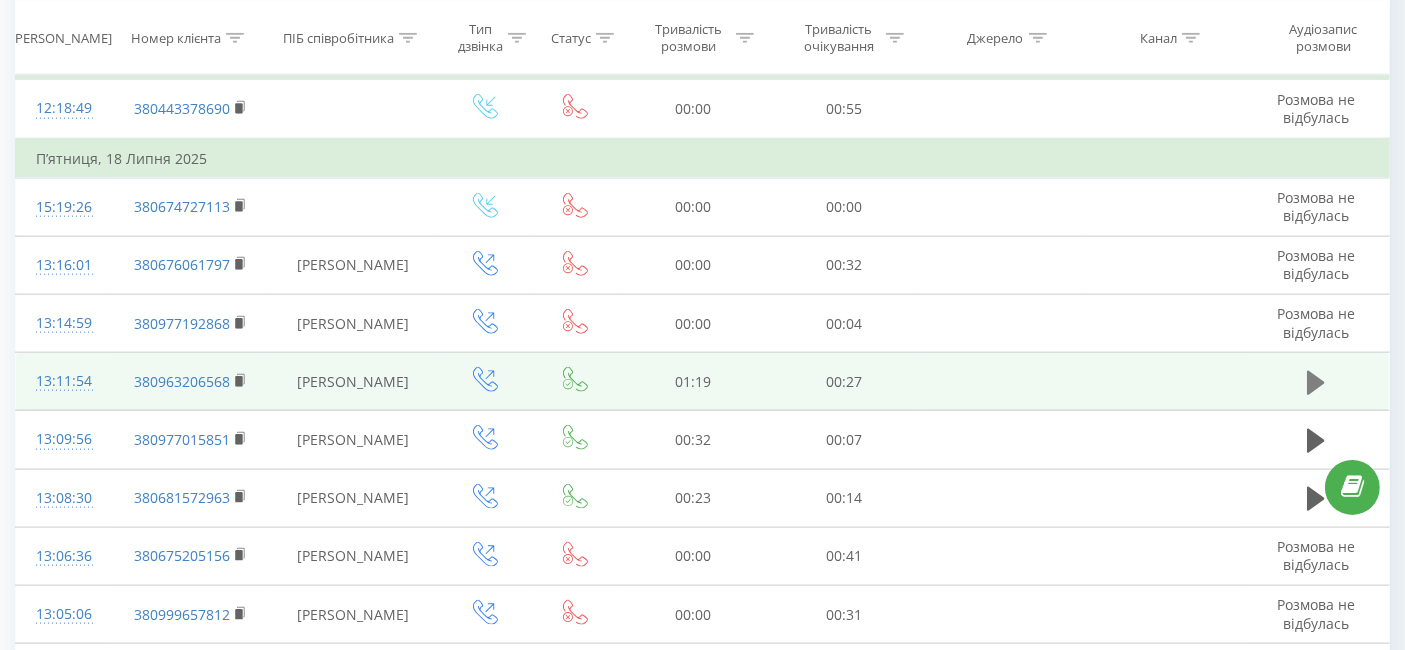click 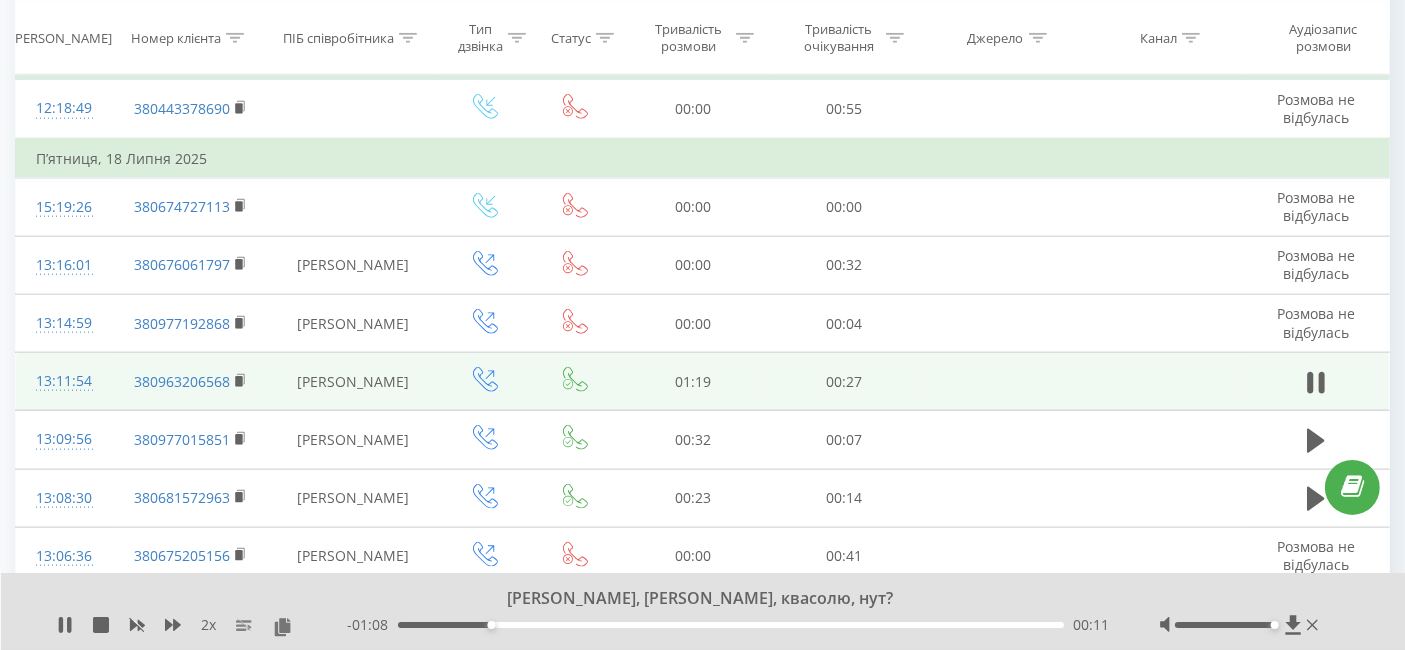 click on "13:11:54" at bounding box center (64, 382) 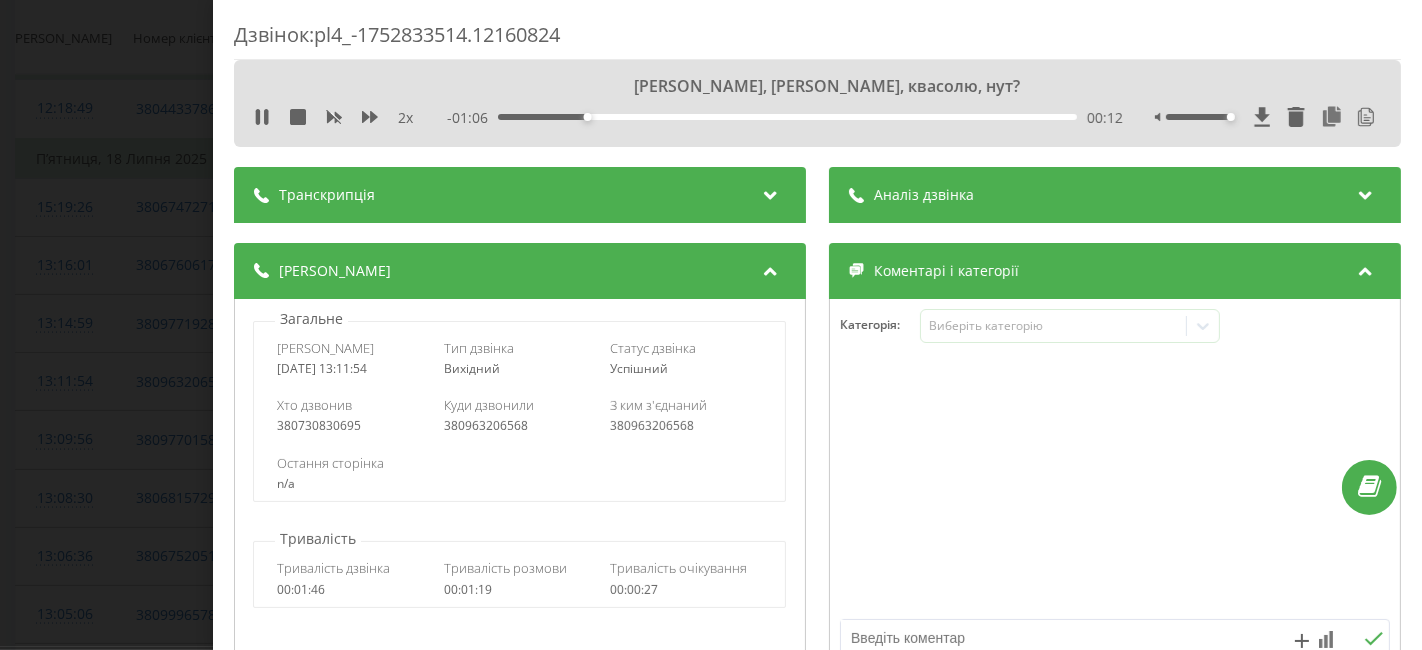 click on "Аналіз дзвінка" at bounding box center (1115, 195) 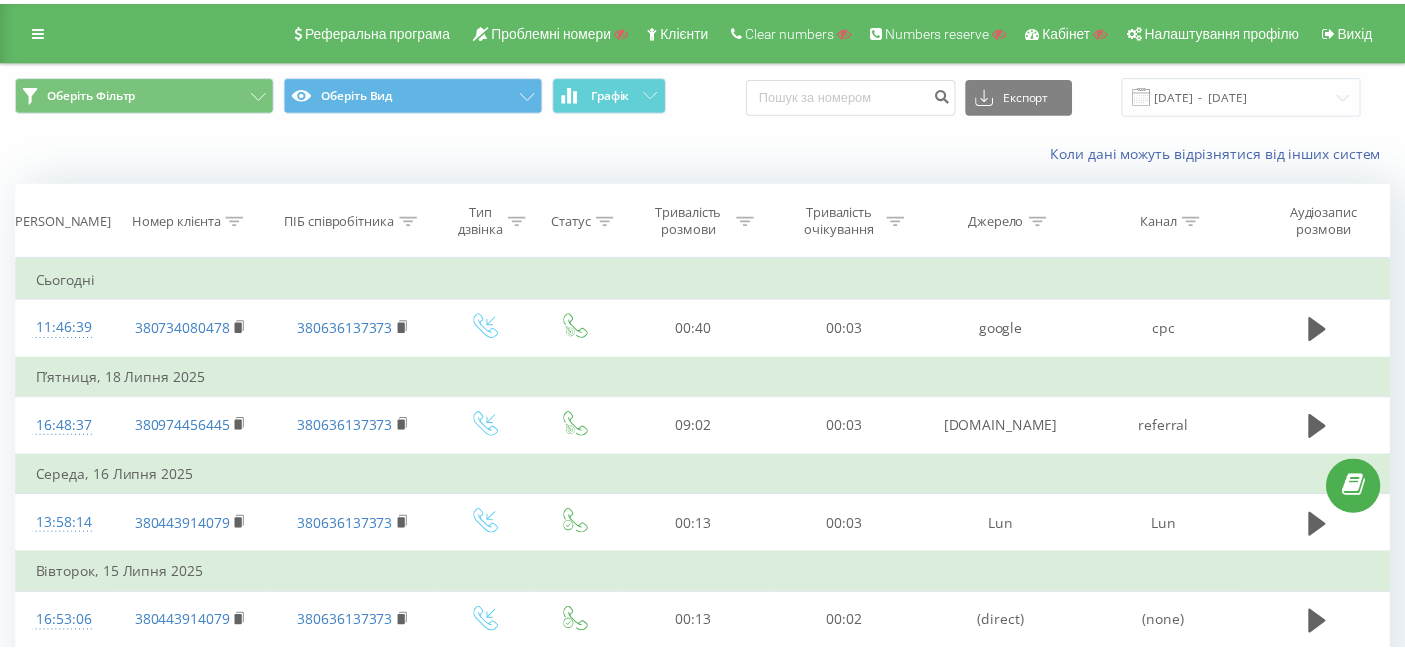 scroll, scrollTop: 0, scrollLeft: 0, axis: both 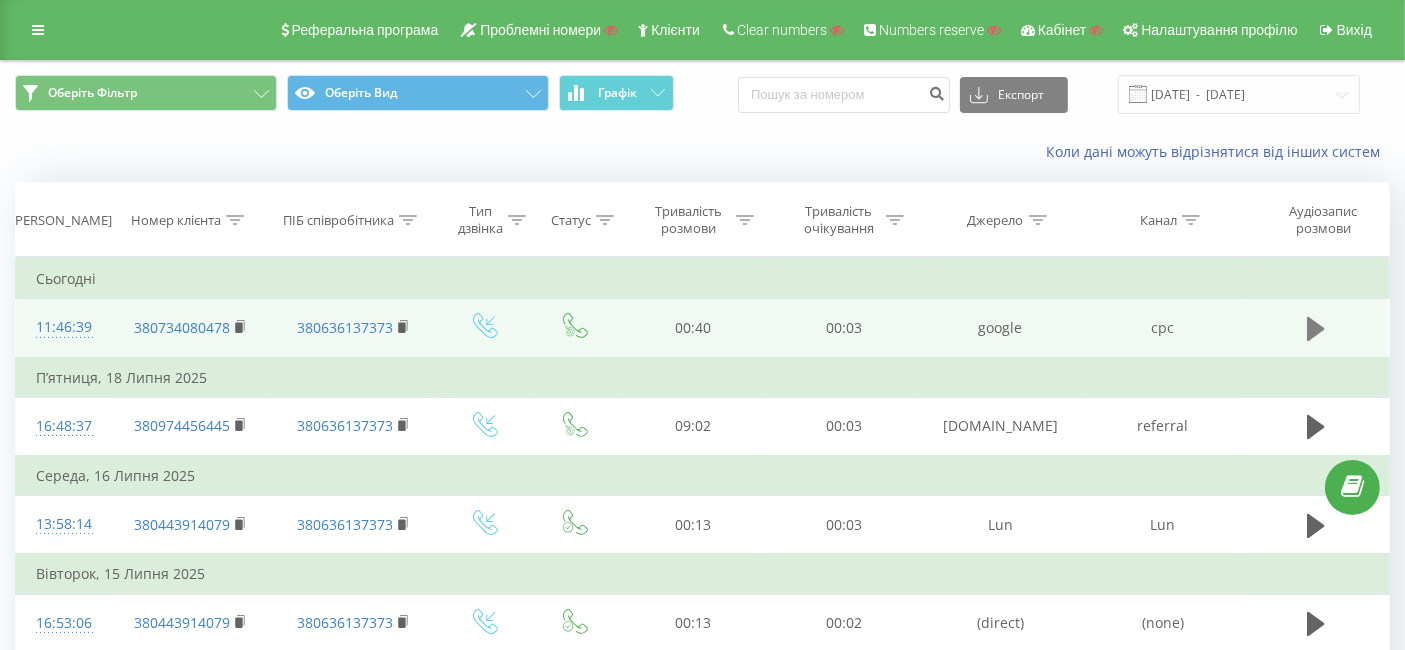 click 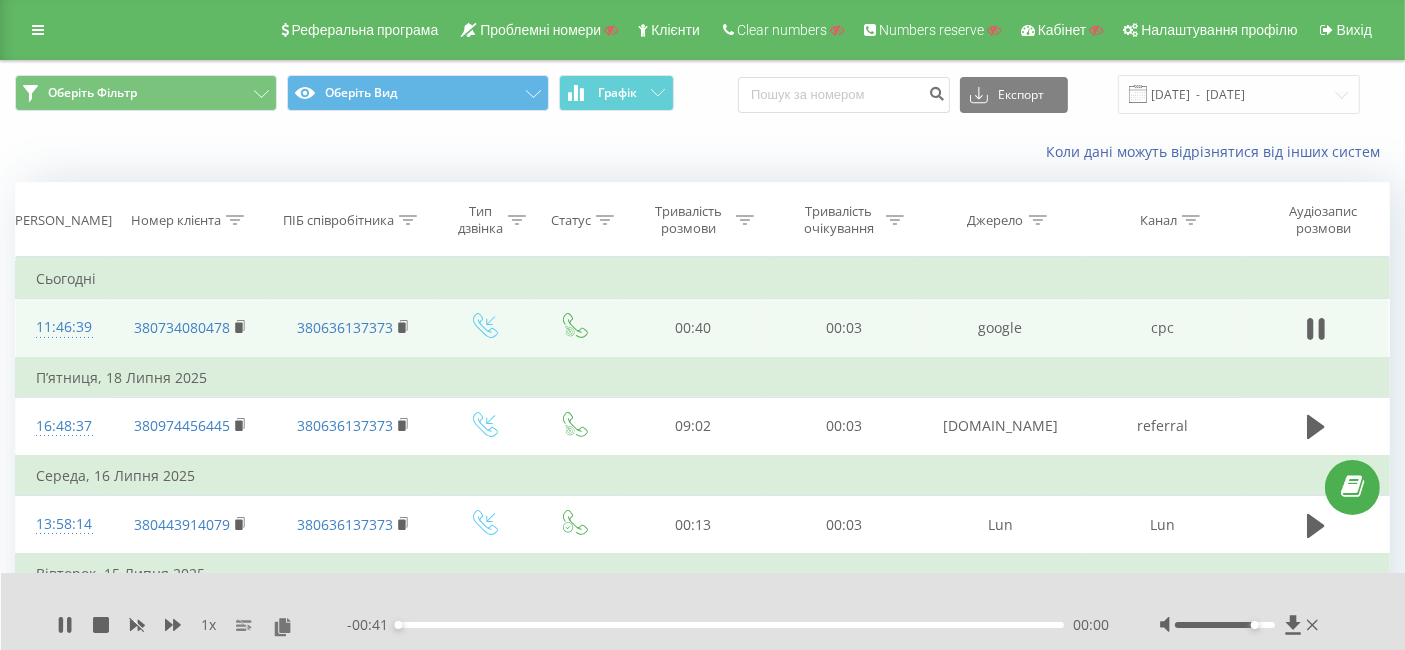 drag, startPoint x: 1227, startPoint y: 625, endPoint x: 1256, endPoint y: 630, distance: 29.427877 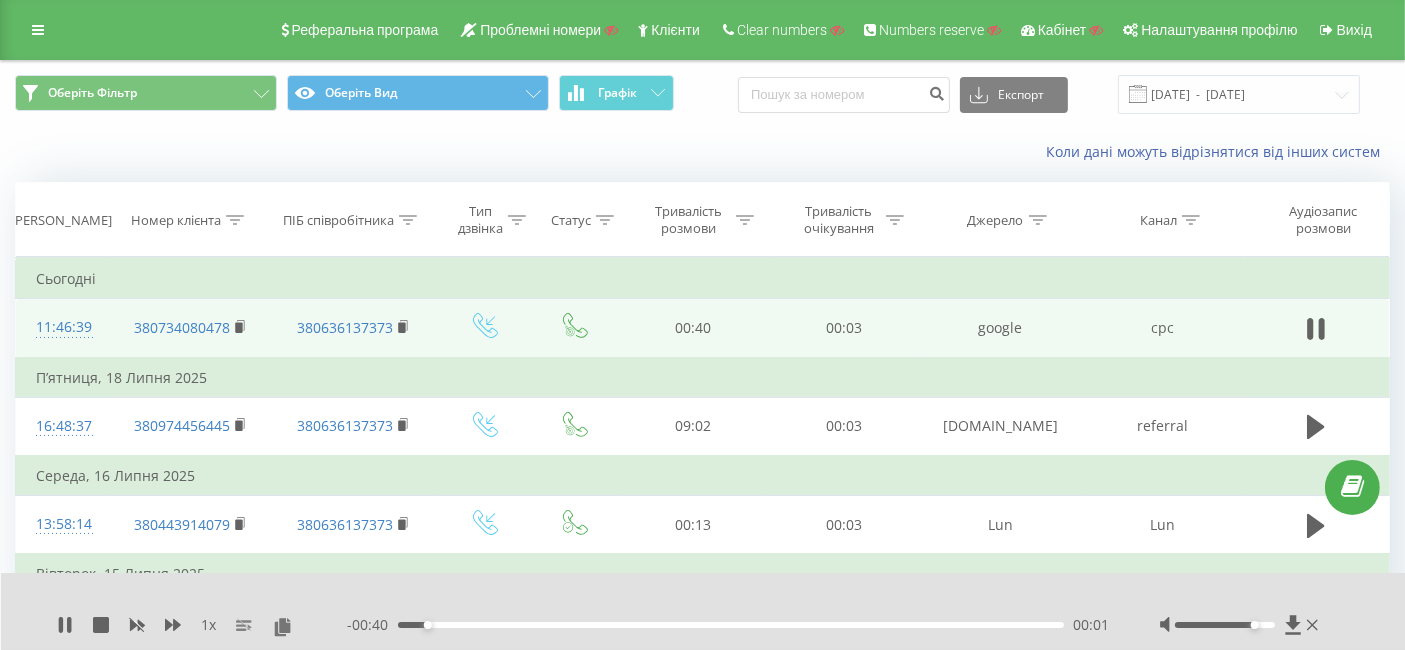 drag, startPoint x: 600, startPoint y: 610, endPoint x: 607, endPoint y: 630, distance: 21.189621 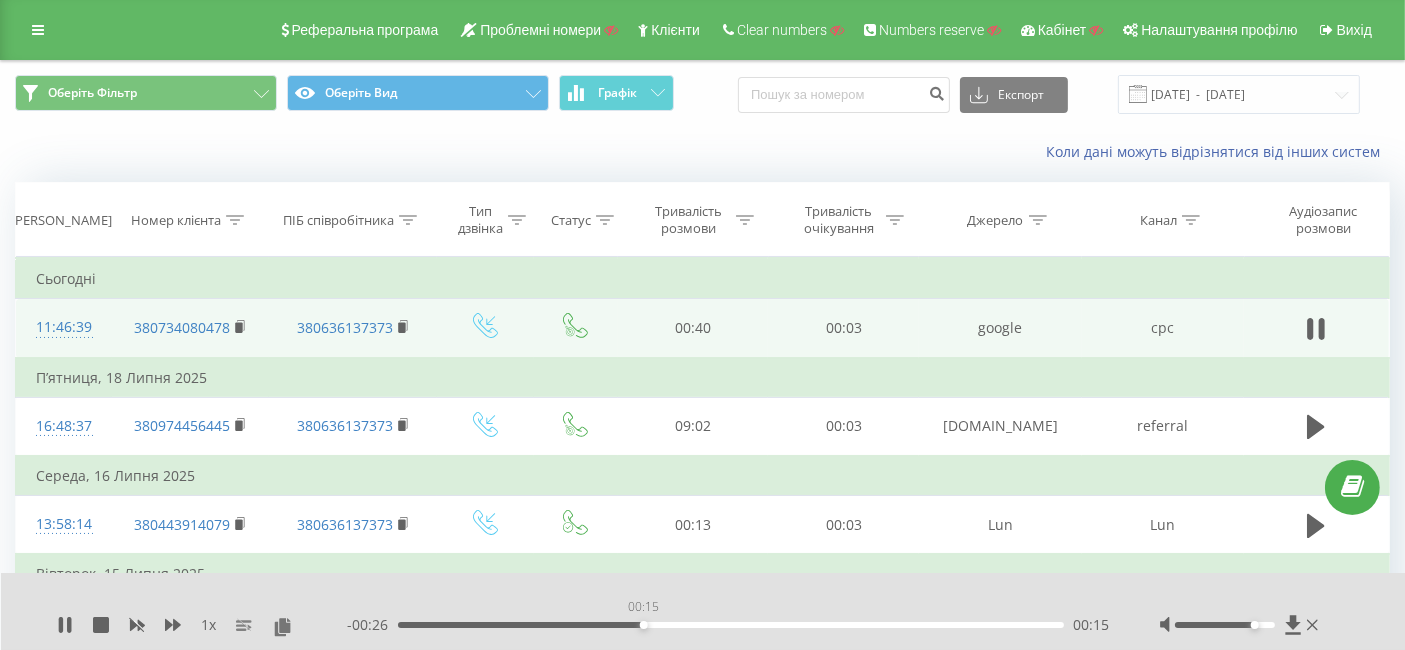 click on "00:15" at bounding box center (731, 625) 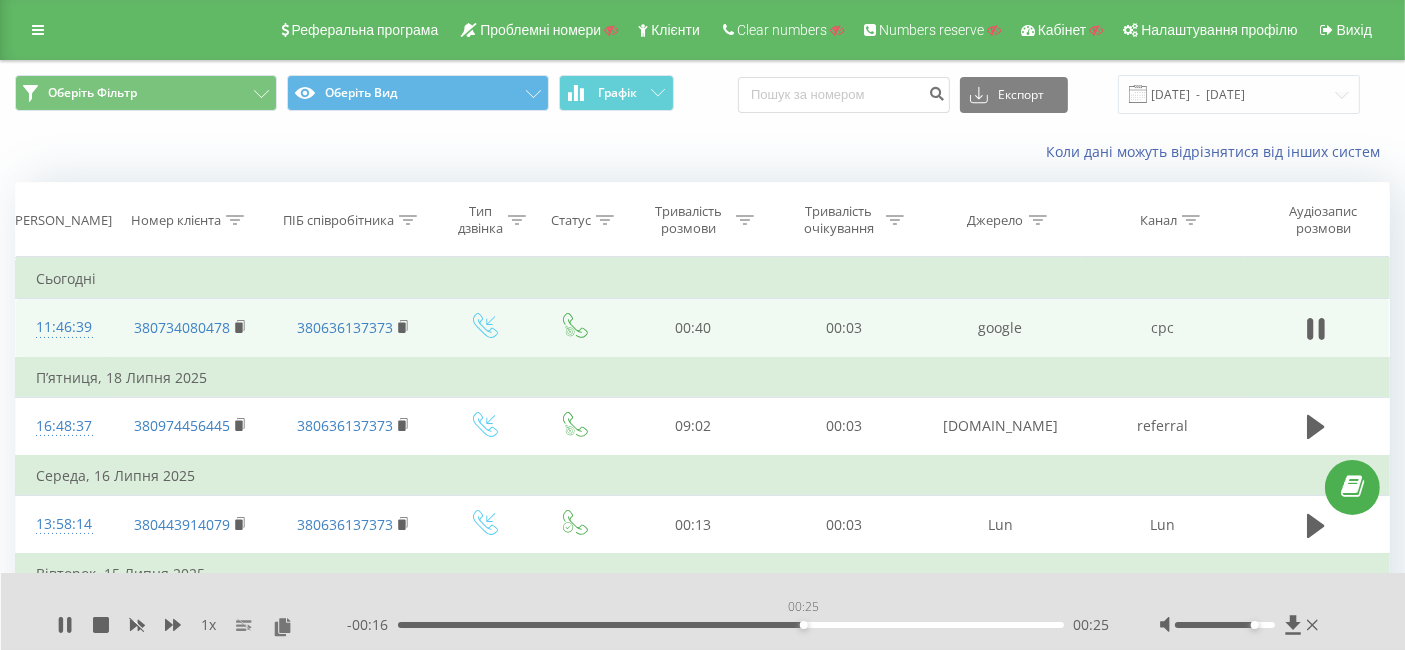 click on "00:25" at bounding box center (731, 625) 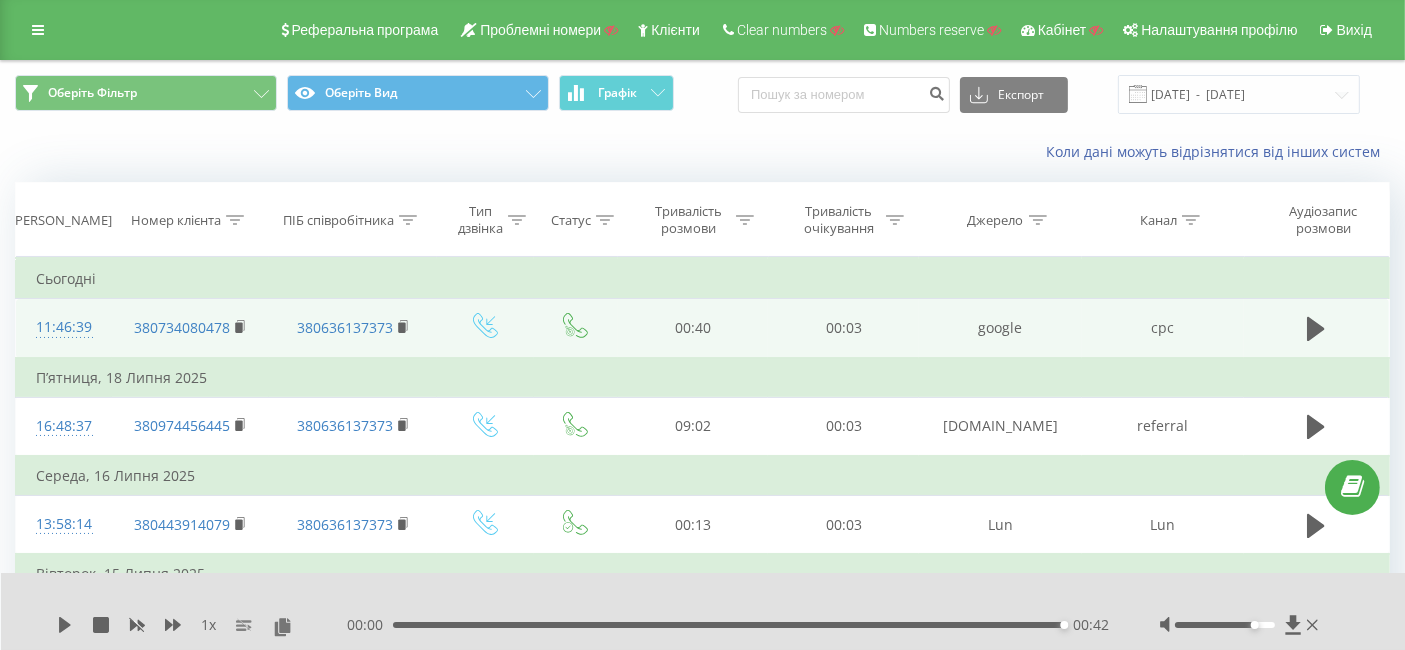 click on "cpc" at bounding box center [1163, 328] 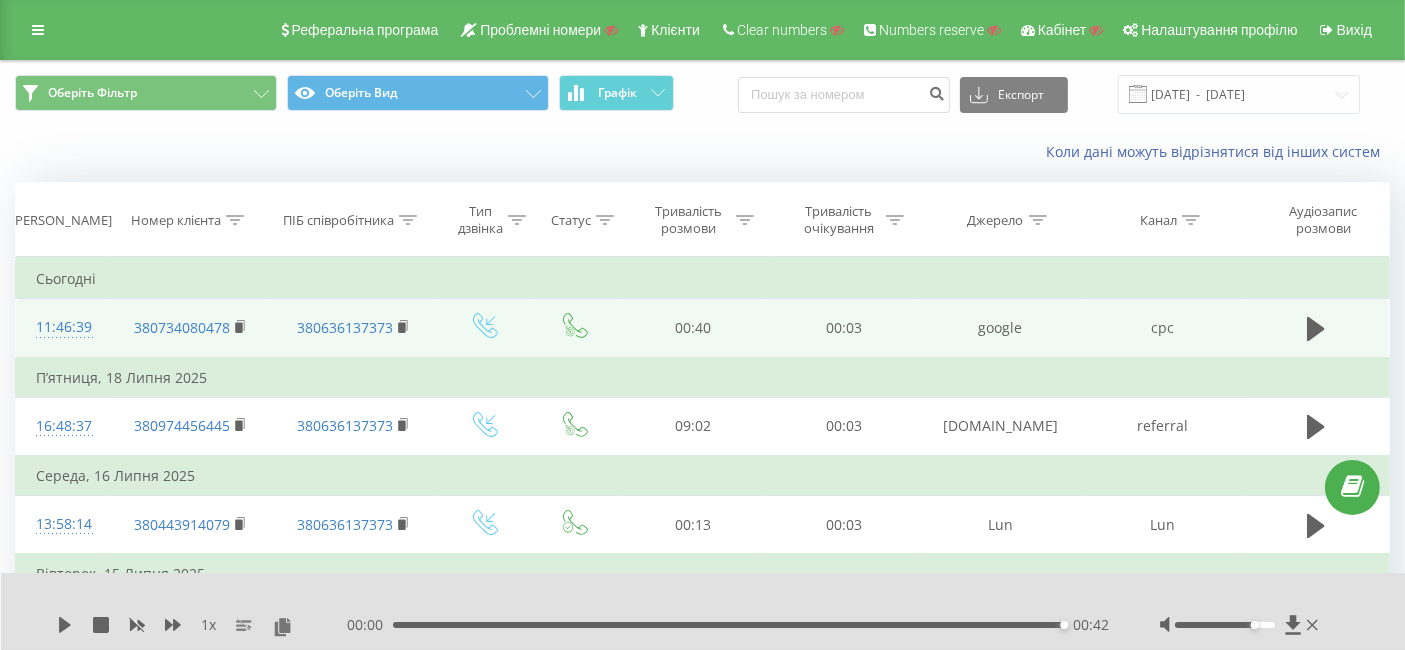 click on "380734080478" at bounding box center [190, 328] 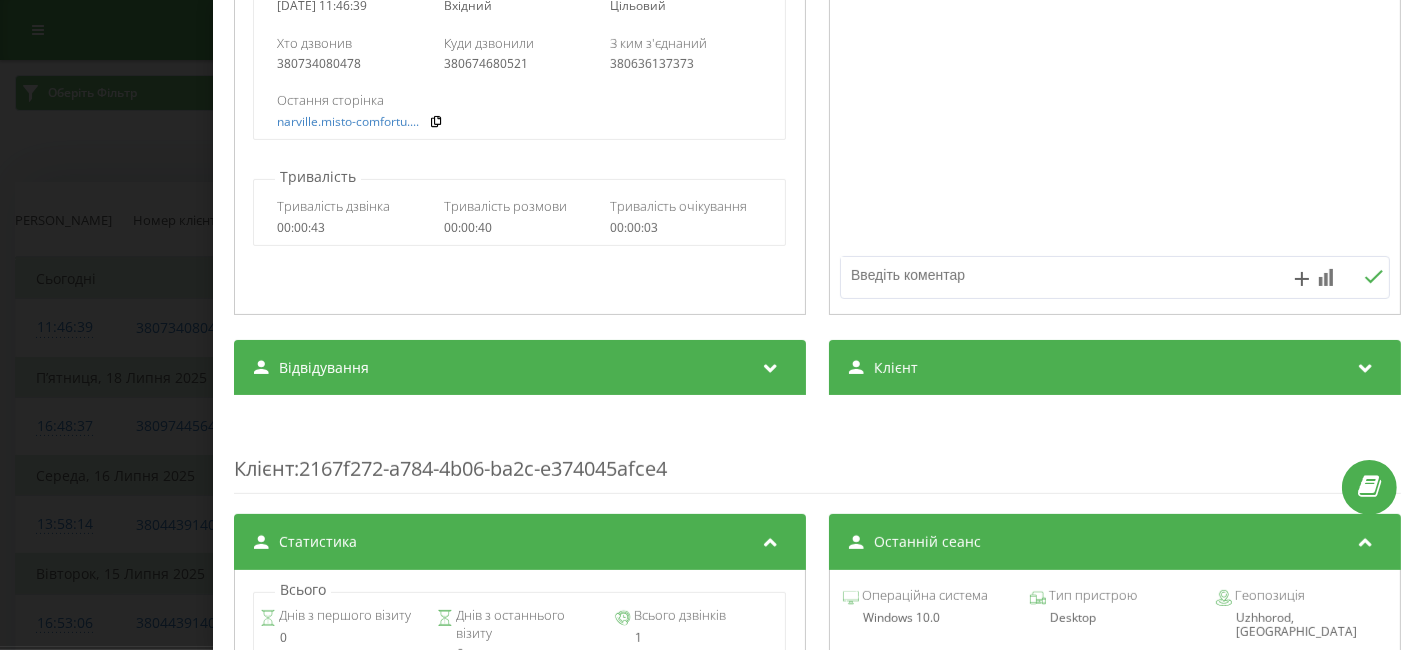 scroll, scrollTop: 333, scrollLeft: 0, axis: vertical 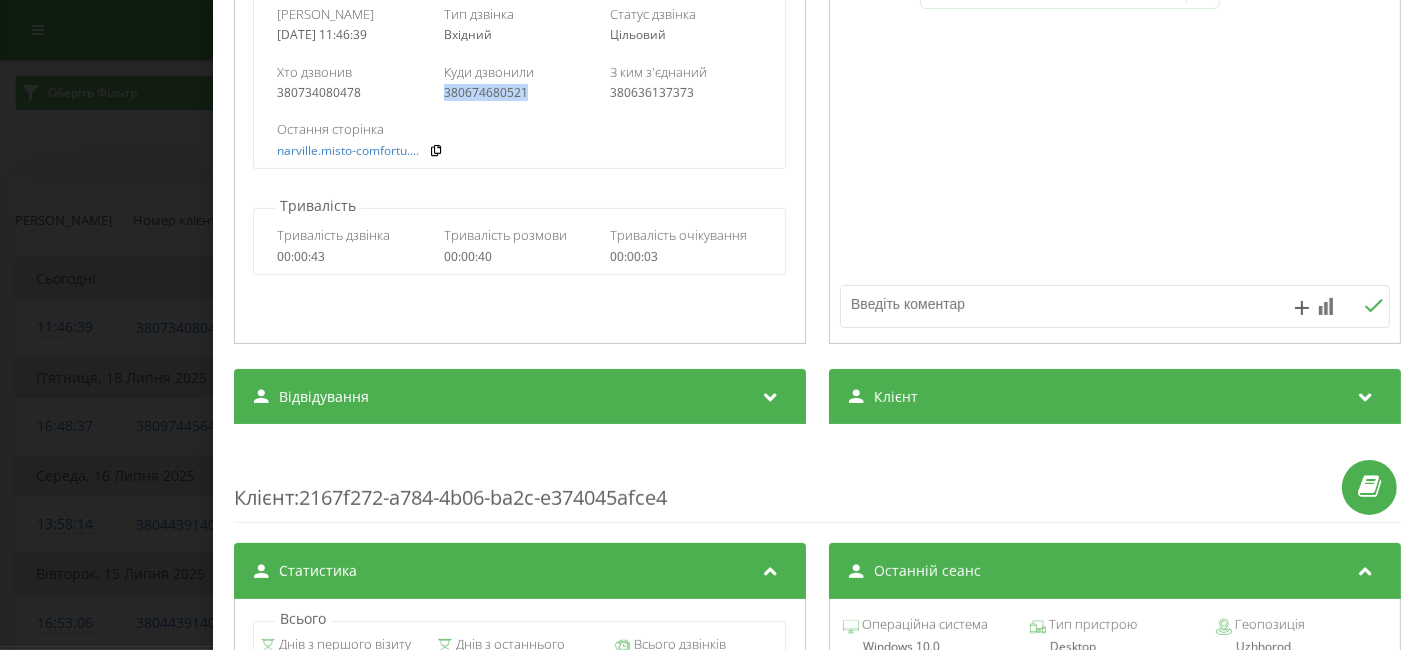 drag, startPoint x: 518, startPoint y: 94, endPoint x: 438, endPoint y: 98, distance: 80.09994 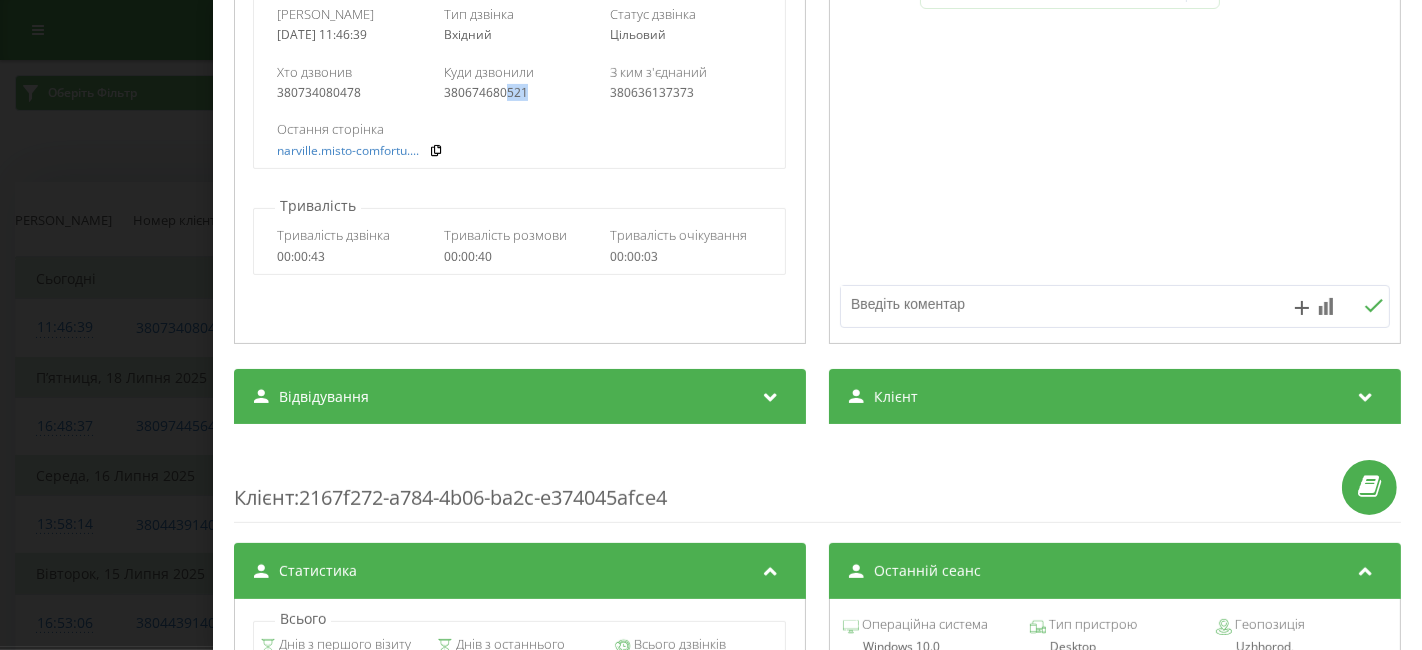 drag, startPoint x: 522, startPoint y: 92, endPoint x: 500, endPoint y: 95, distance: 22.203604 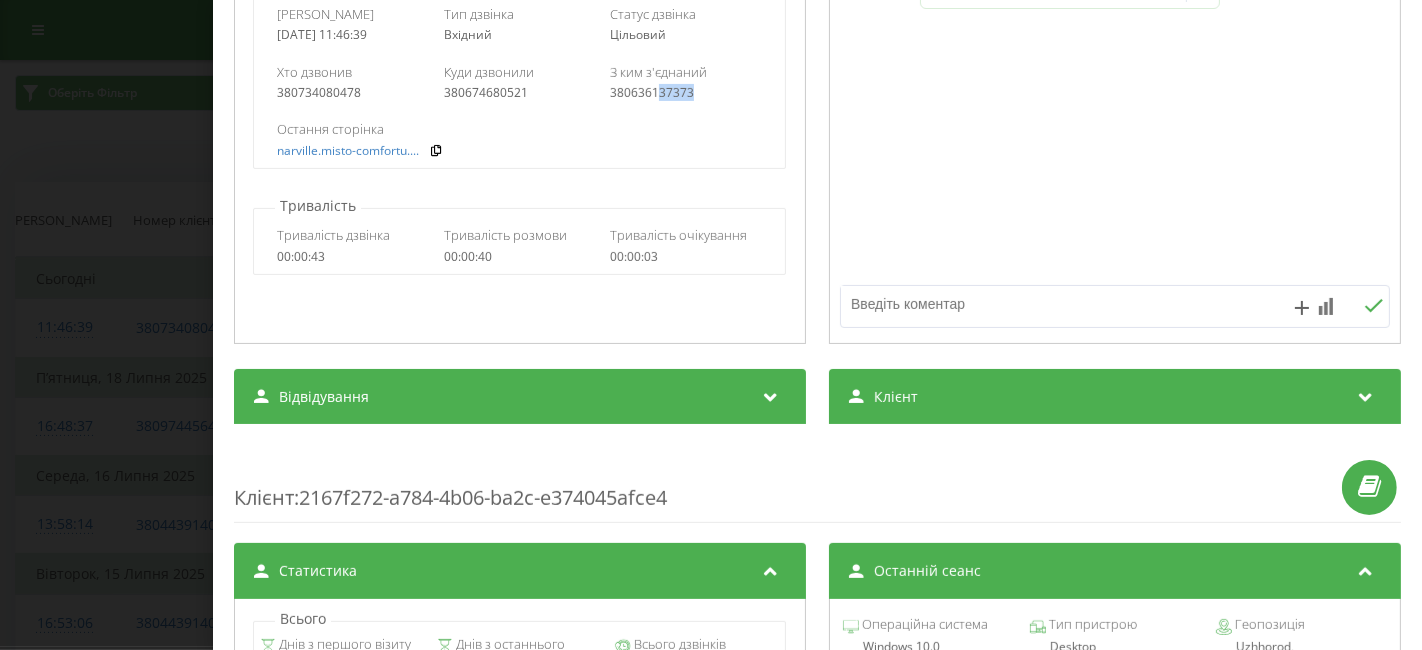 drag, startPoint x: 687, startPoint y: 88, endPoint x: 656, endPoint y: 89, distance: 31.016125 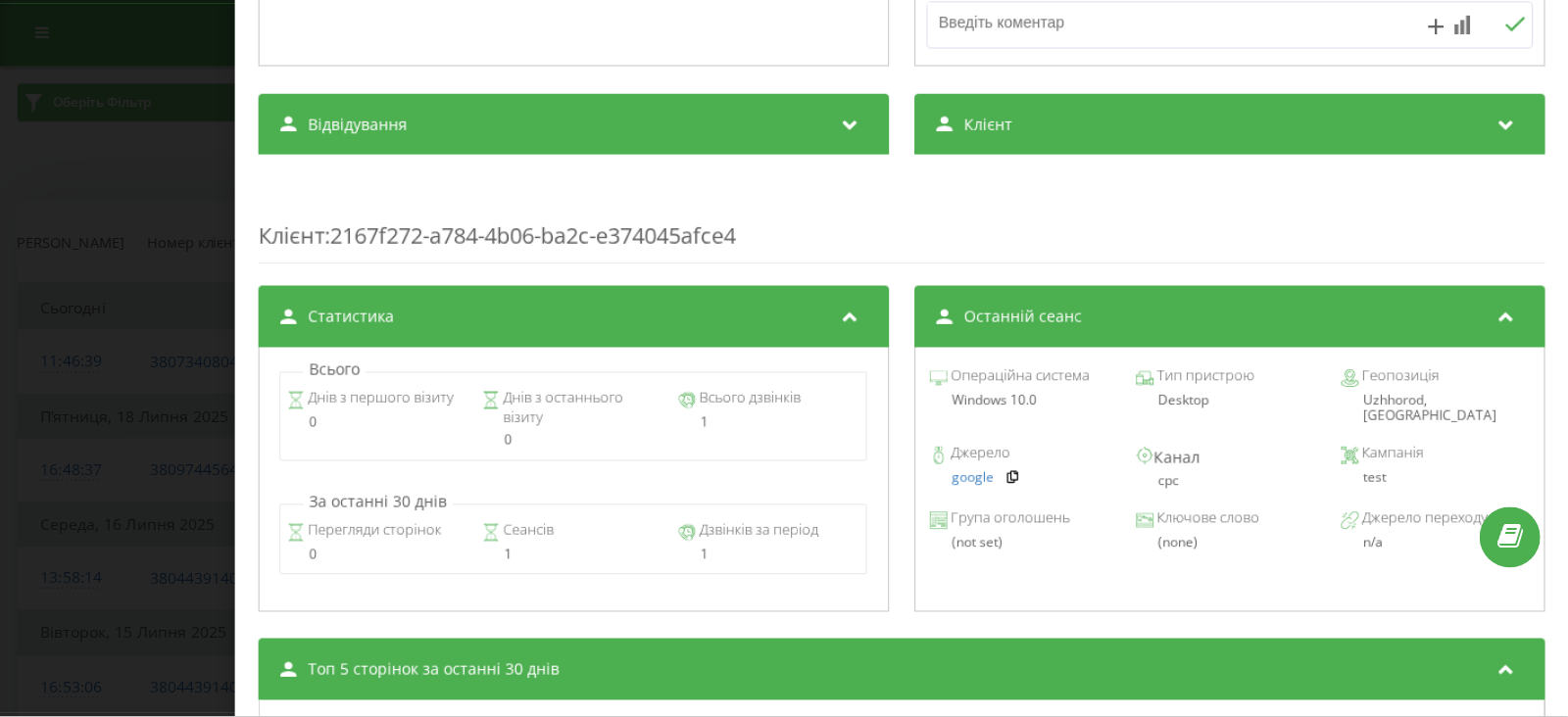 scroll, scrollTop: 588, scrollLeft: 0, axis: vertical 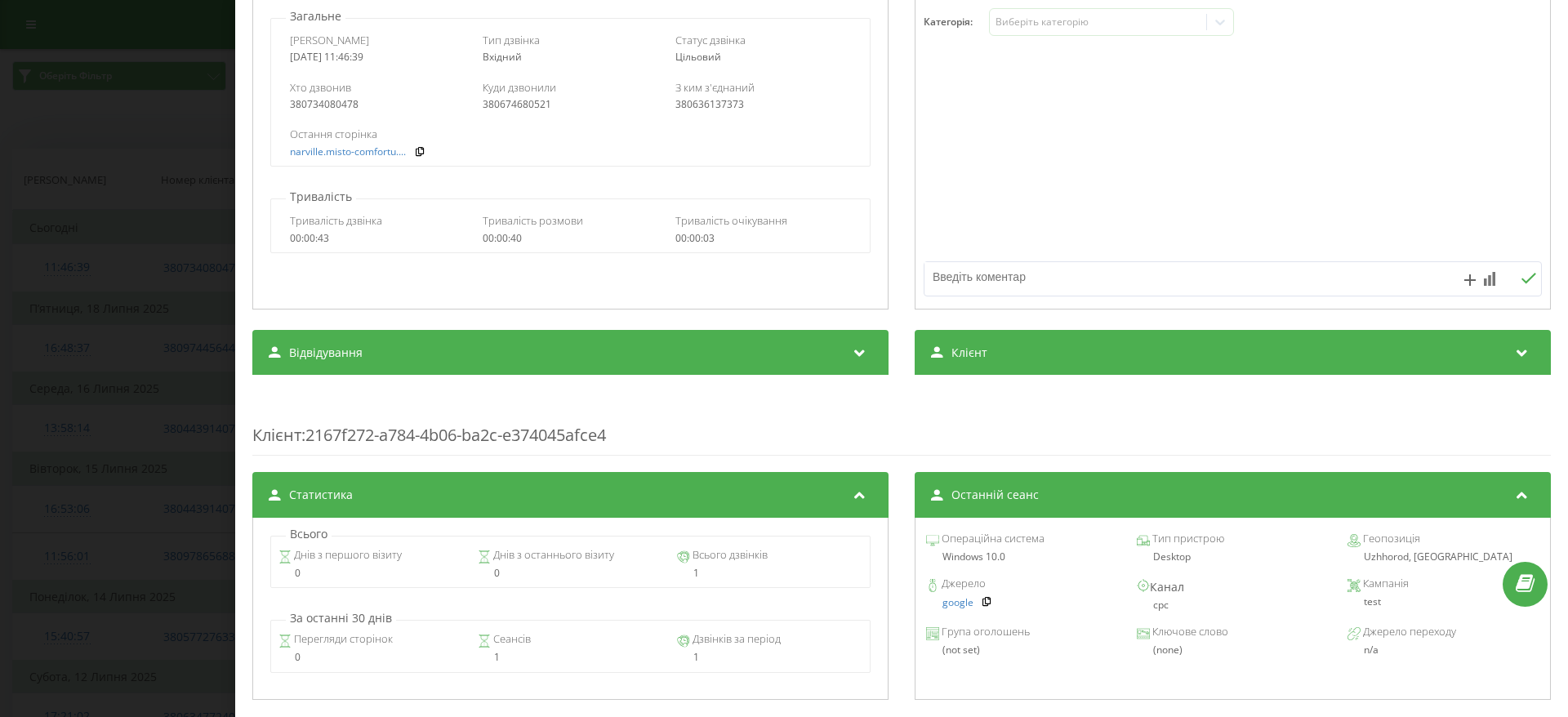 click on "Дзвінок :  ua7_-1753087598.8772580   1 x  - 00:42 00:00   00:00   Транскрипція Для AI-аналізу майбутніх дзвінків  налаштуйте та активуйте профіль на сторінці . Якщо профіль вже є і дзвінок відповідає його умовам, оновіть сторінку через 10 хвилин - AI аналізує поточний дзвінок. Аналіз дзвінка Для AI-аналізу майбутніх дзвінків  налаштуйте та активуйте профіль на сторінці . Якщо профіль вже є і дзвінок відповідає його умовам, оновіть сторінку через 10 хвилин - AI аналізує поточний дзвінок. Деталі дзвінка Загальне Дата дзвінка 2025-07-21 11:46:39 Тип дзвінка Вхідний Статус дзвінка Цільовий 380734080478 :" at bounding box center [784, 358] 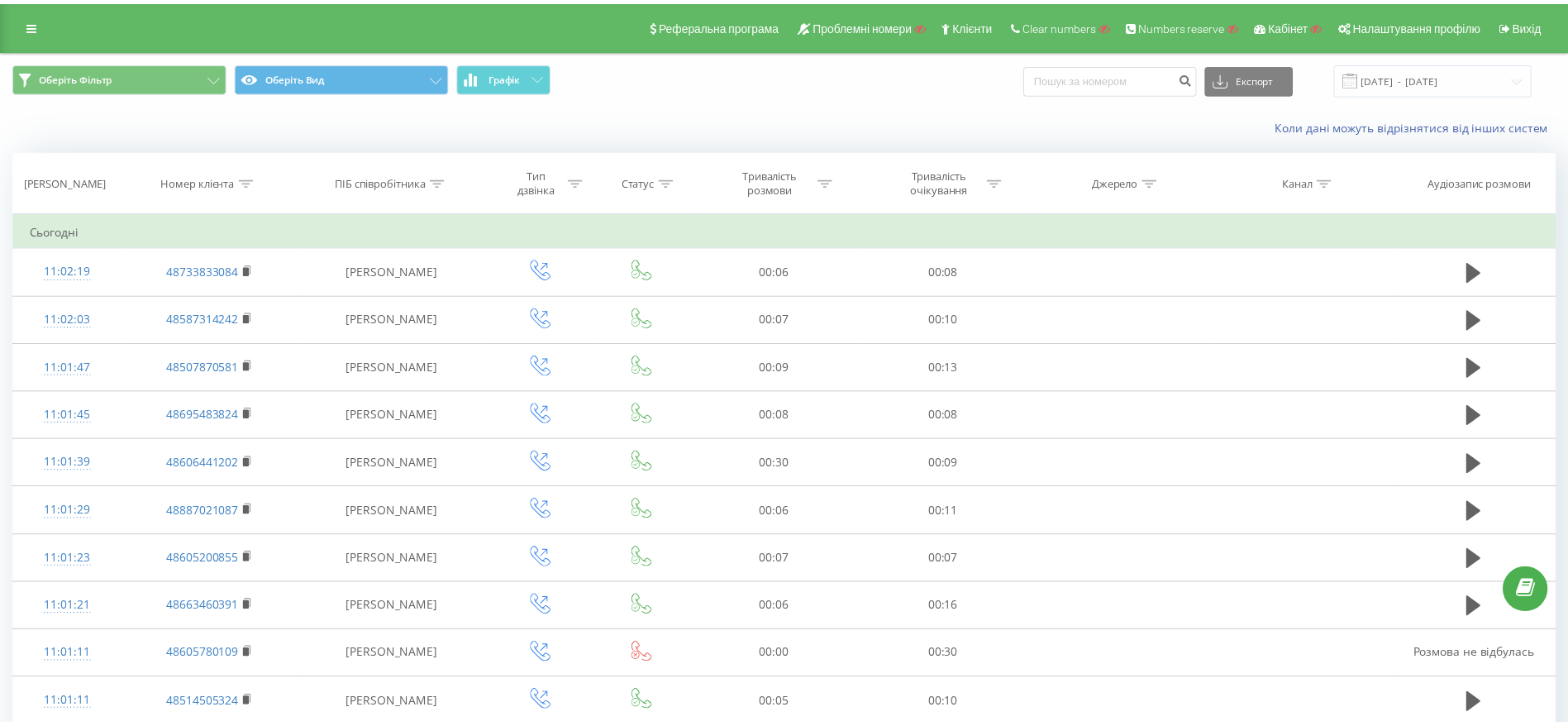 scroll, scrollTop: 0, scrollLeft: 0, axis: both 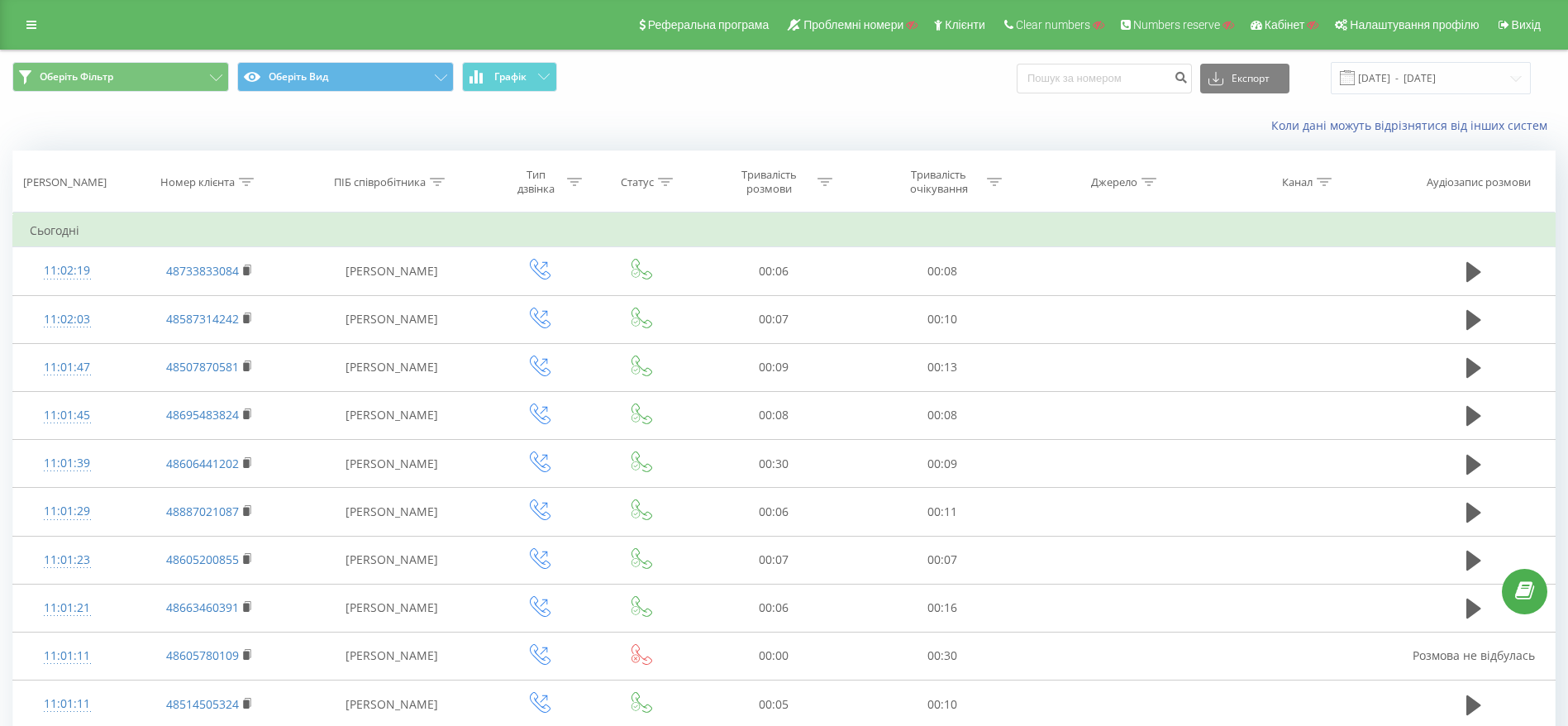 click on "Оберіть Фільтр Оберіть Вид Графік Експорт .csv .xls .xlsx 21.06.2025  -  21.07.2025" at bounding box center (784, 78) 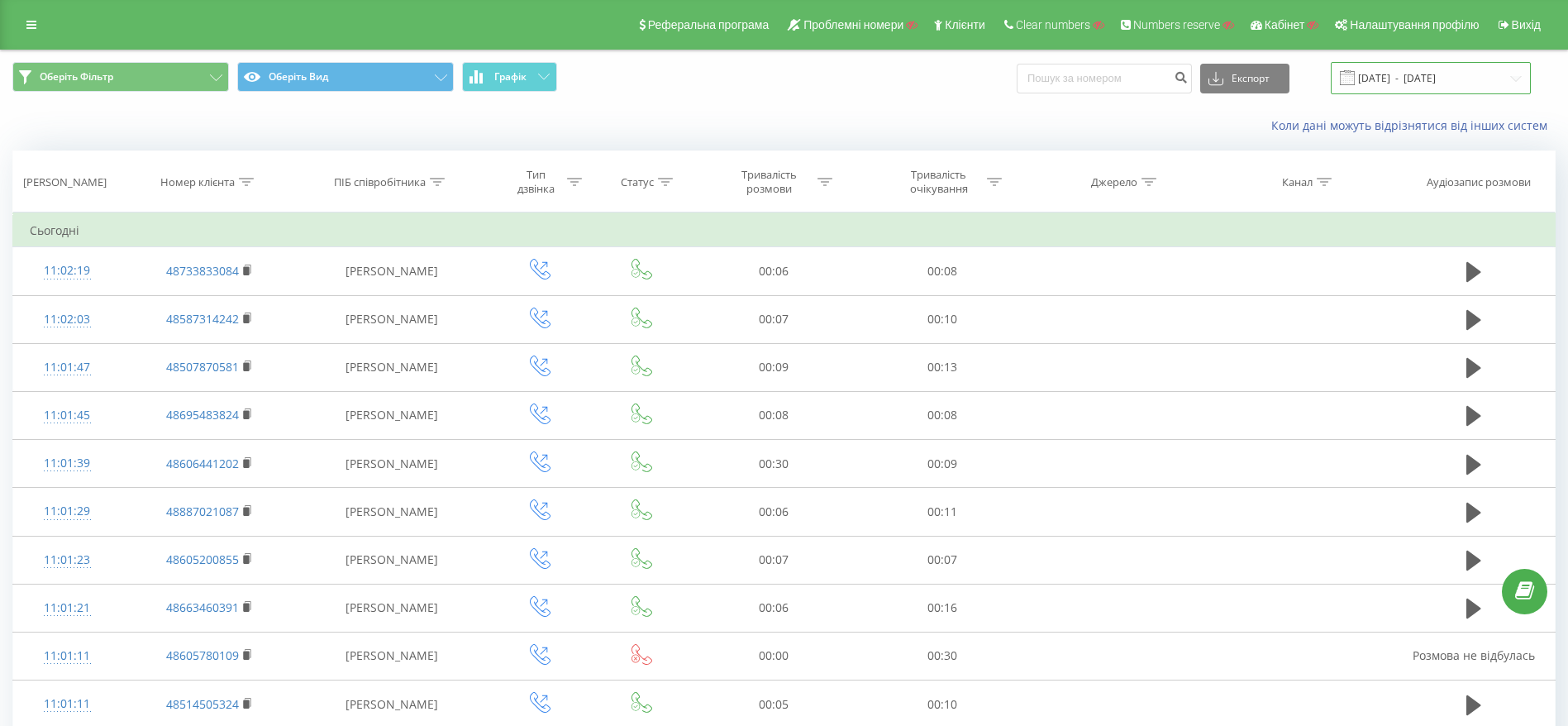click on "[DATE]  -  [DATE]" at bounding box center [1431, 78] 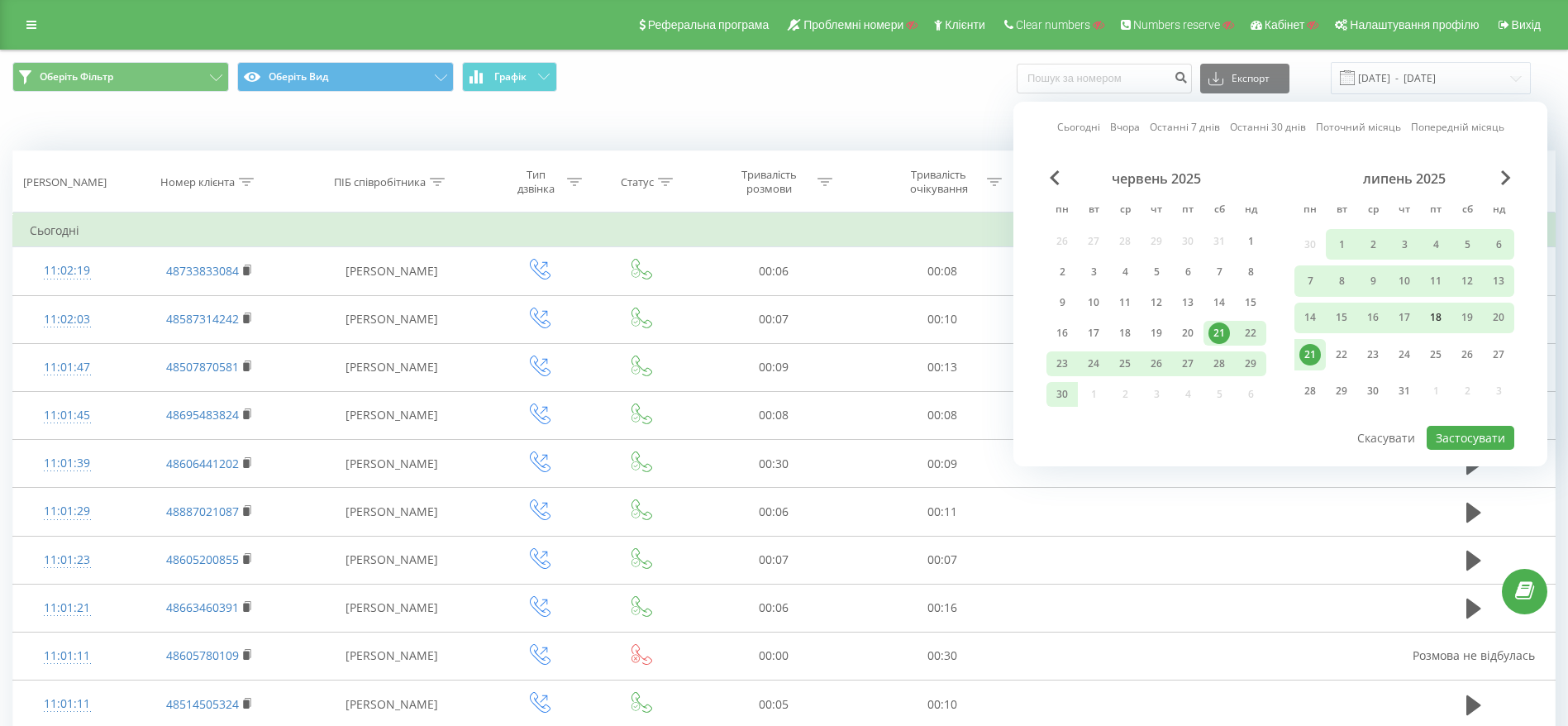 click on "18" at bounding box center [1436, 318] 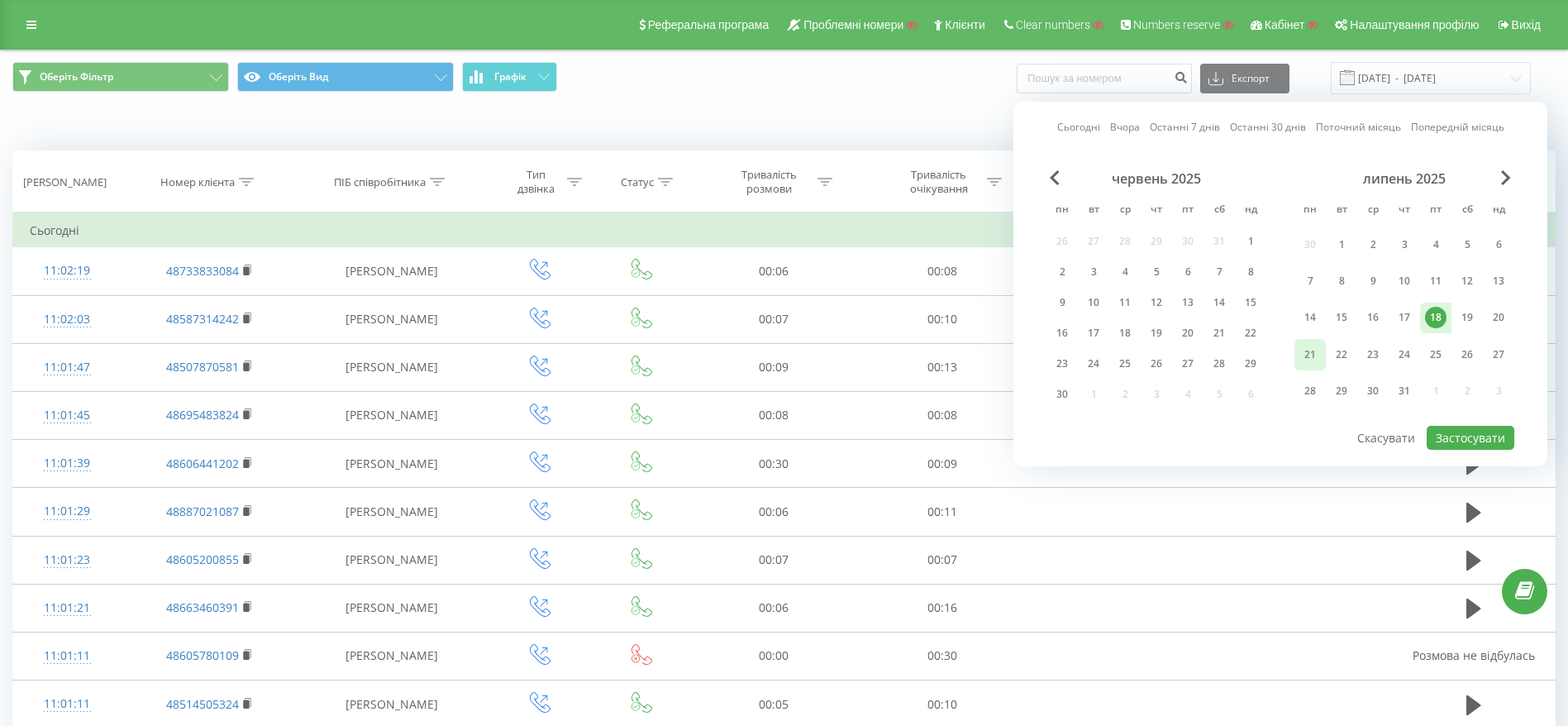 click on "21" at bounding box center [1310, 355] 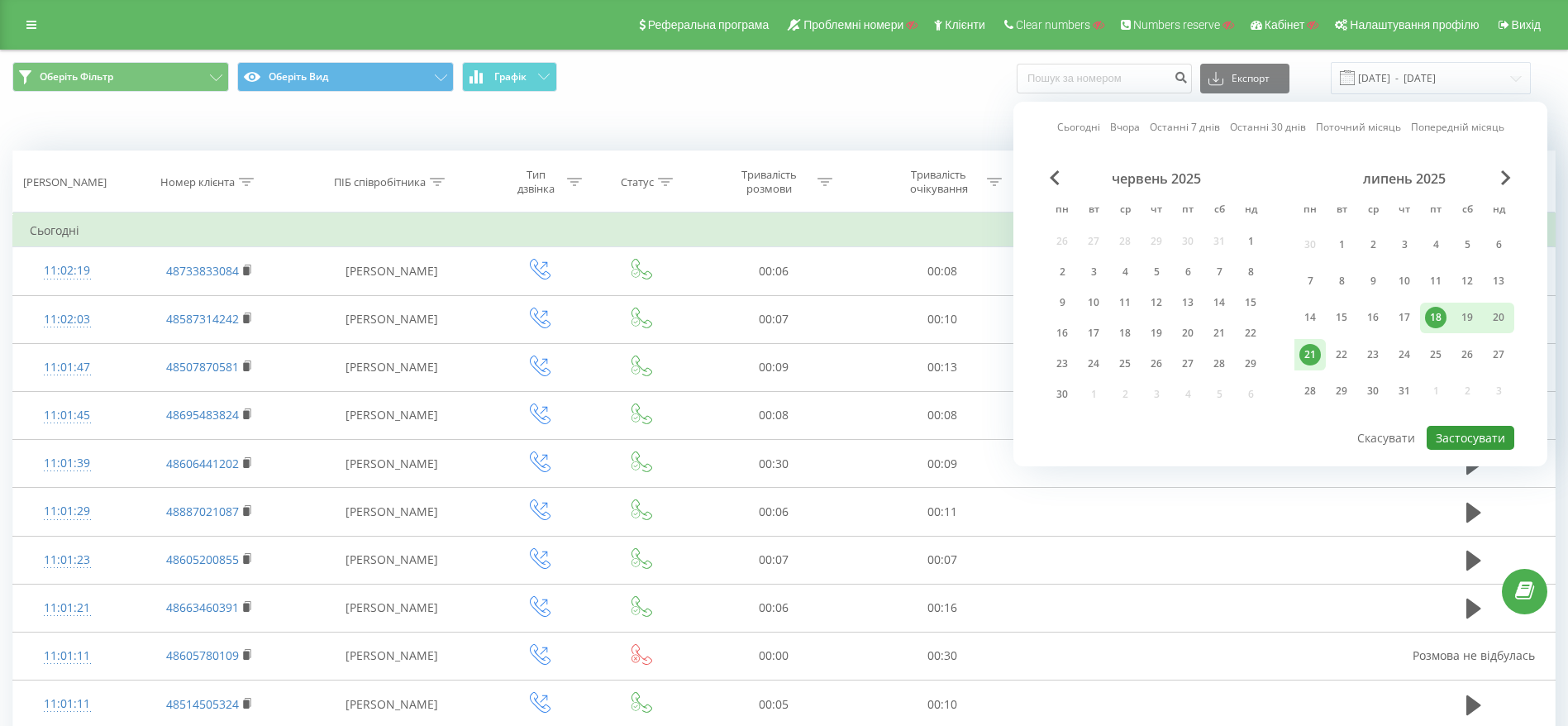 click on "Застосувати" at bounding box center (1470, 437) 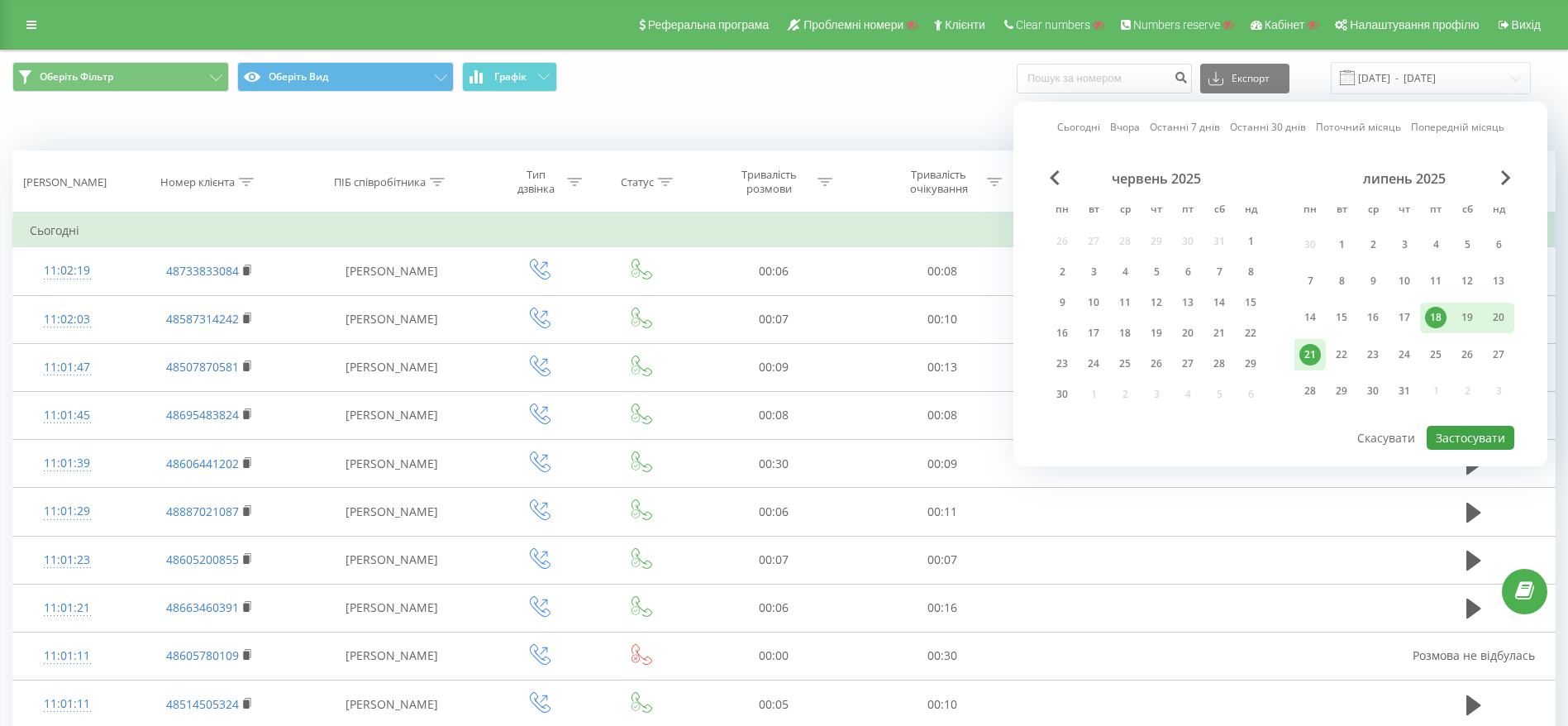 type on "18.07.2025  -  21.07.2025" 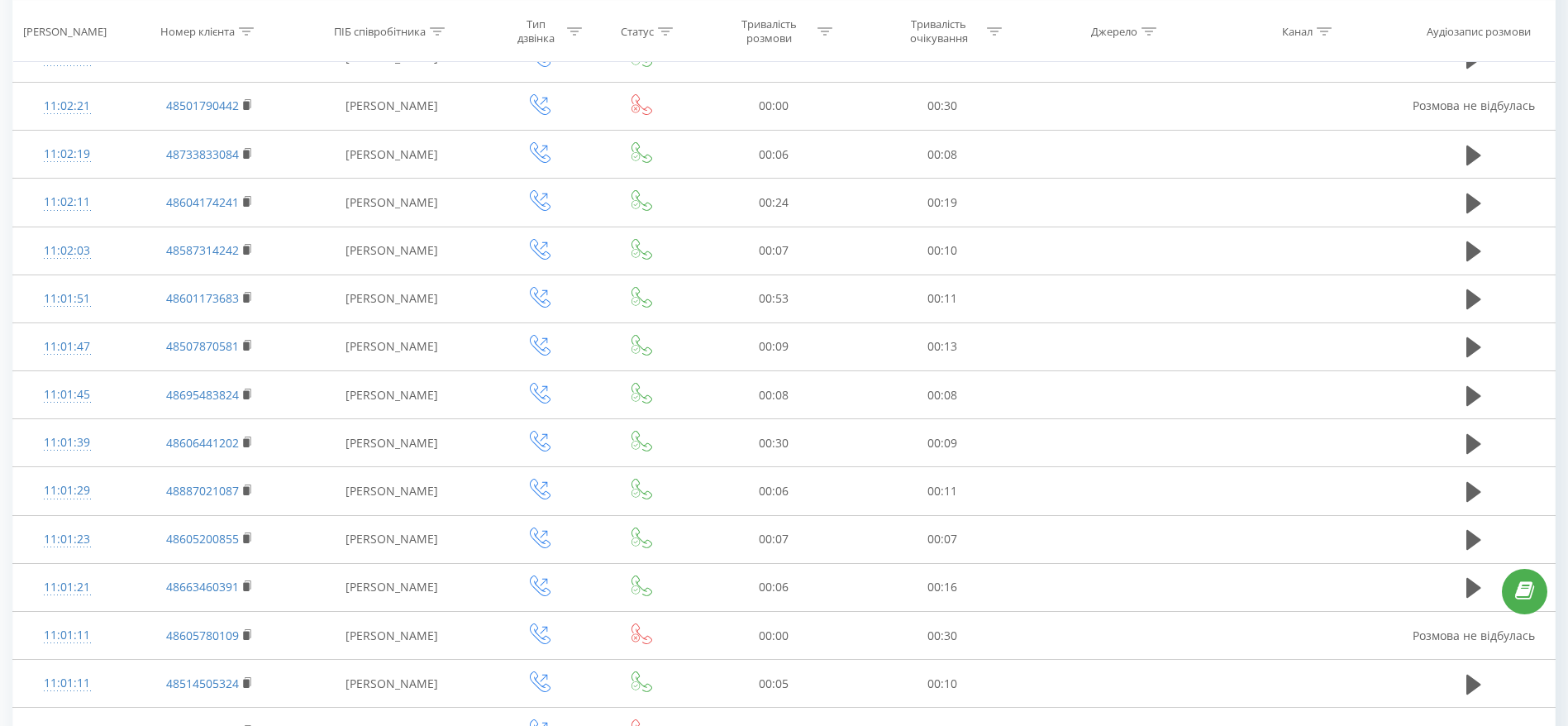scroll, scrollTop: 786, scrollLeft: 0, axis: vertical 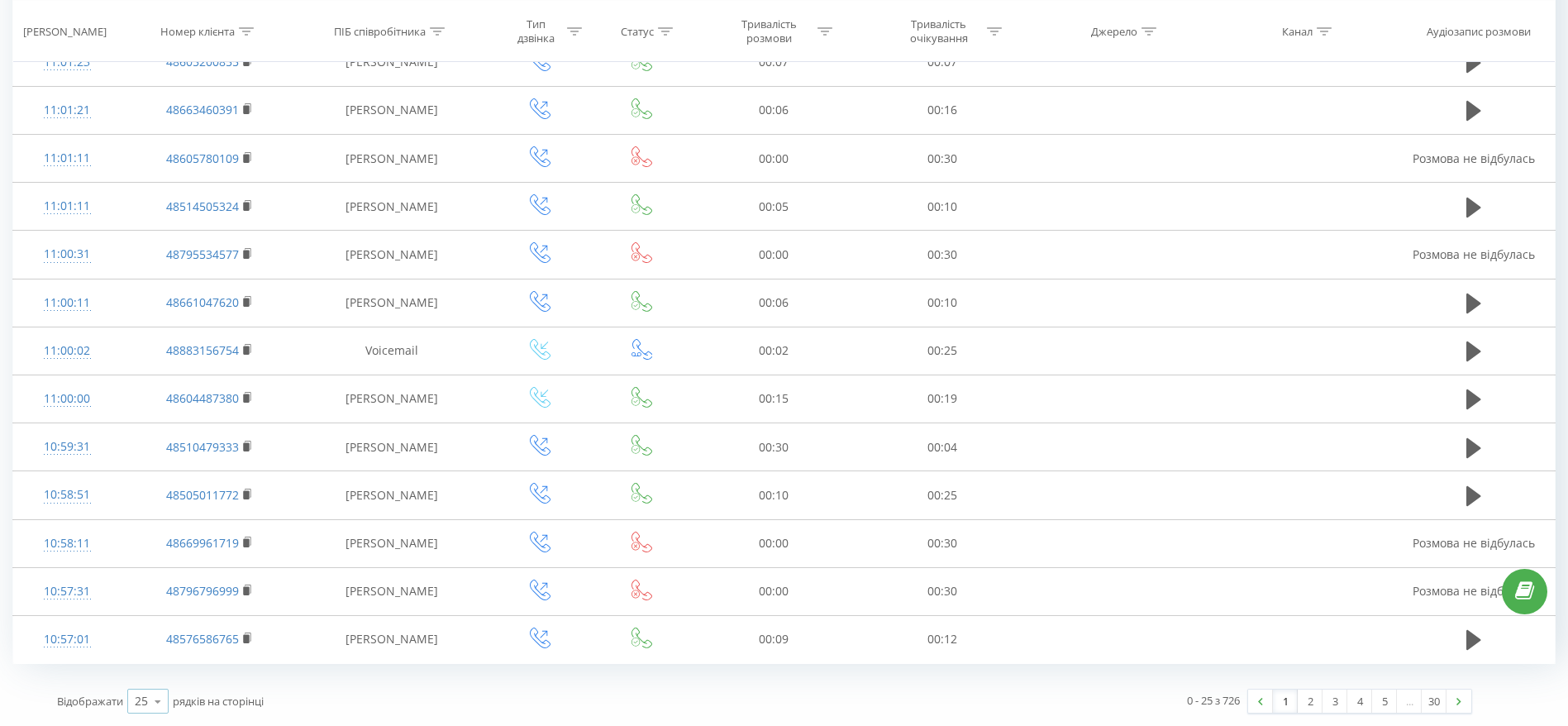 click at bounding box center (158, 701) 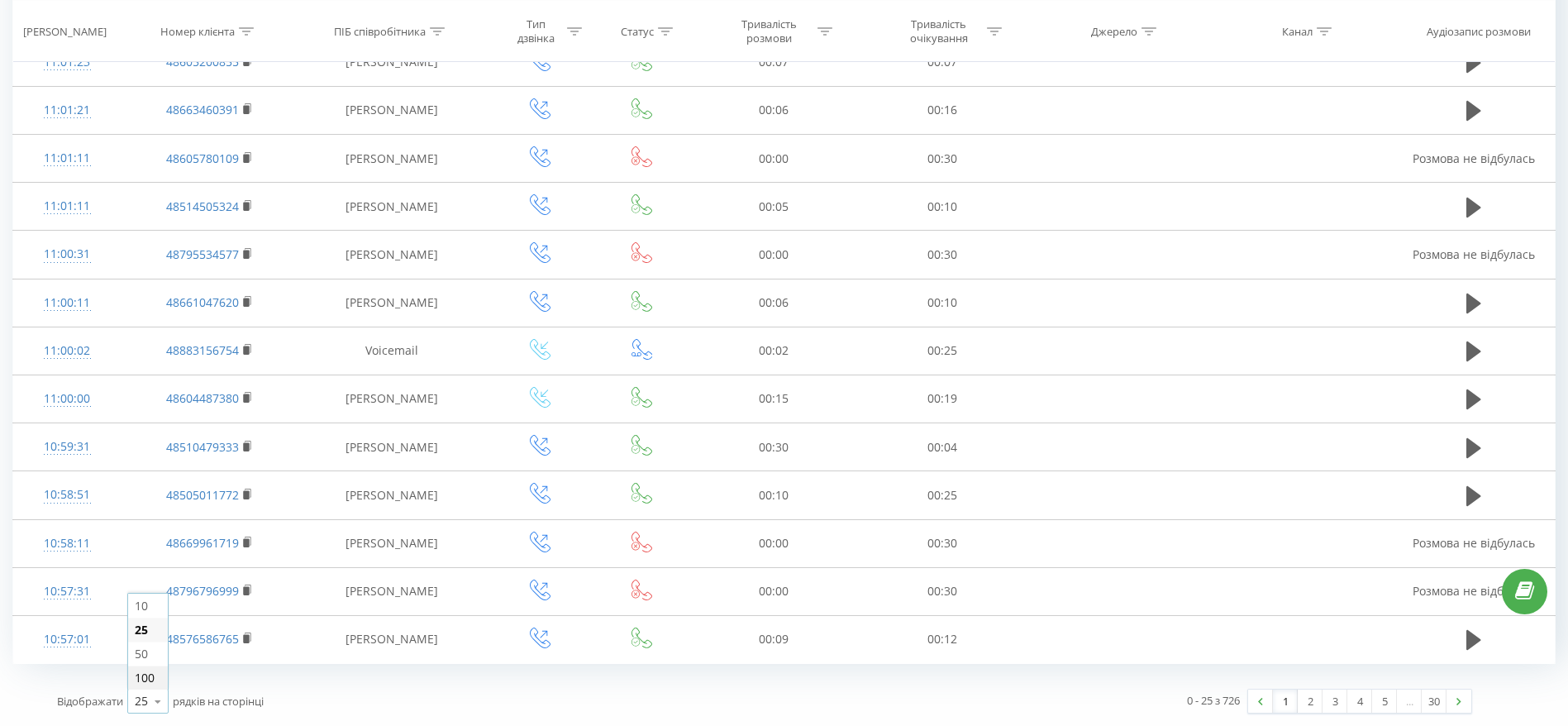 click on "100" at bounding box center [145, 677] 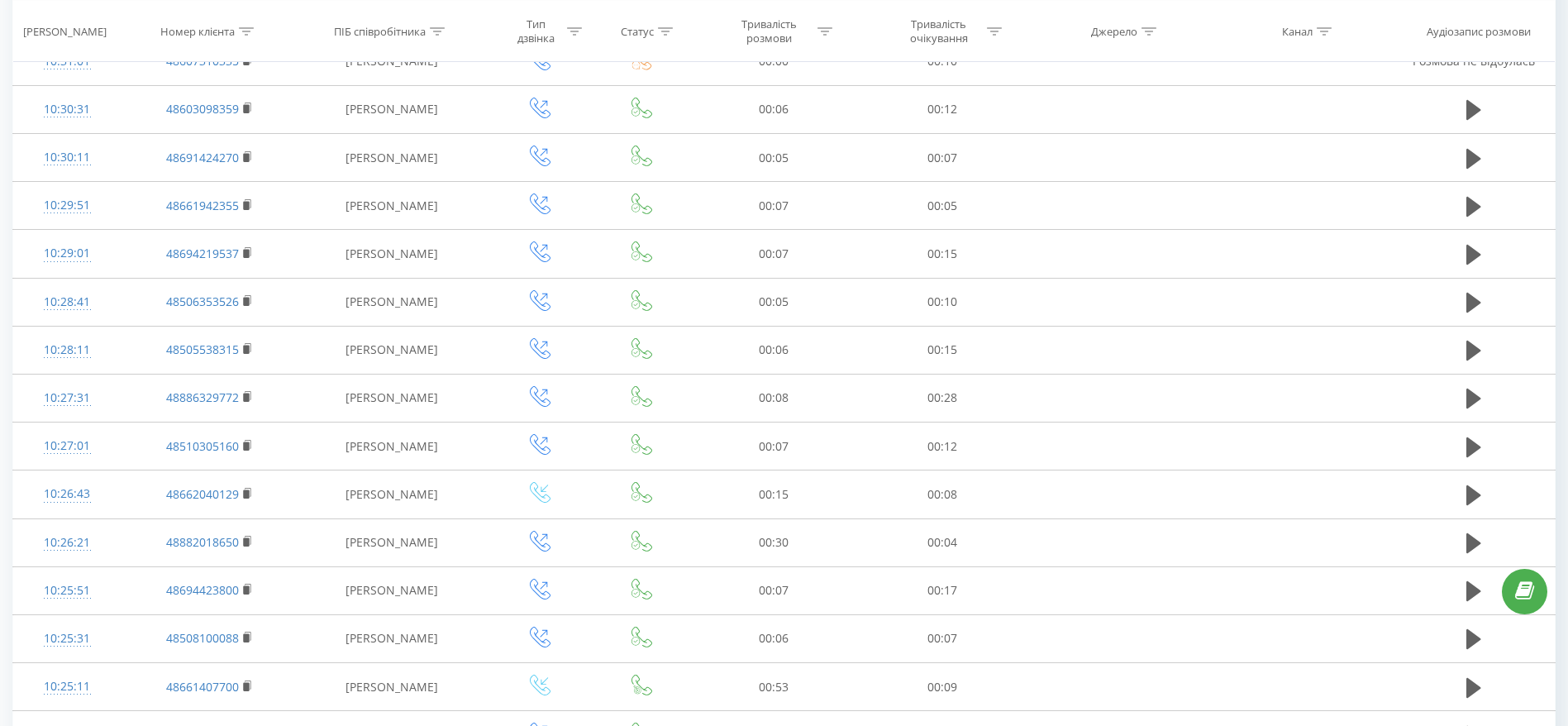 scroll, scrollTop: 4395, scrollLeft: 0, axis: vertical 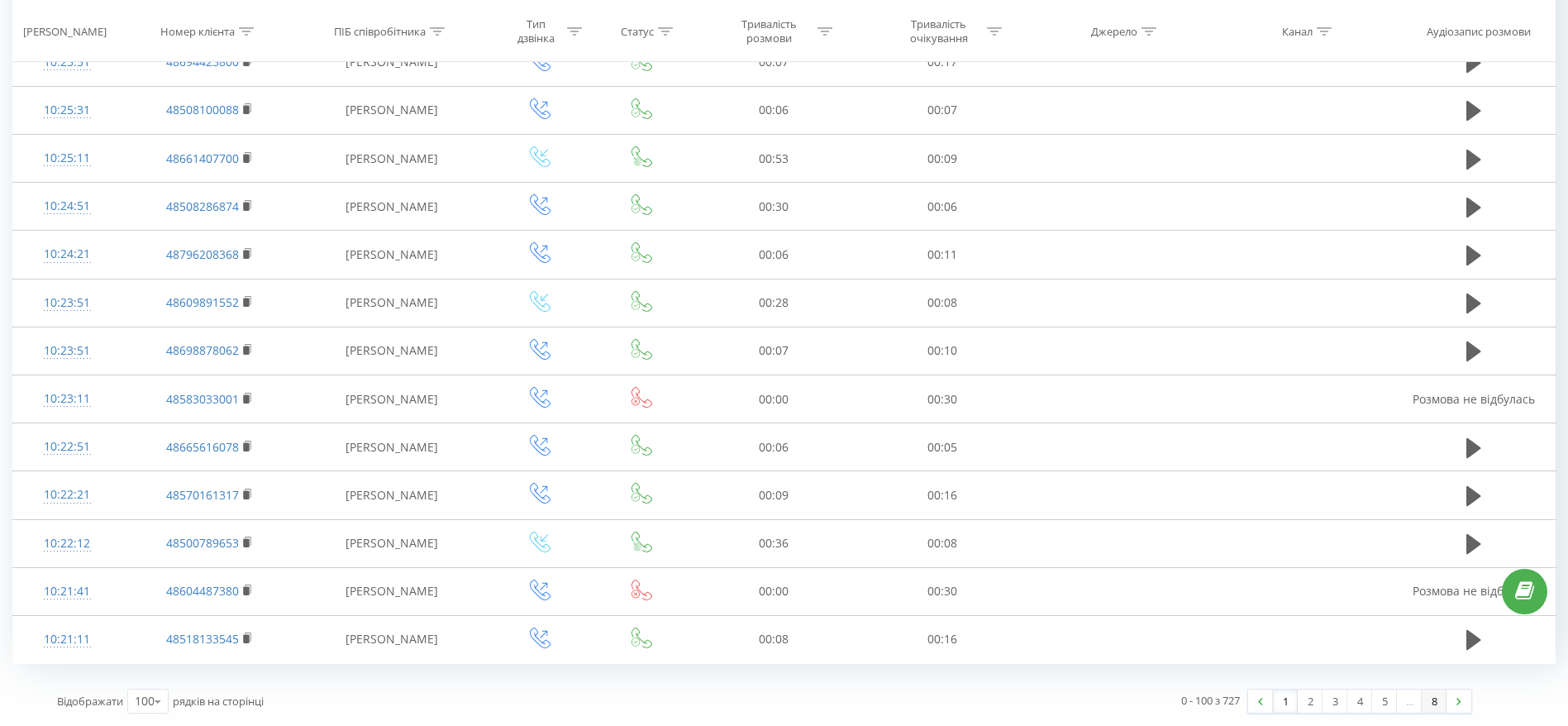 click on "8" at bounding box center (1434, 701) 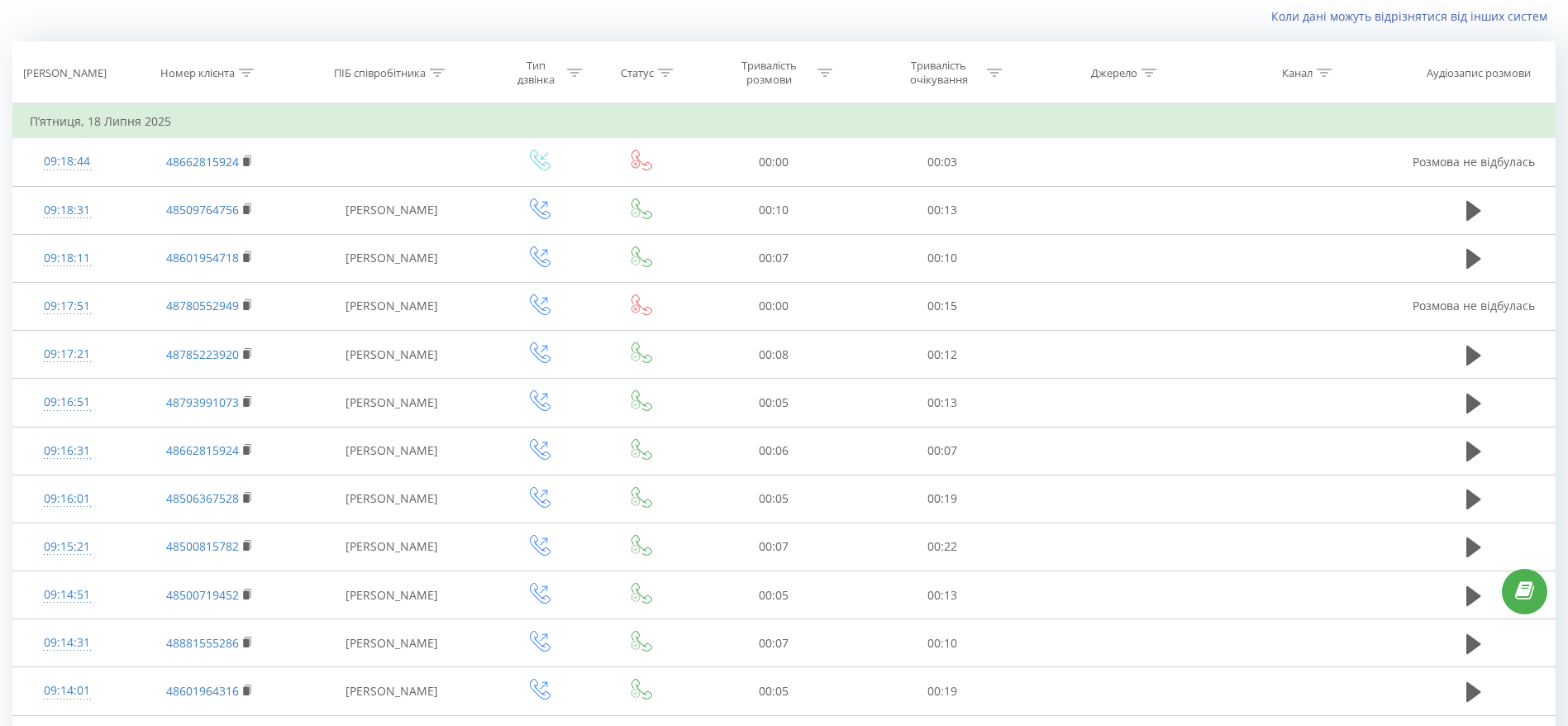 scroll, scrollTop: 931, scrollLeft: 0, axis: vertical 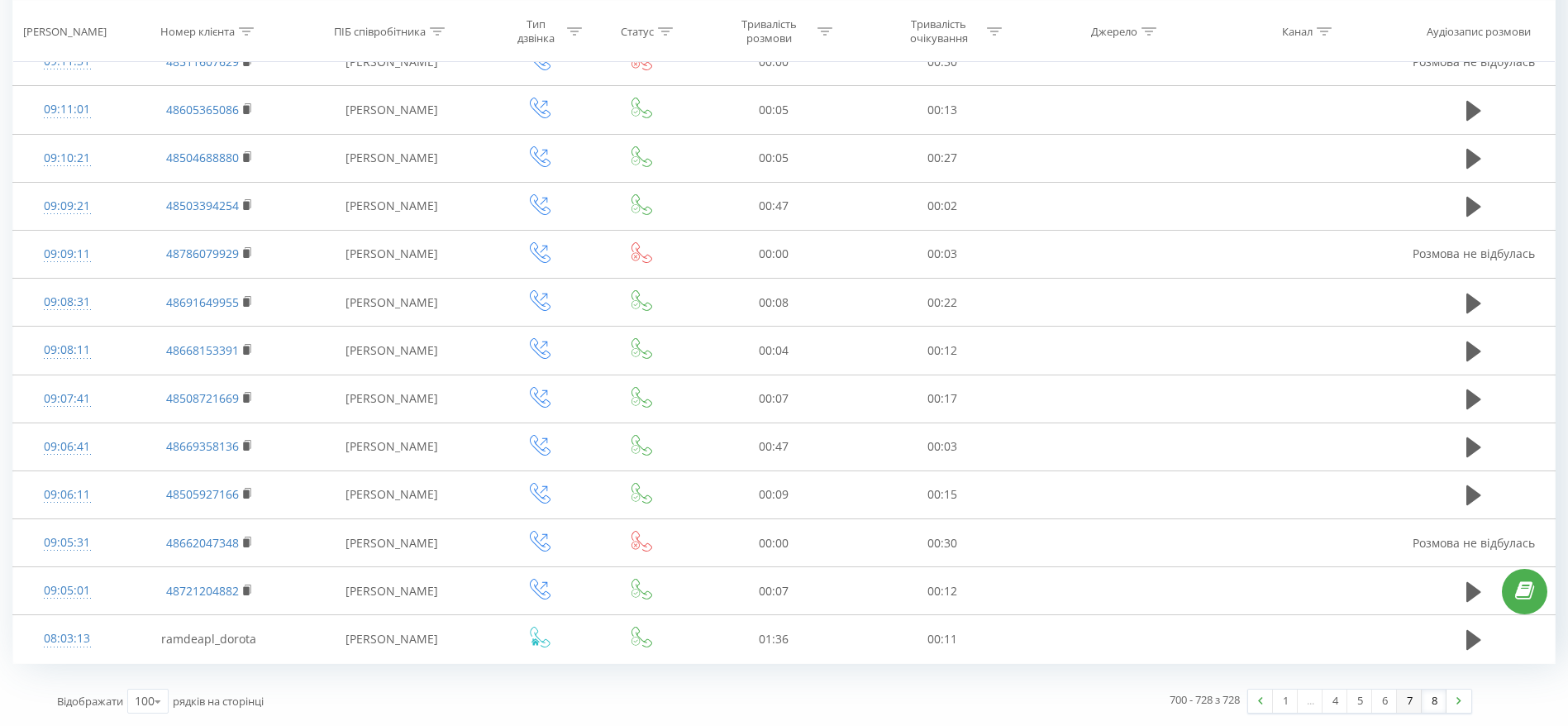 click on "7" at bounding box center (1409, 701) 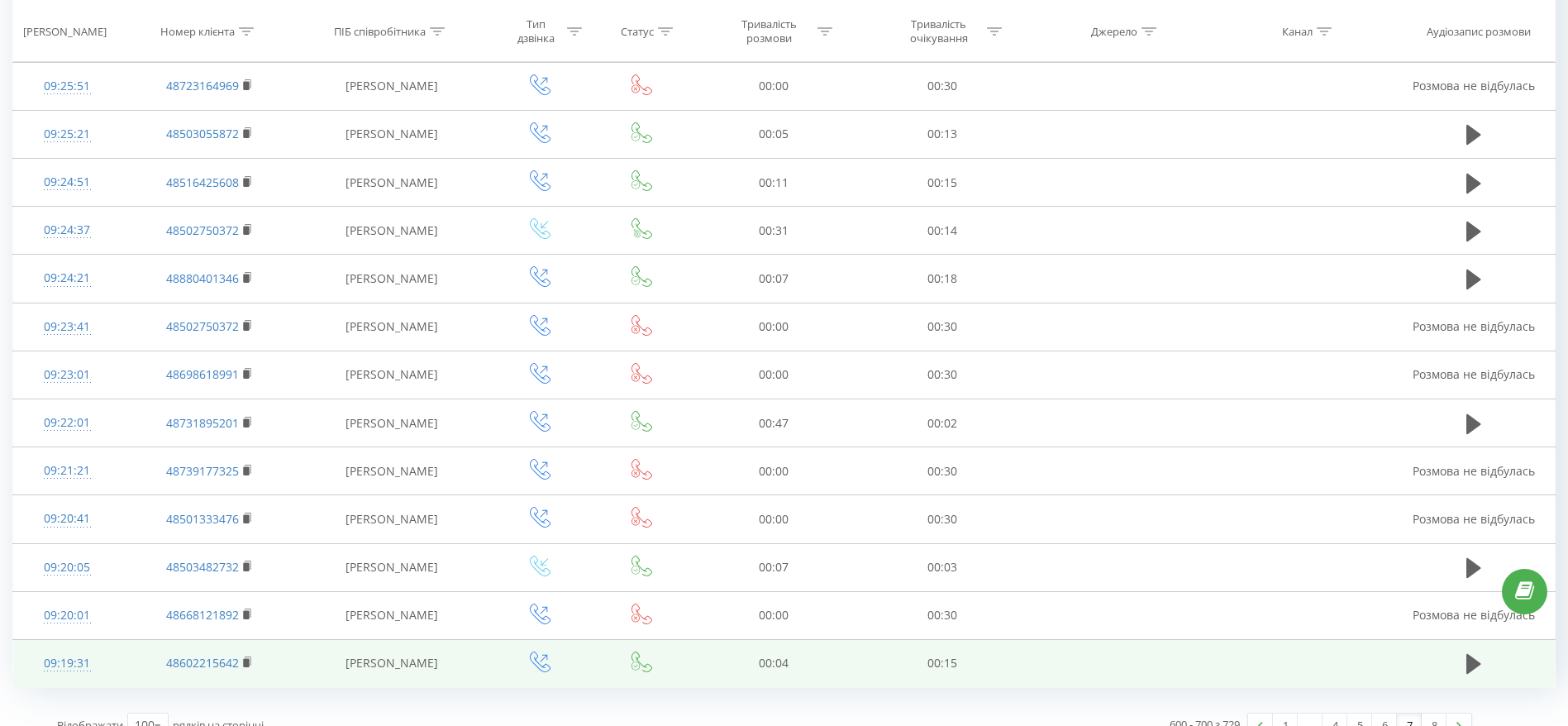 scroll, scrollTop: 4395, scrollLeft: 0, axis: vertical 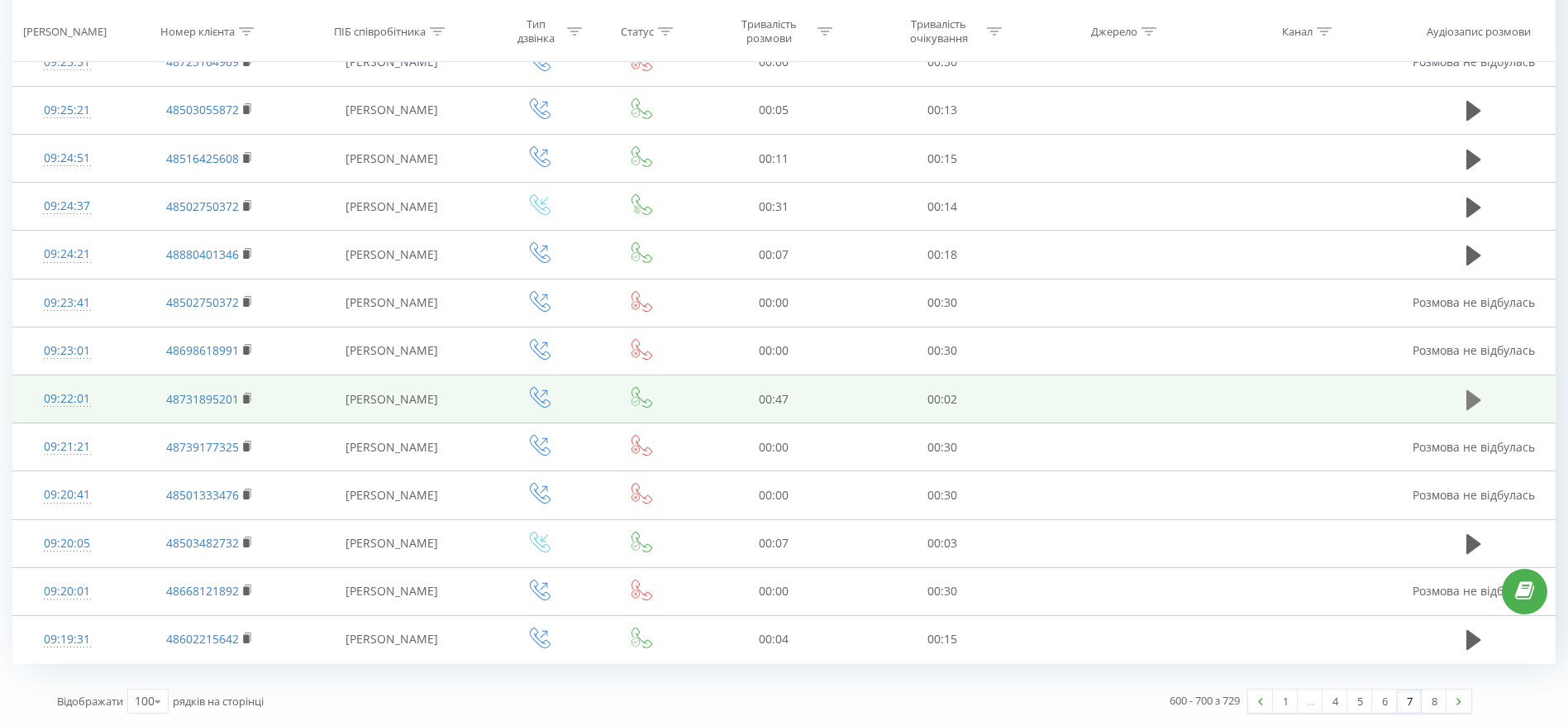 click 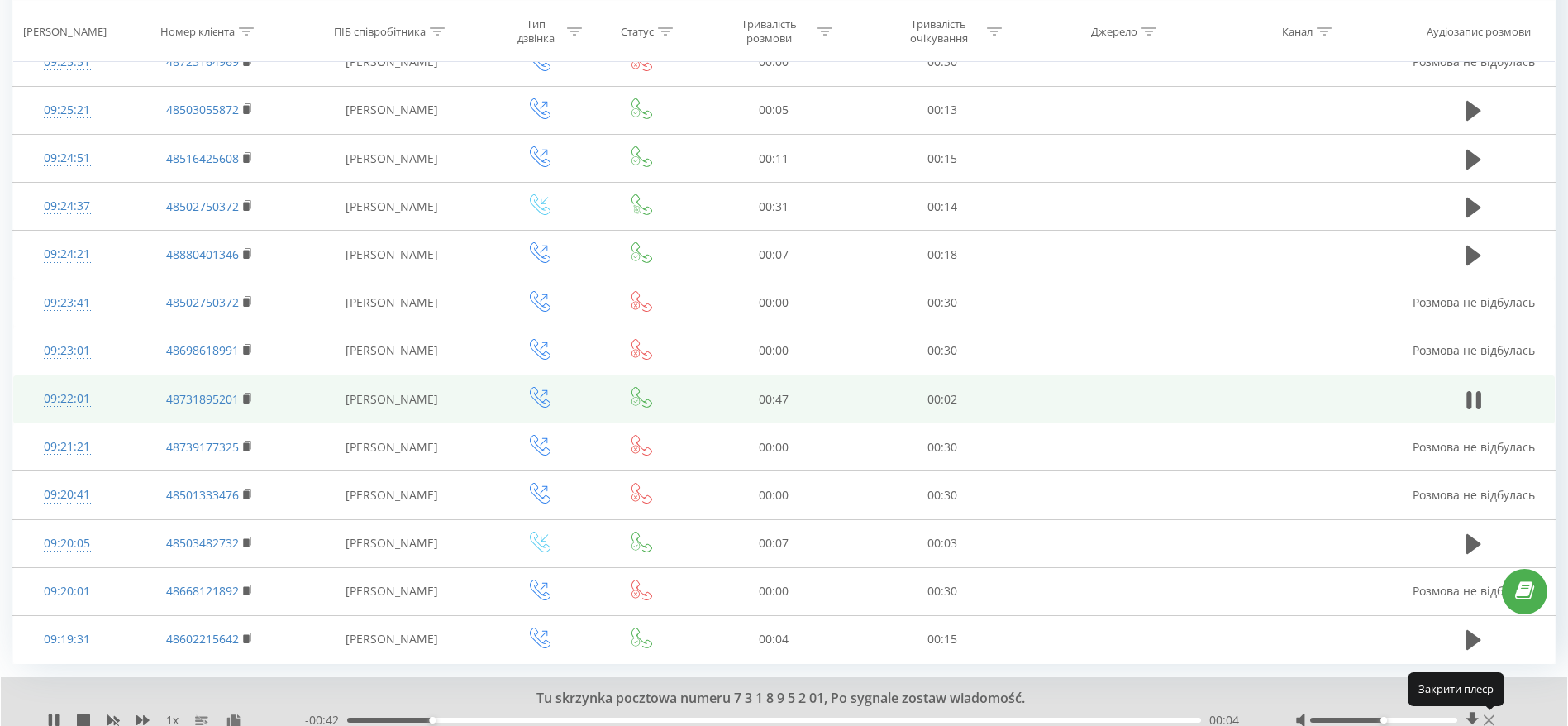 click 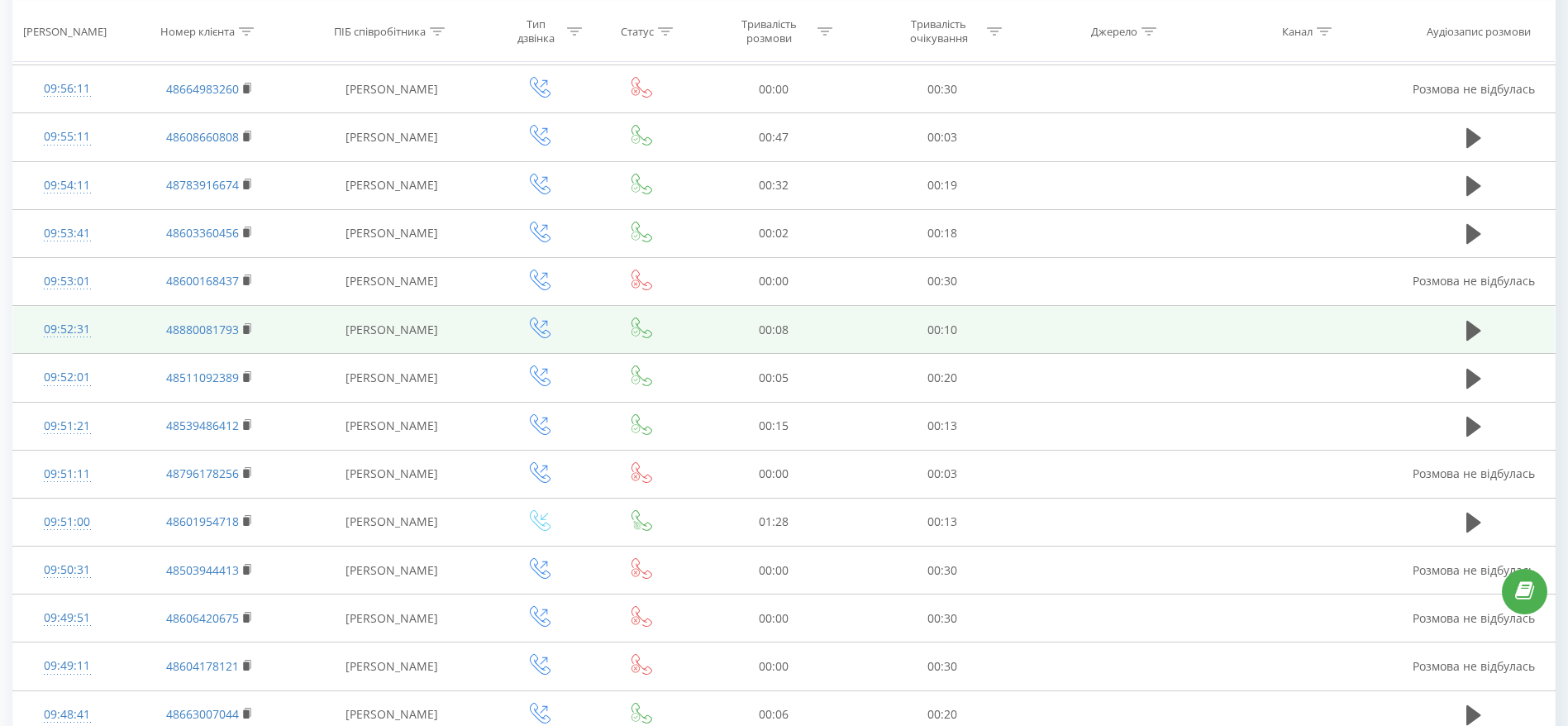 scroll, scrollTop: 1666, scrollLeft: 0, axis: vertical 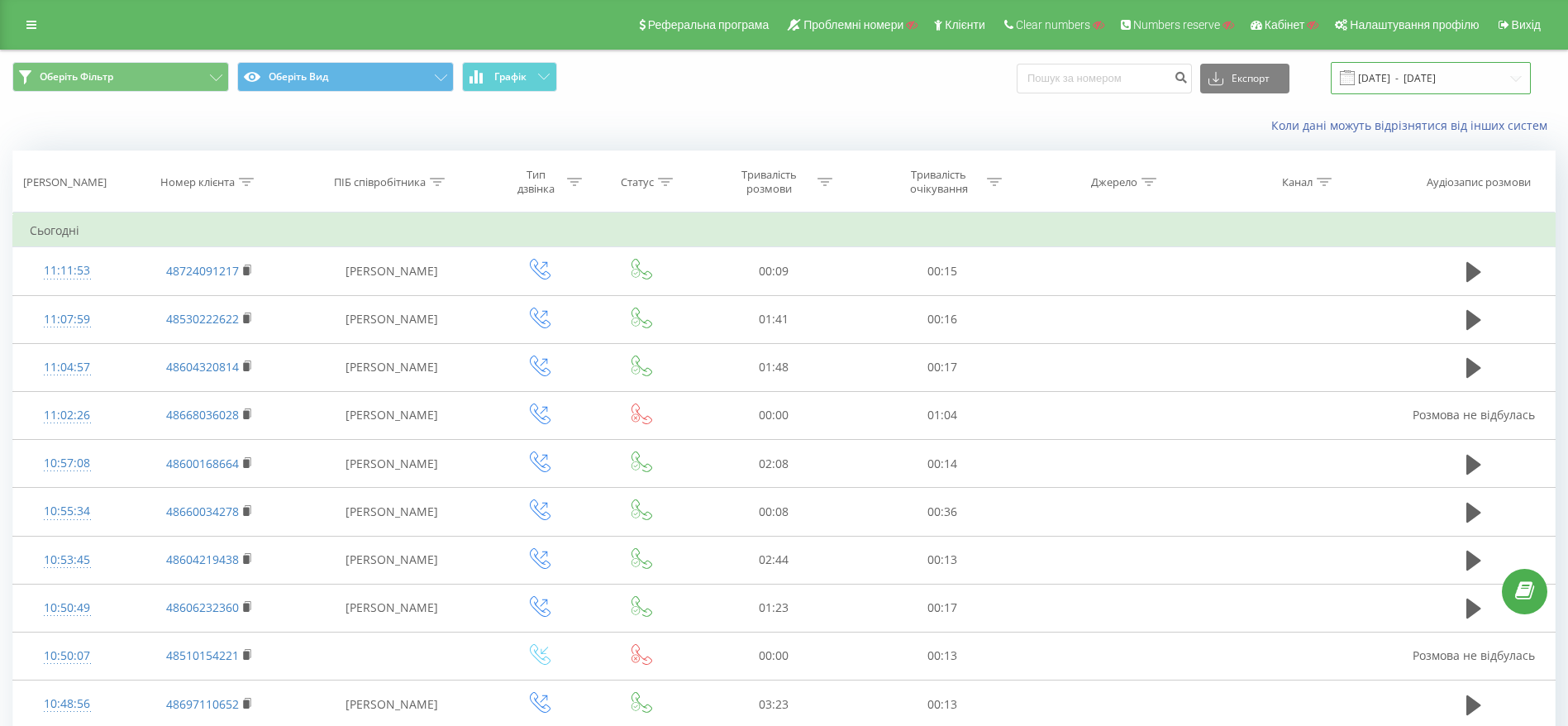 click on "[DATE]  -  [DATE]" at bounding box center (1431, 78) 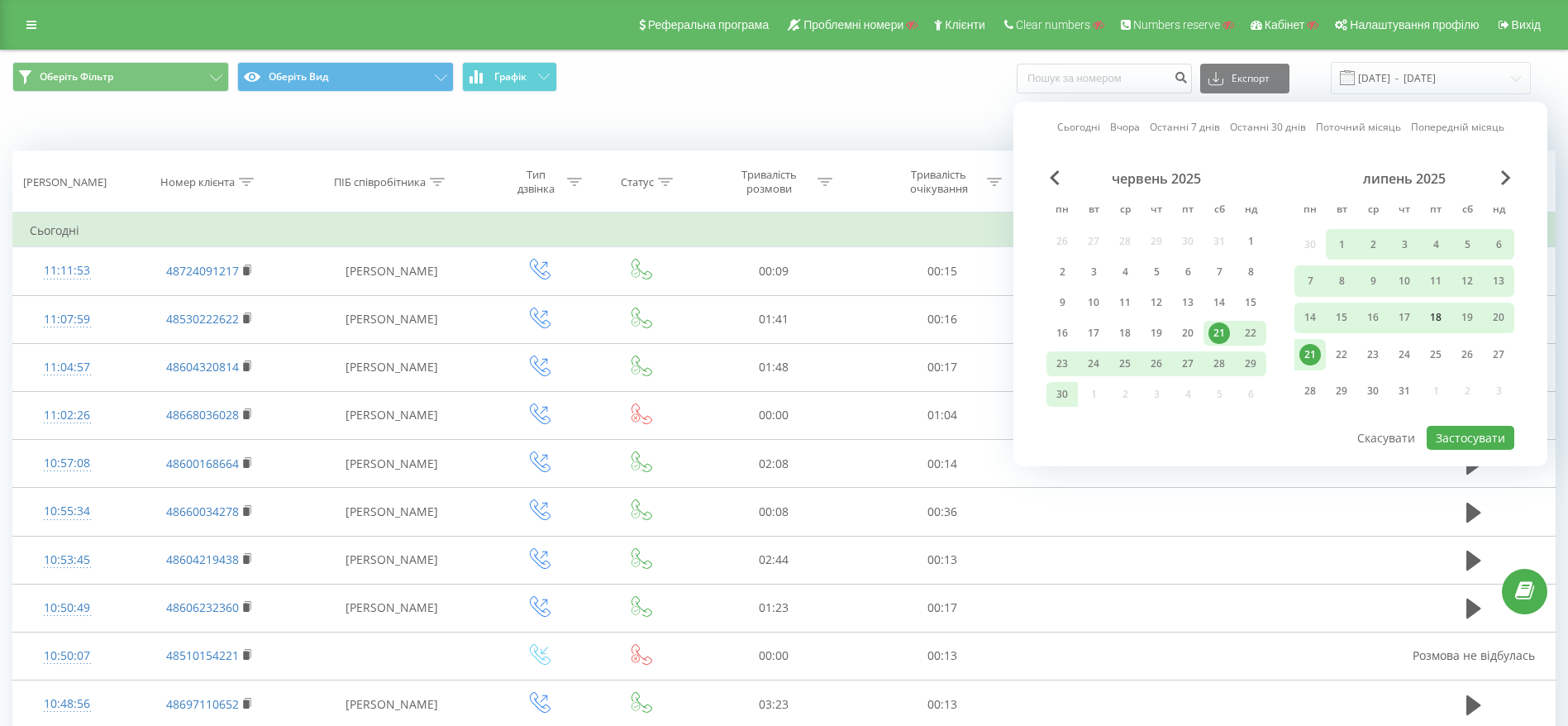 click on "18" at bounding box center (1436, 318) 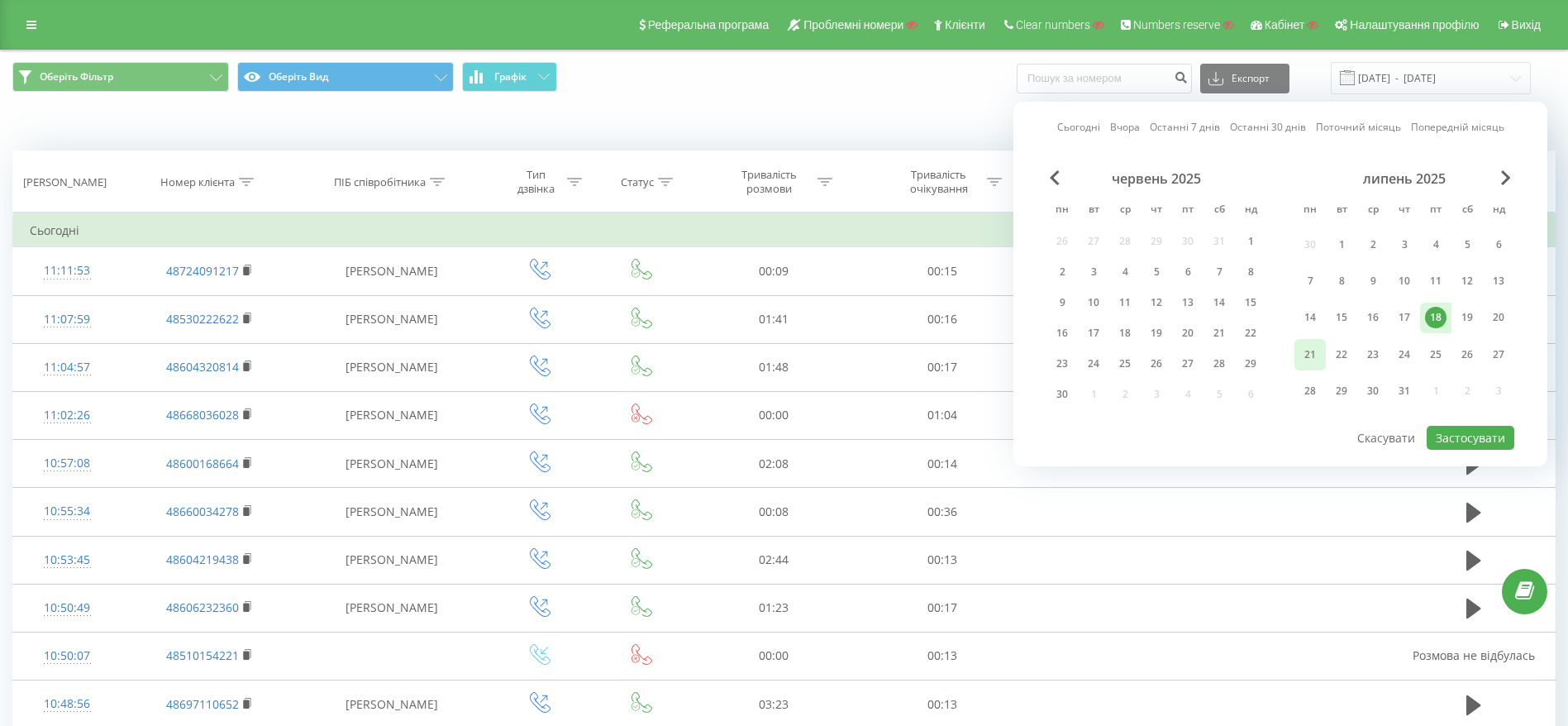 click on "21" at bounding box center [1310, 355] 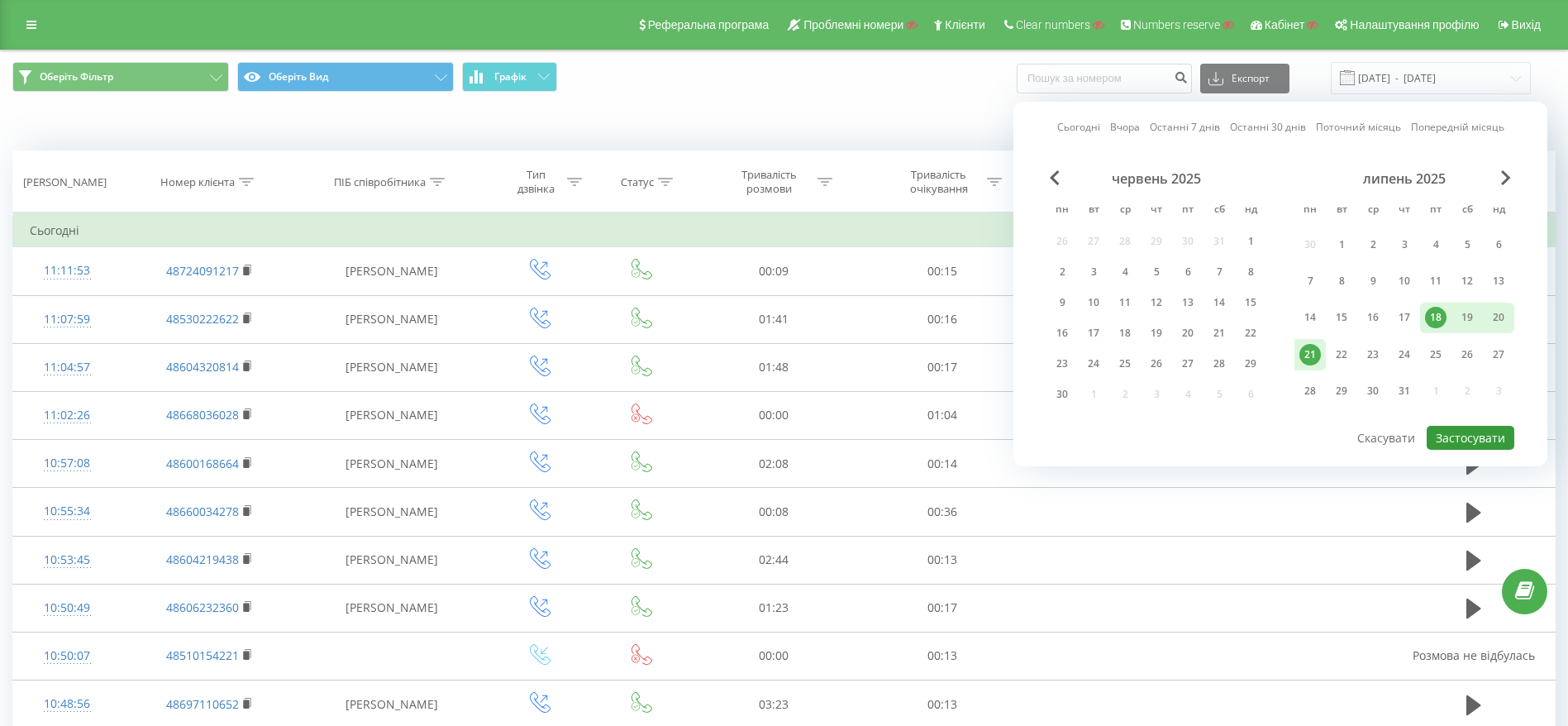 click on "Застосувати" at bounding box center [1470, 437] 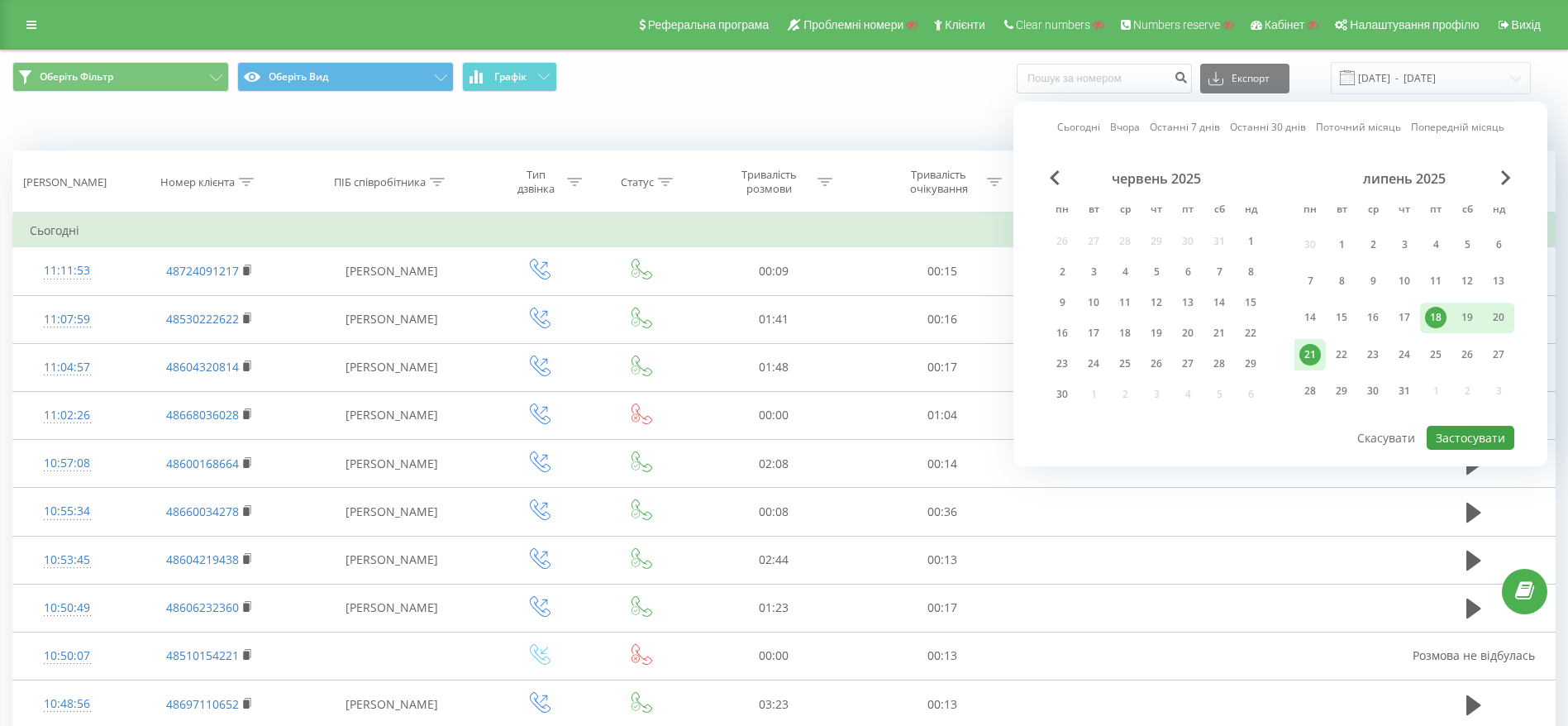 type on "18.07.2025  -  21.07.2025" 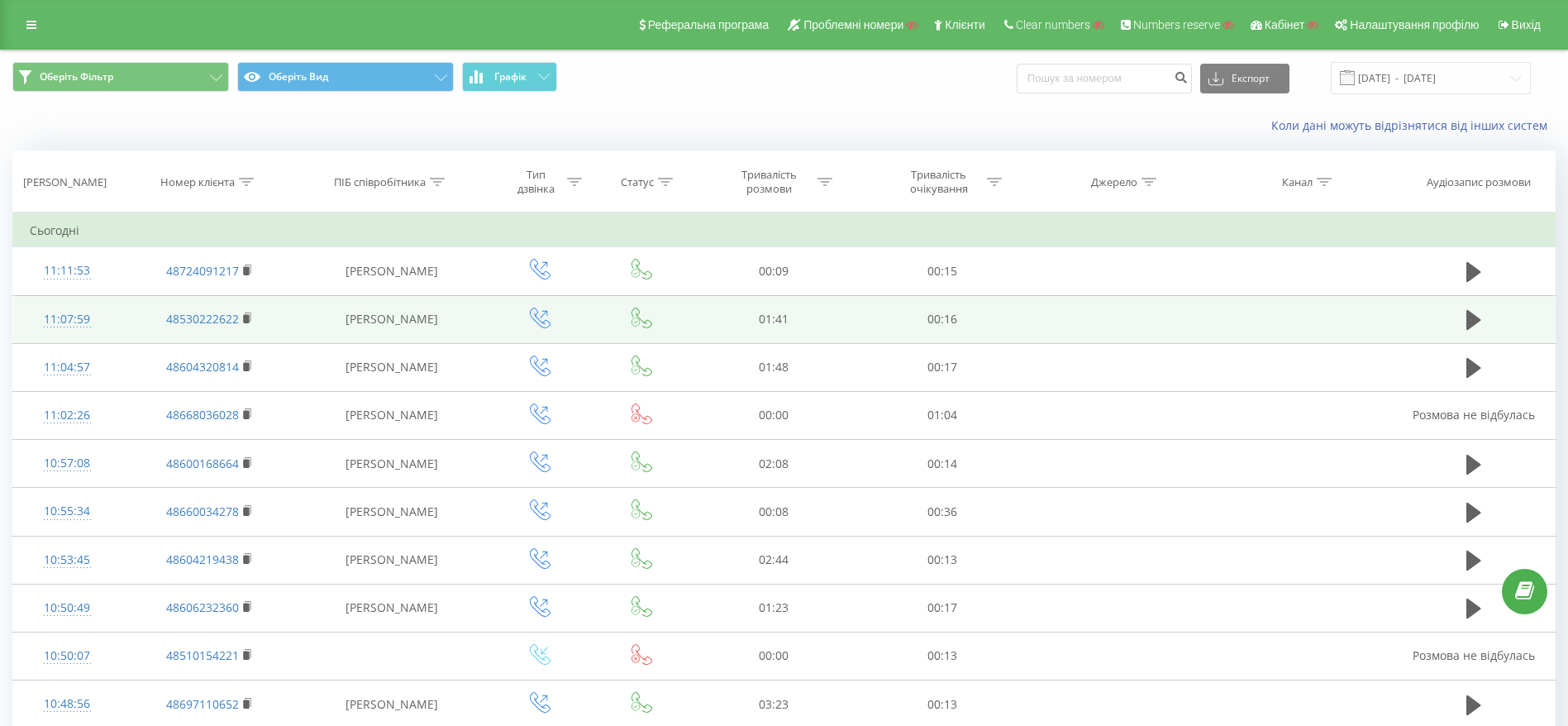 click on "11:07:59" at bounding box center (67, 319) 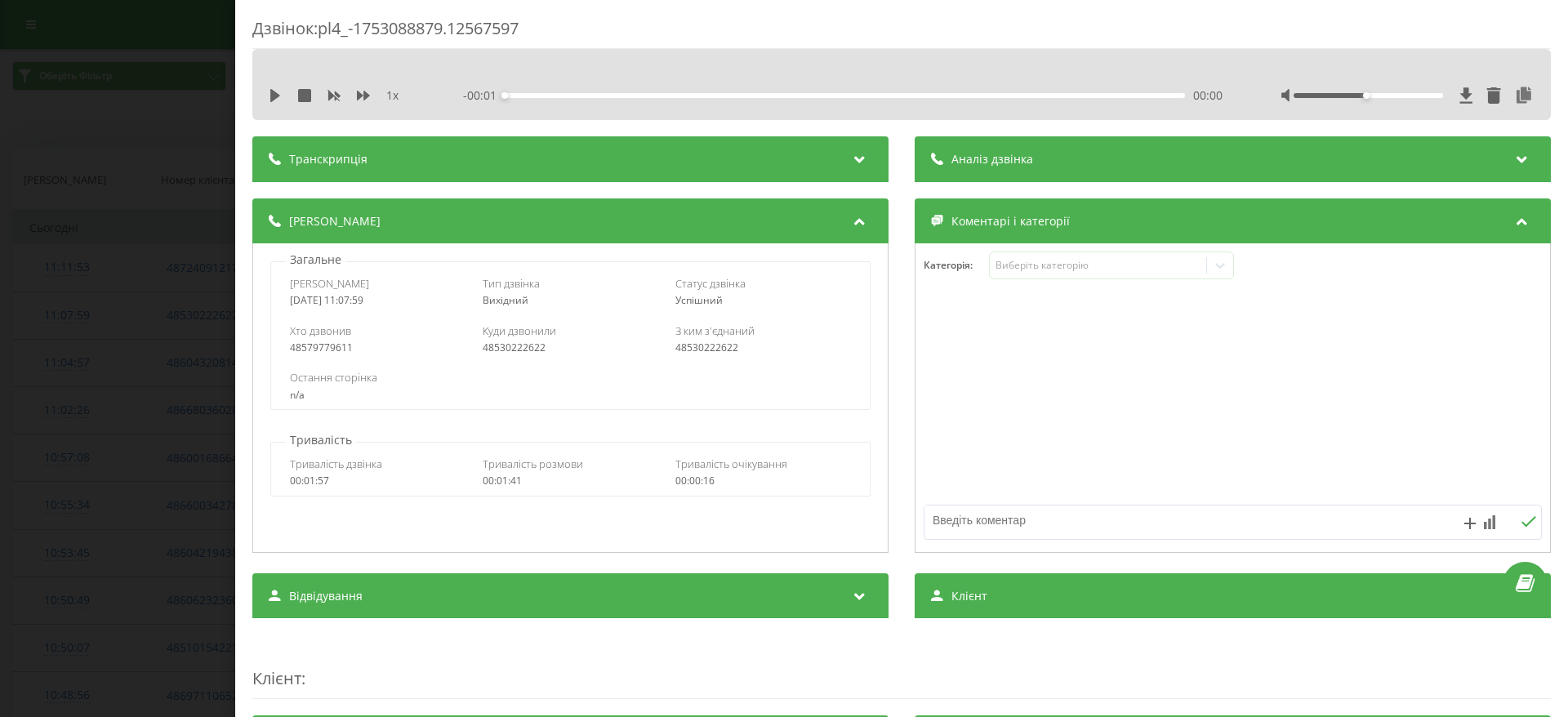 click on "Аналіз дзвінка" at bounding box center [1232, 159] 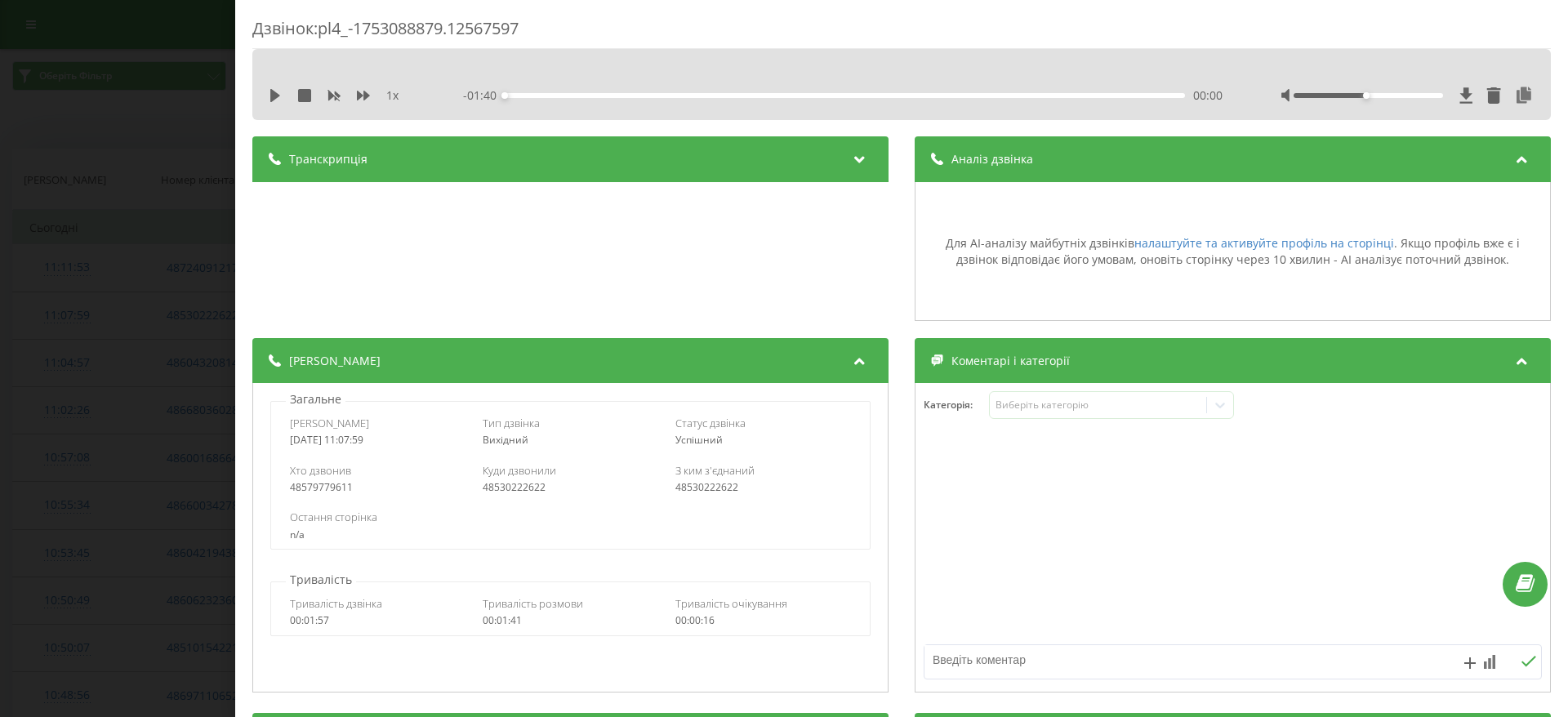 click on "Дзвінок :  pl4_-1753088879.12567597   1 x  - 01:40 00:00   00:00   Транскрипція Для AI-аналізу майбутніх дзвінків  налаштуйте та активуйте профіль на сторінці . Якщо профіль вже є і дзвінок відповідає його умовам, оновіть сторінку через 10 хвилин - AI аналізує поточний дзвінок. Аналіз дзвінка Для AI-аналізу майбутніх дзвінків  налаштуйте та активуйте профіль на сторінці . Якщо профіль вже є і дзвінок відповідає його умовам, оновіть сторінку через 10 хвилин - AI аналізує поточний дзвінок. Деталі дзвінка Загальне Дата дзвінка 2025-07-21 11:07:59 Тип дзвінка Вихідний Статус дзвінка Успішний 48579779611" at bounding box center [784, 358] 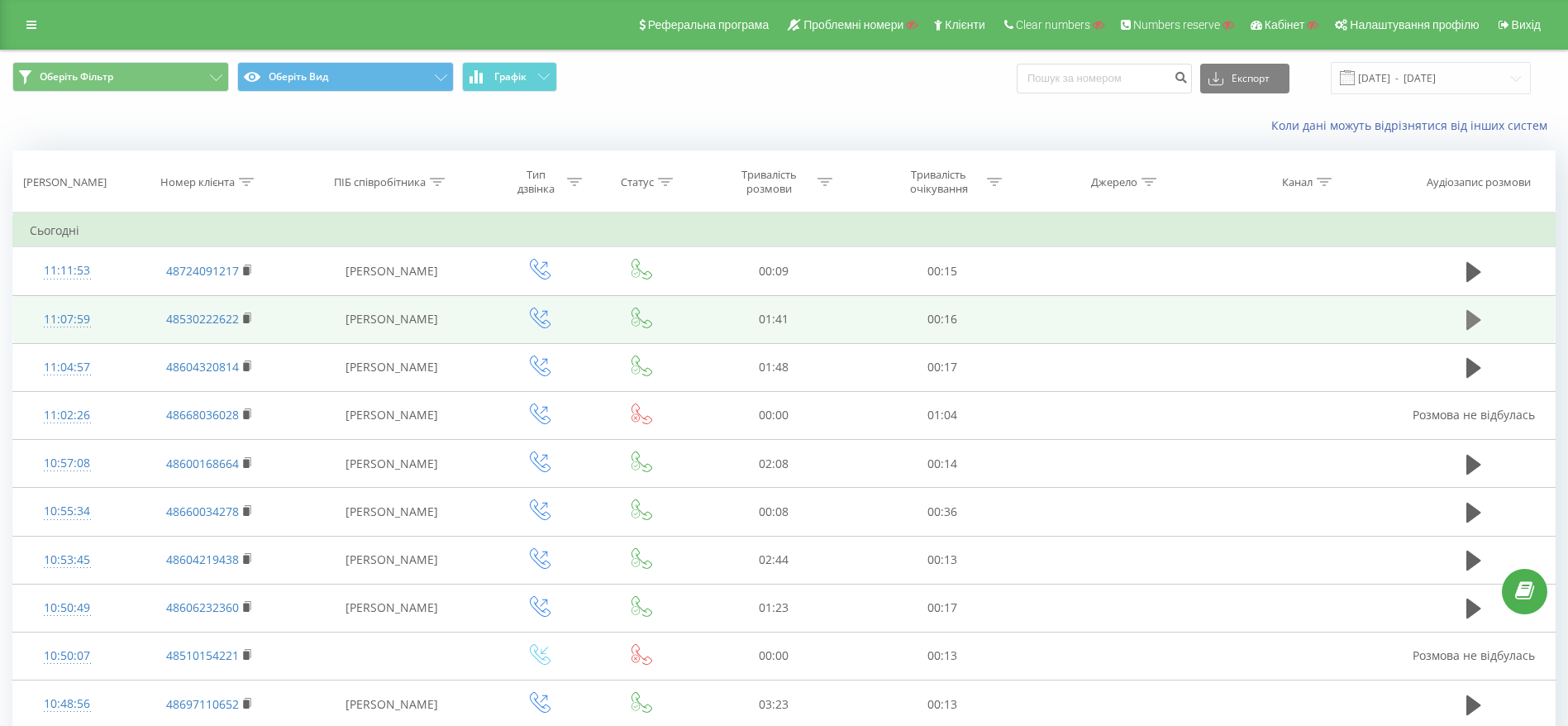 click 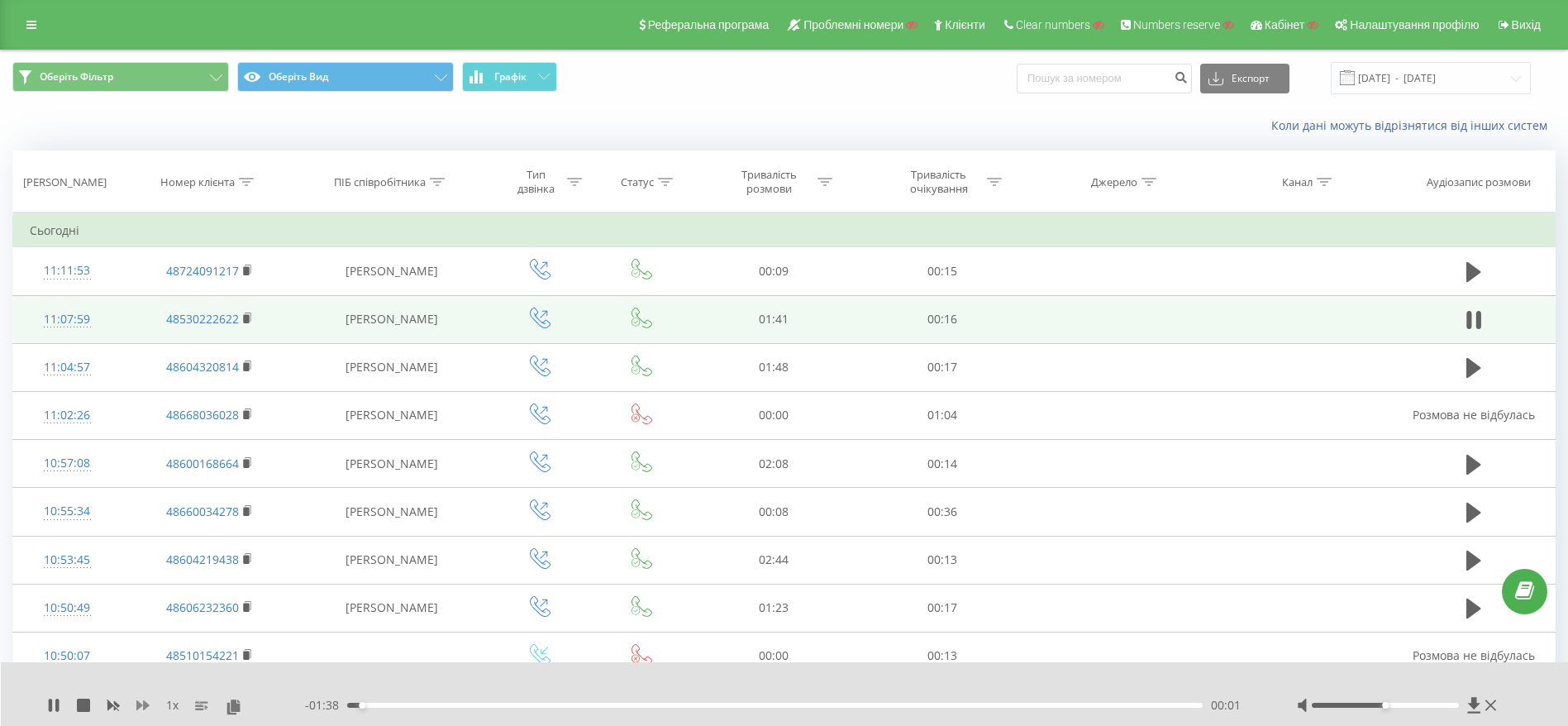 click 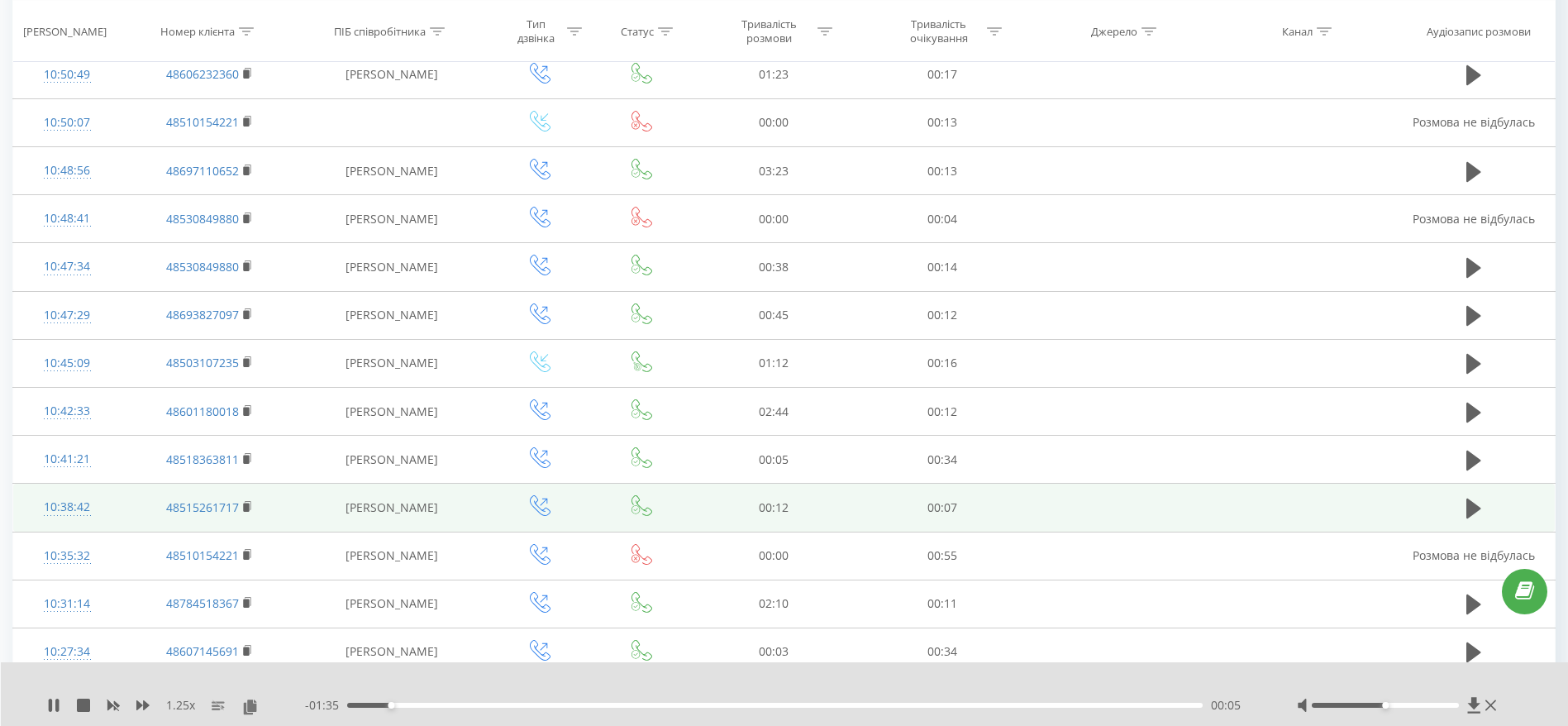 scroll, scrollTop: 620, scrollLeft: 0, axis: vertical 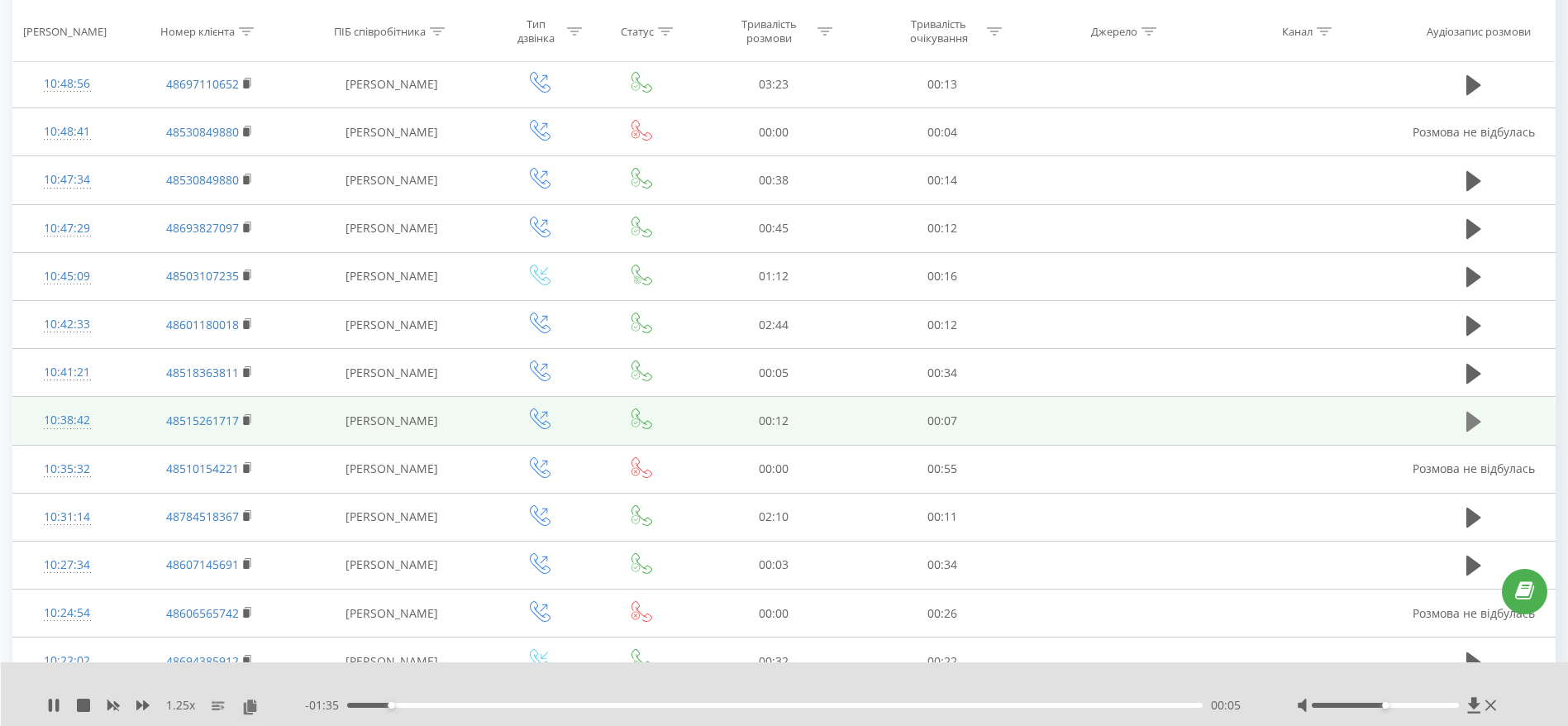 click 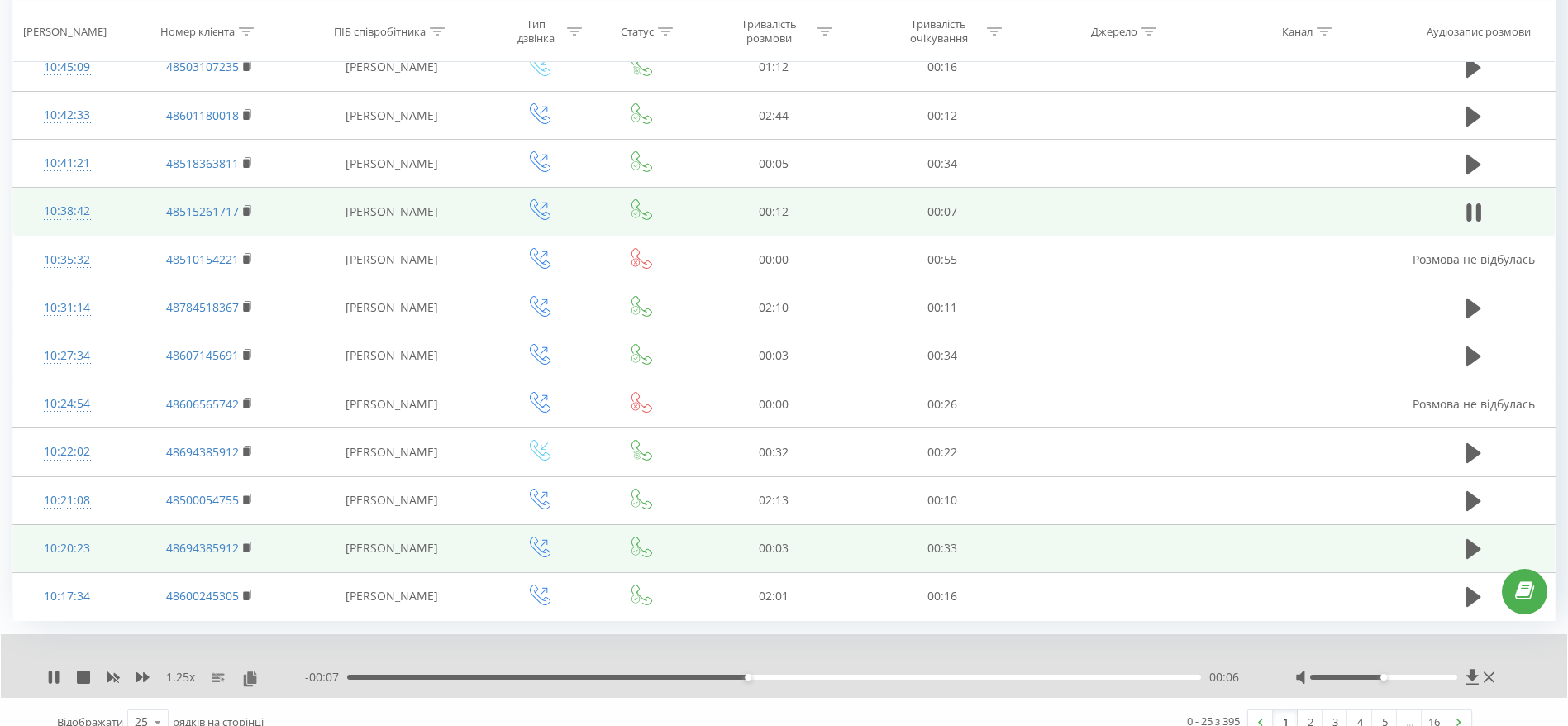 scroll, scrollTop: 850, scrollLeft: 0, axis: vertical 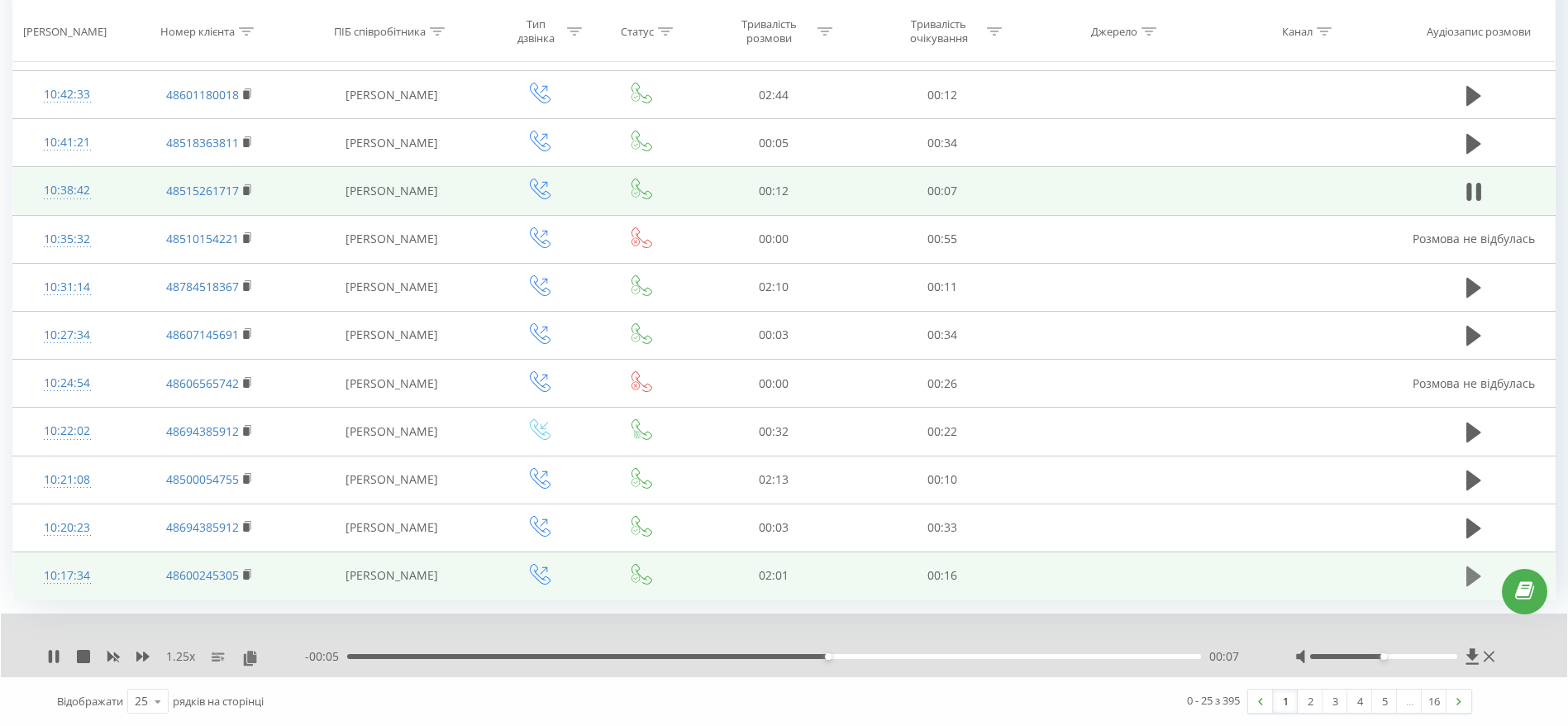 click at bounding box center [1474, 576] 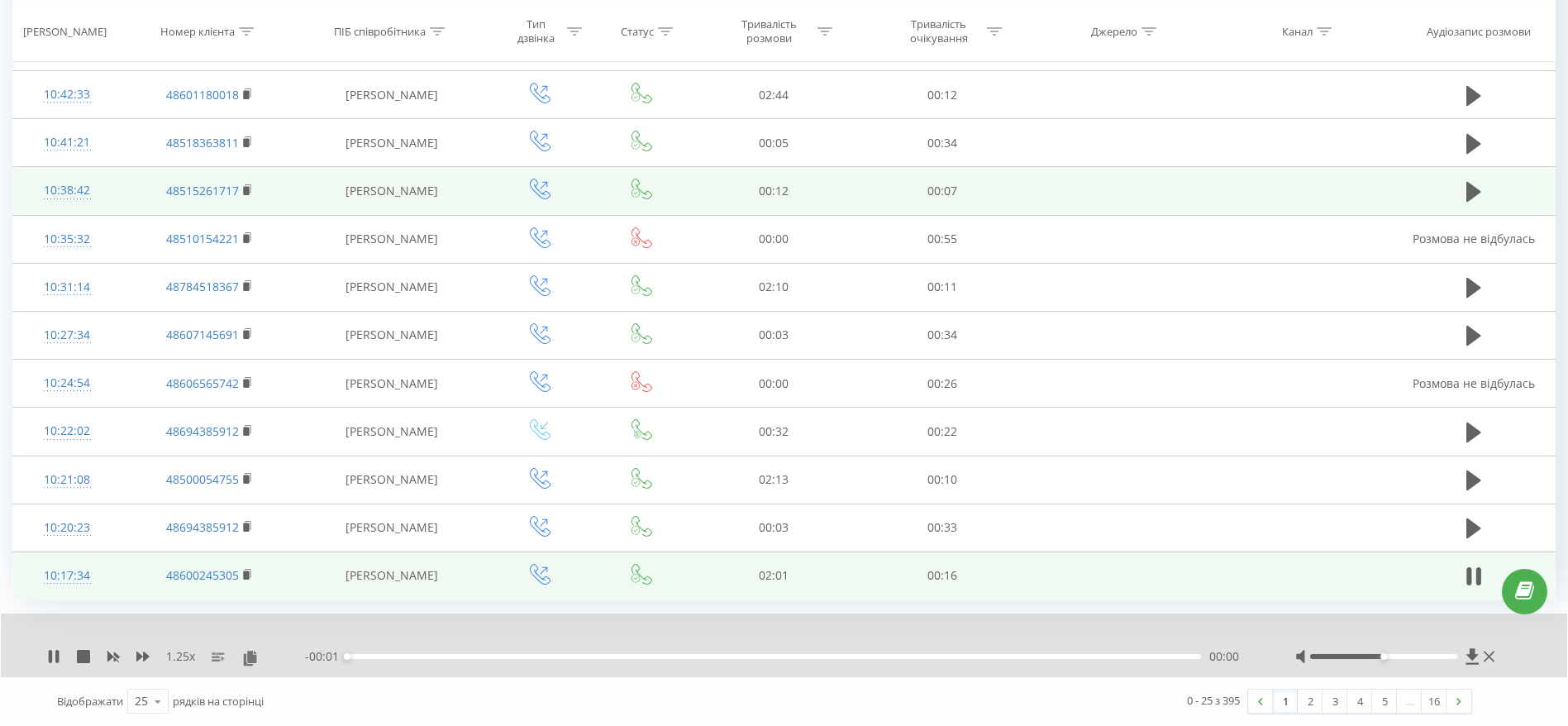 click on "10:17:34" at bounding box center [67, 576] 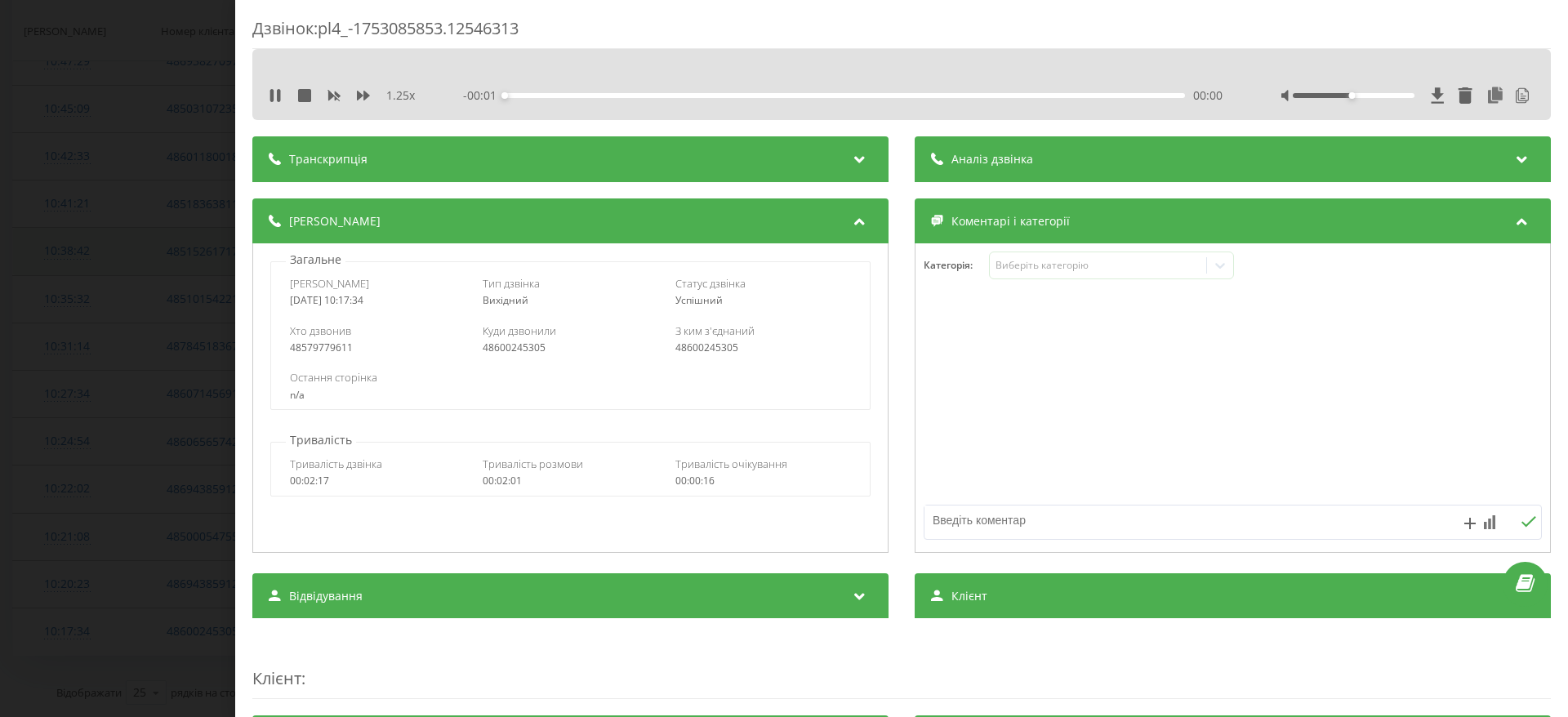click on "1.25 x  - 00:01 00:00   00:00" at bounding box center (902, 96) 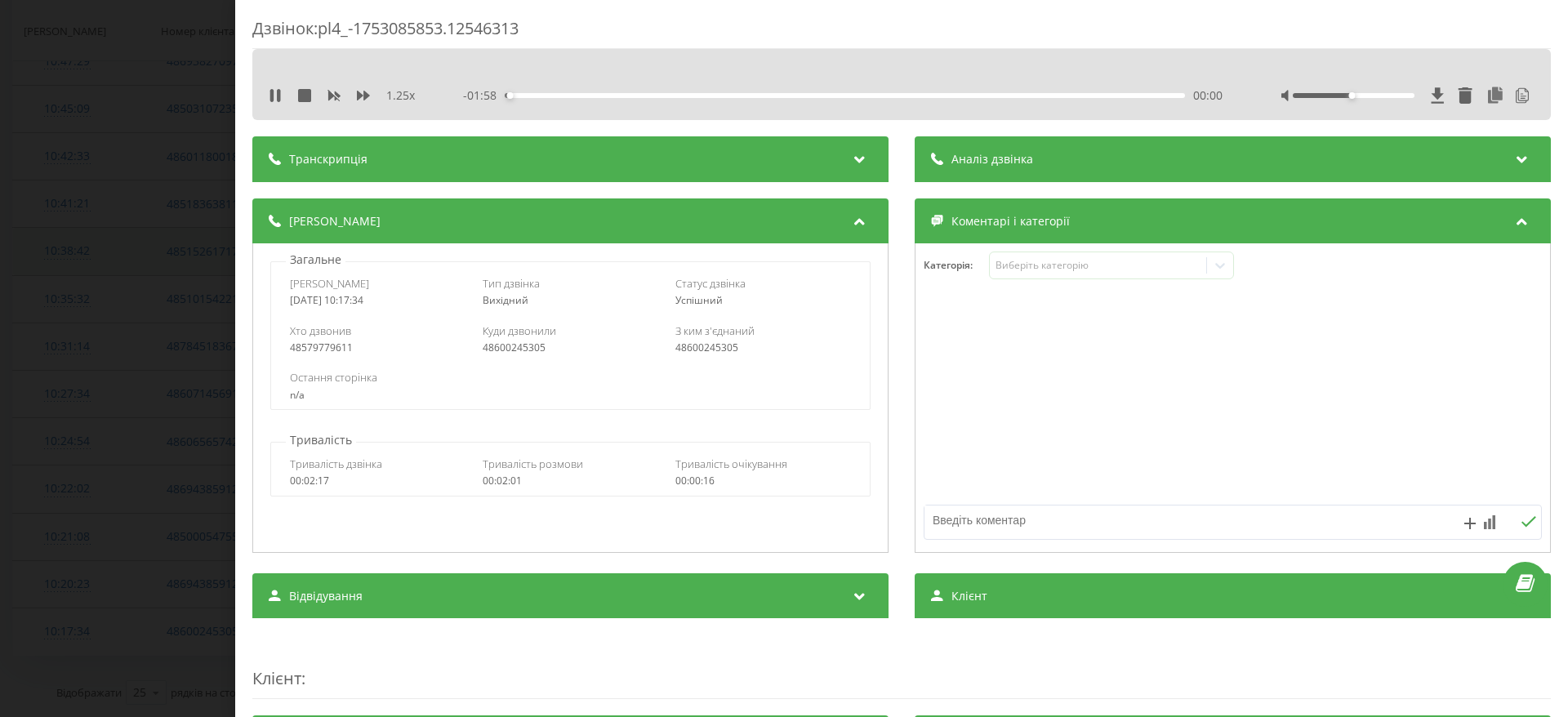 click on "Аналіз дзвінка" at bounding box center (1232, 159) 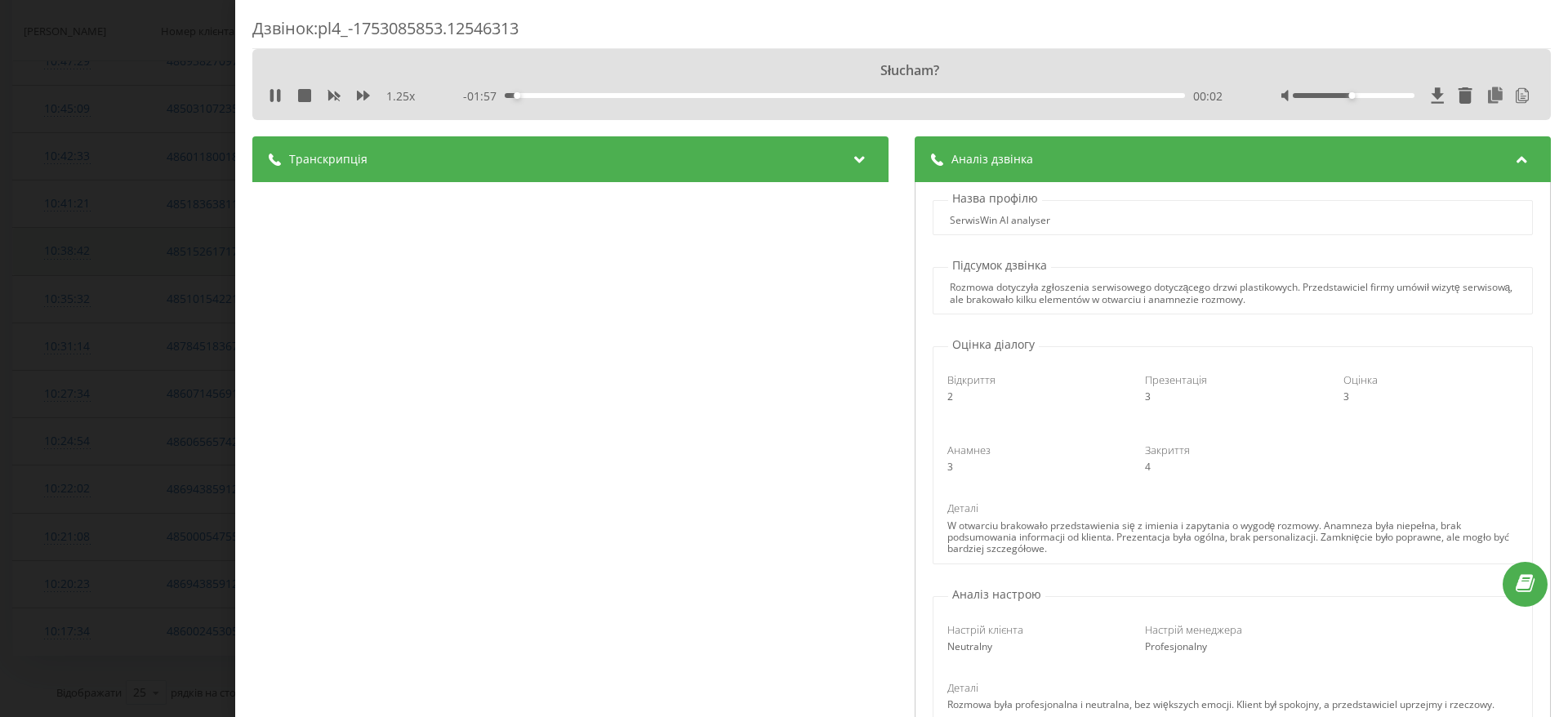 click on "Аналіз дзвінка" at bounding box center [1232, 159] 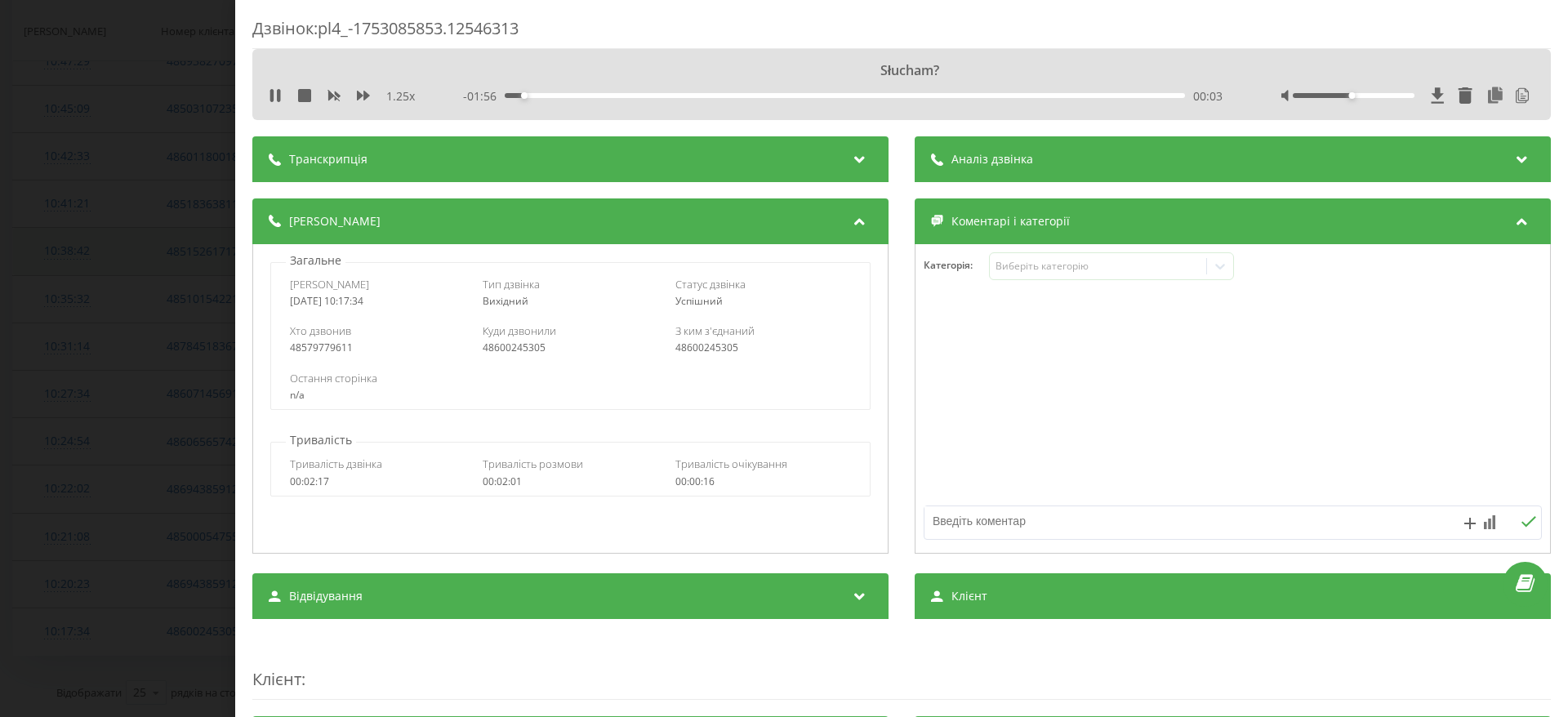 click on "Аналіз дзвінка" at bounding box center [1232, 159] 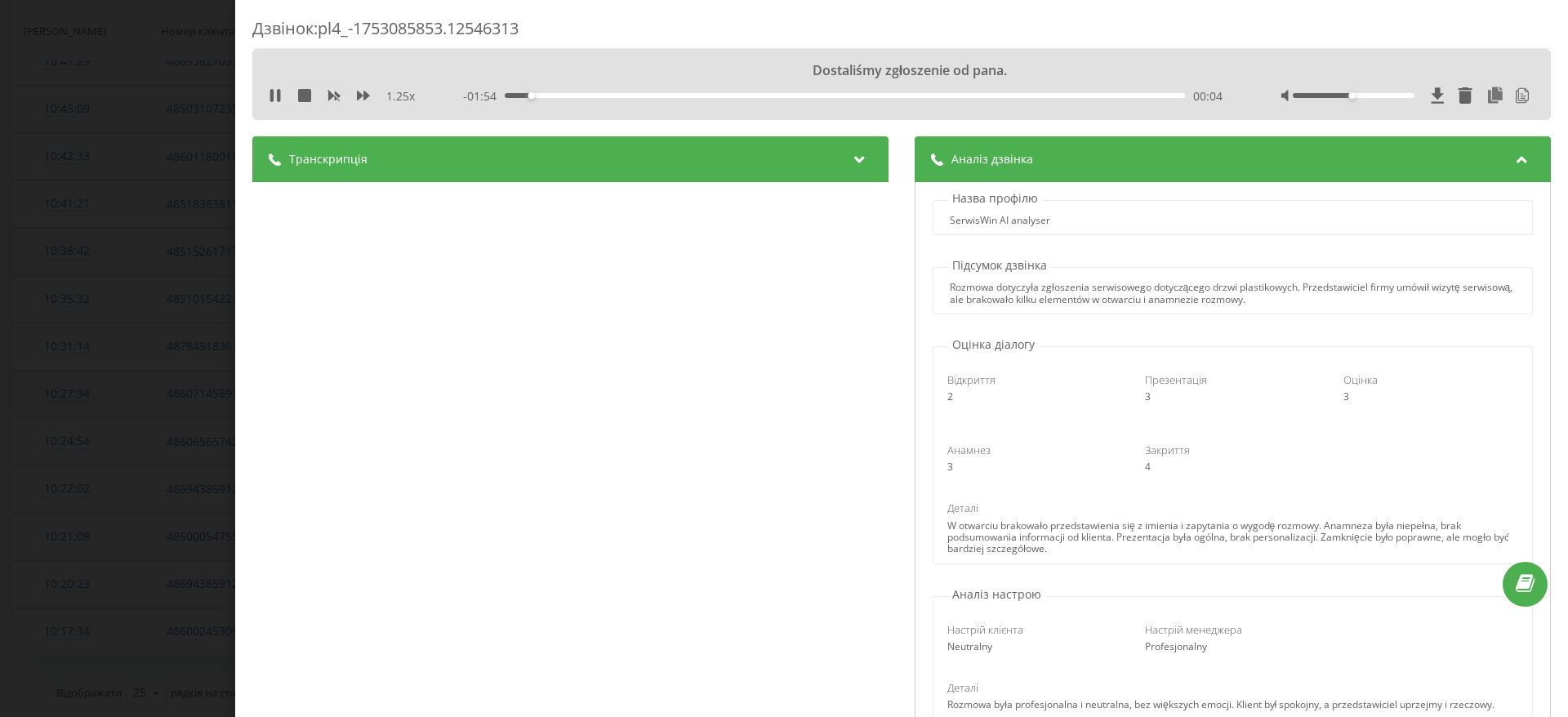 drag, startPoint x: 0, startPoint y: 416, endPoint x: 24, endPoint y: 414, distance: 24.083189 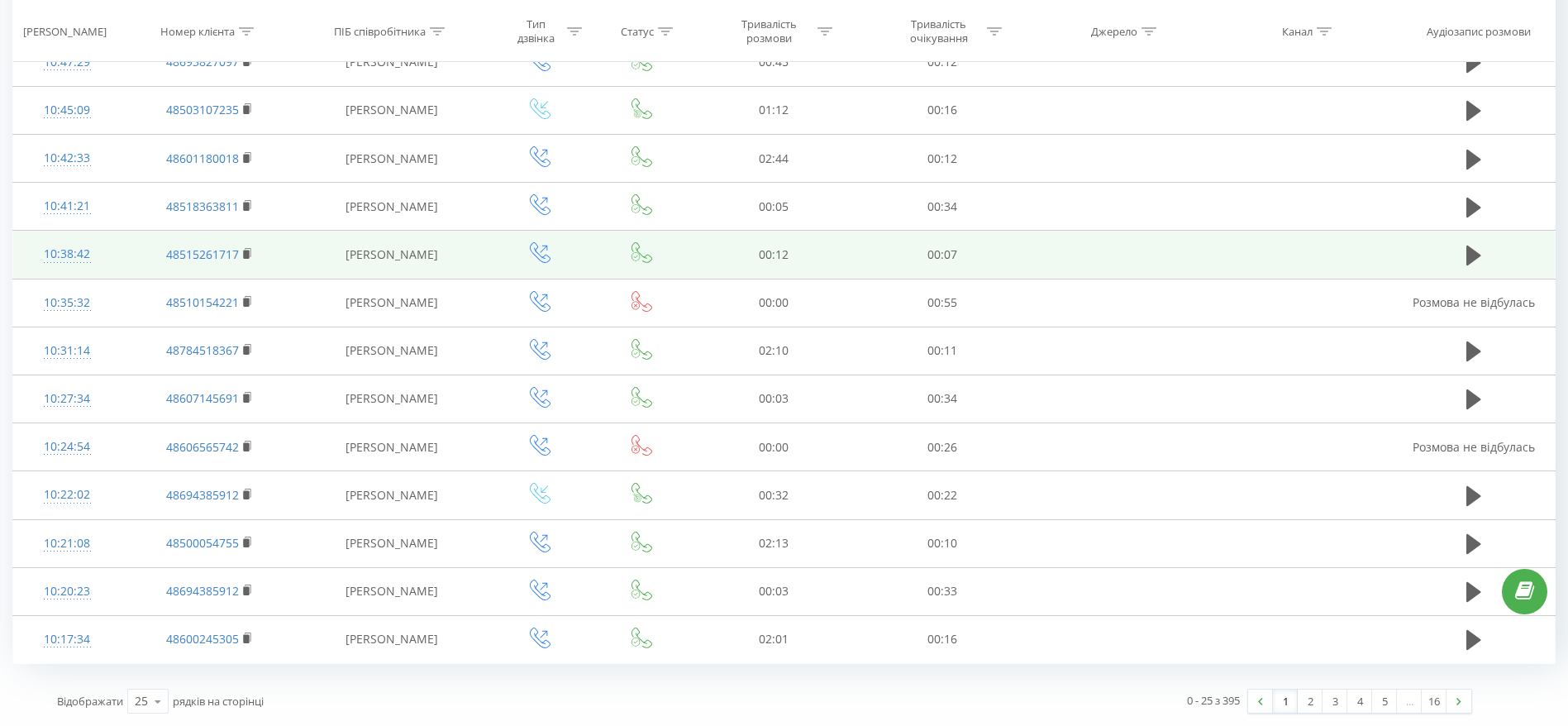 scroll, scrollTop: 0, scrollLeft: 0, axis: both 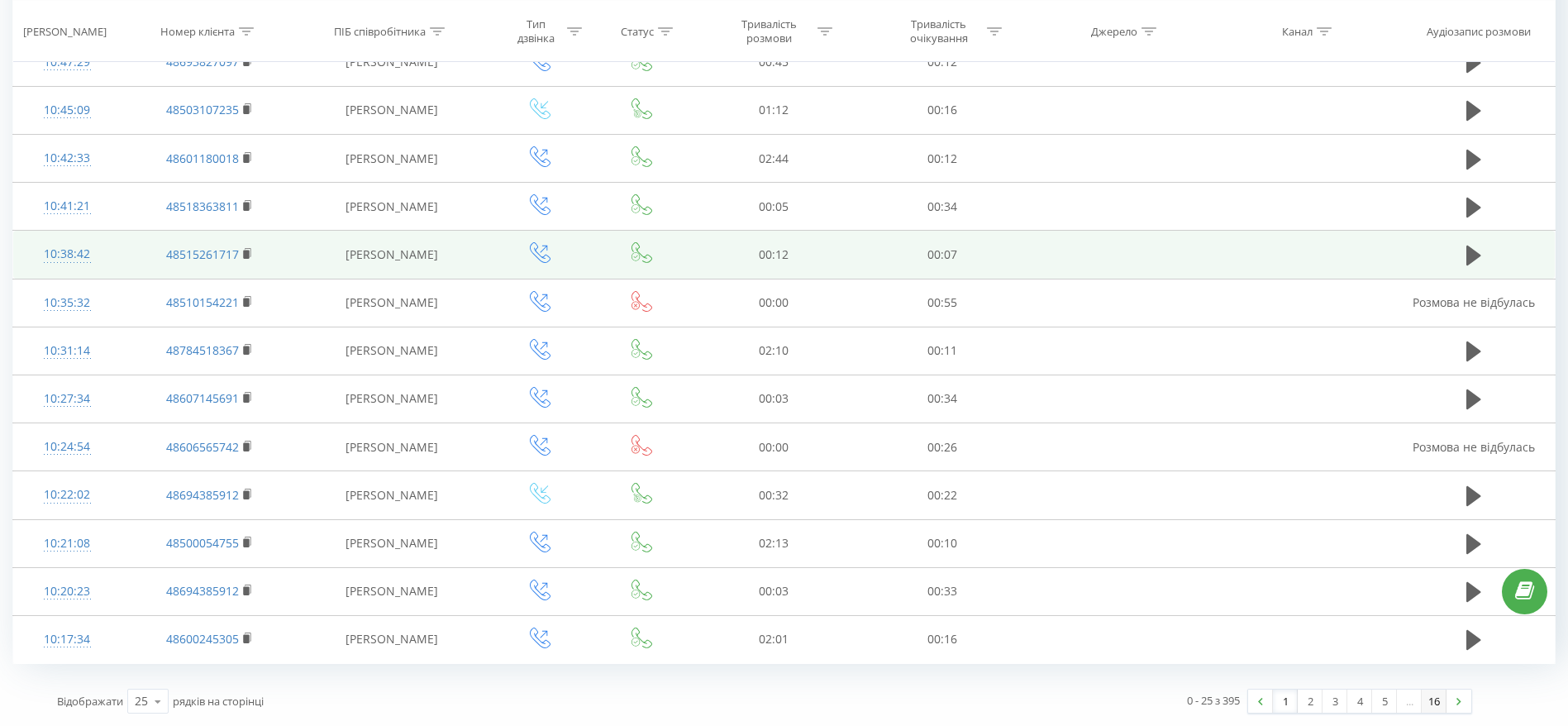 click on "16" at bounding box center [1434, 701] 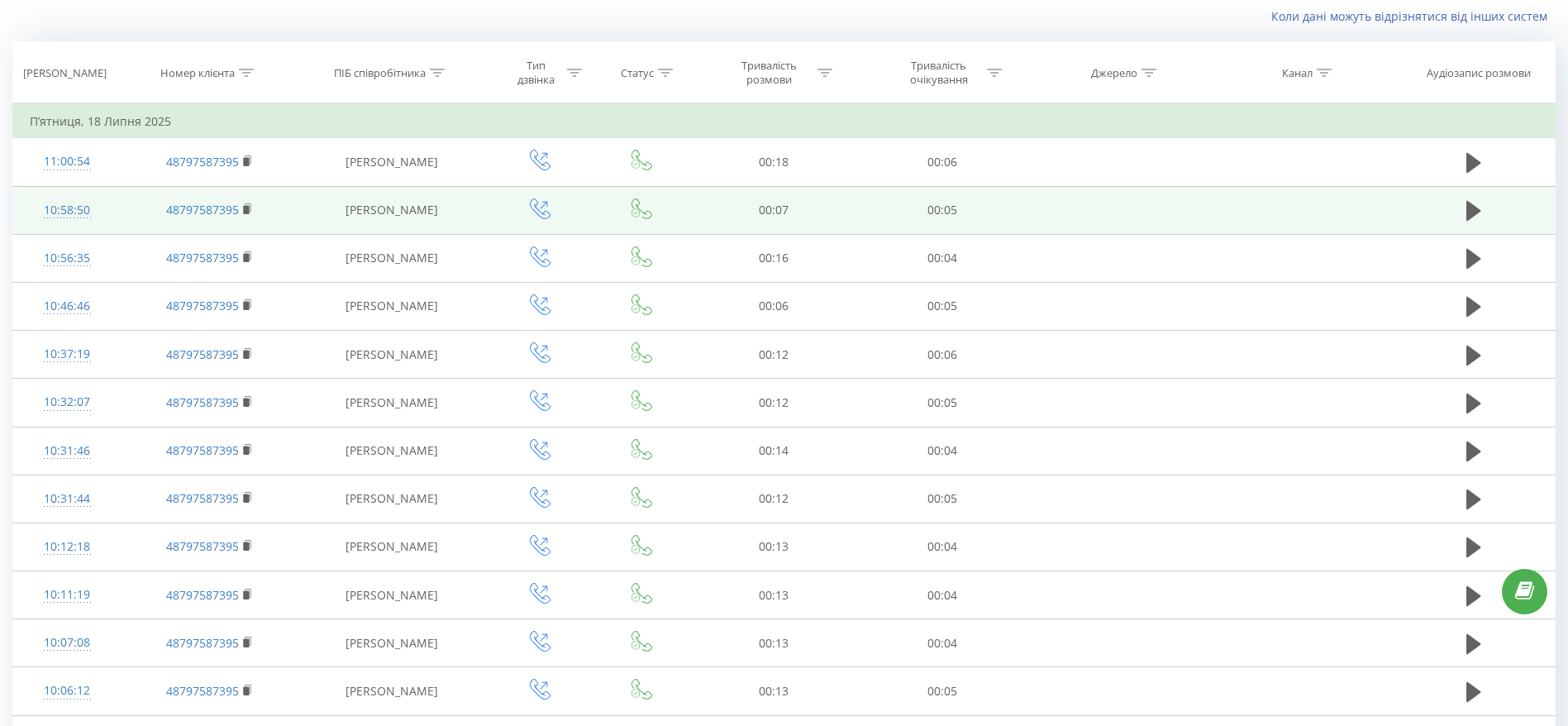 drag, startPoint x: 1573, startPoint y: 198, endPoint x: 1586, endPoint y: 460, distance: 262.32232 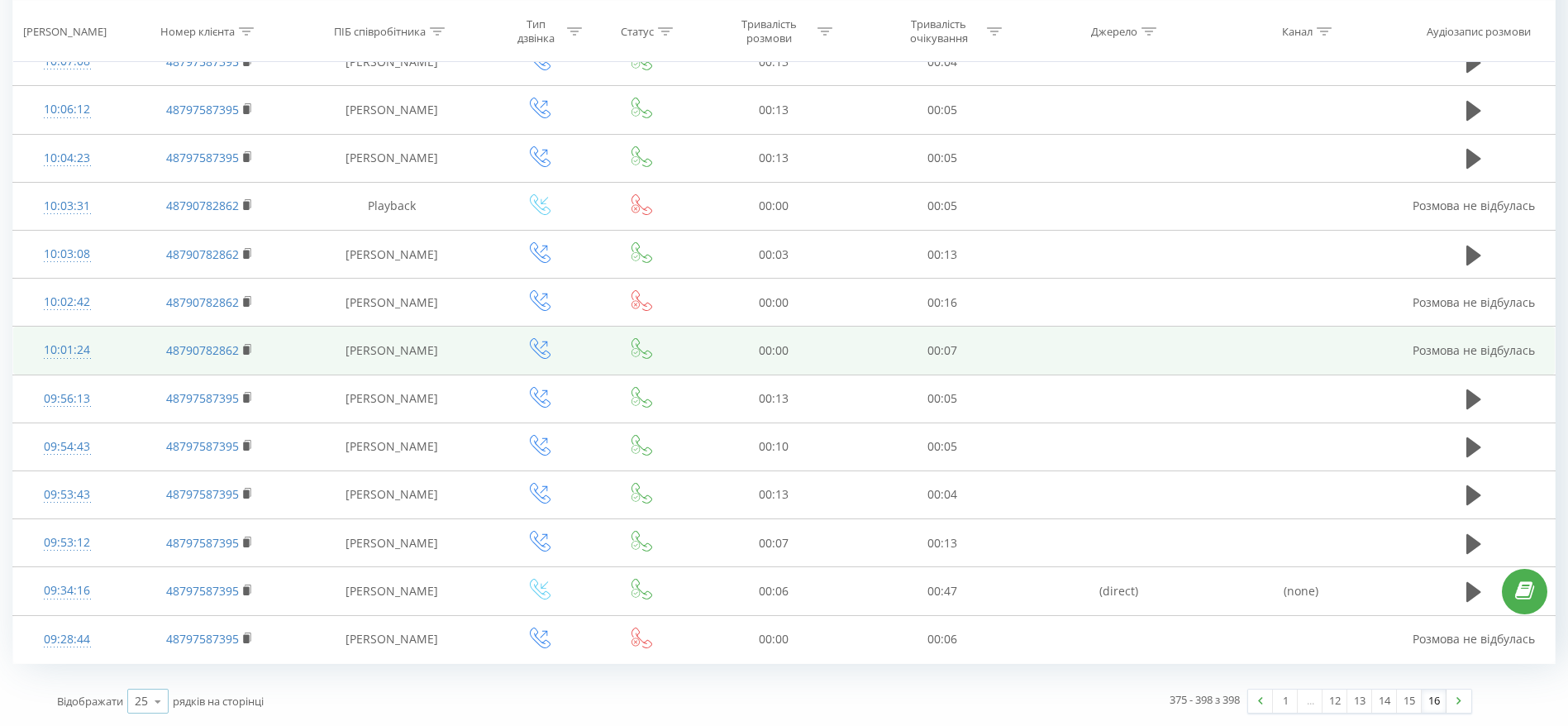 click on "25" at bounding box center (141, 701) 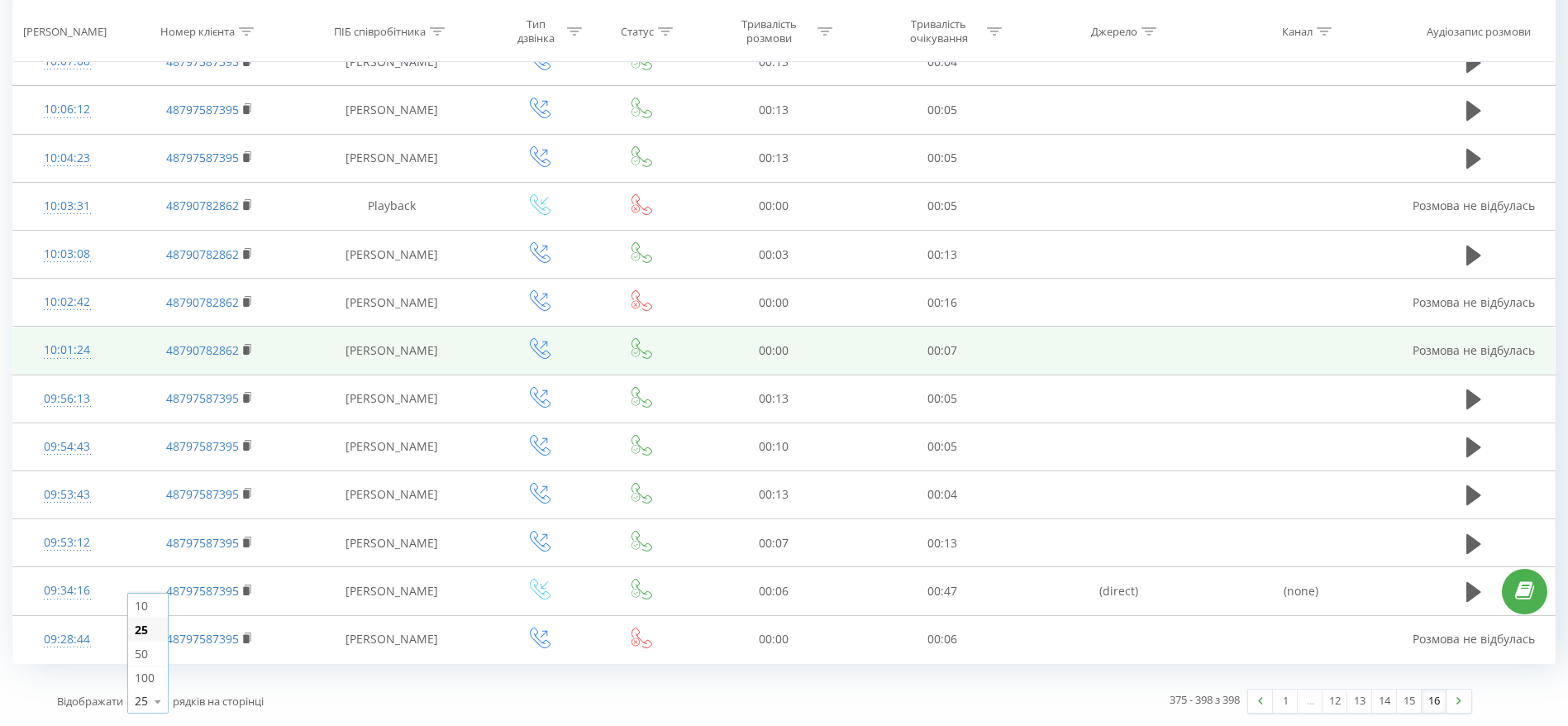 drag, startPoint x: 156, startPoint y: 678, endPoint x: 317, endPoint y: 715, distance: 165.19685 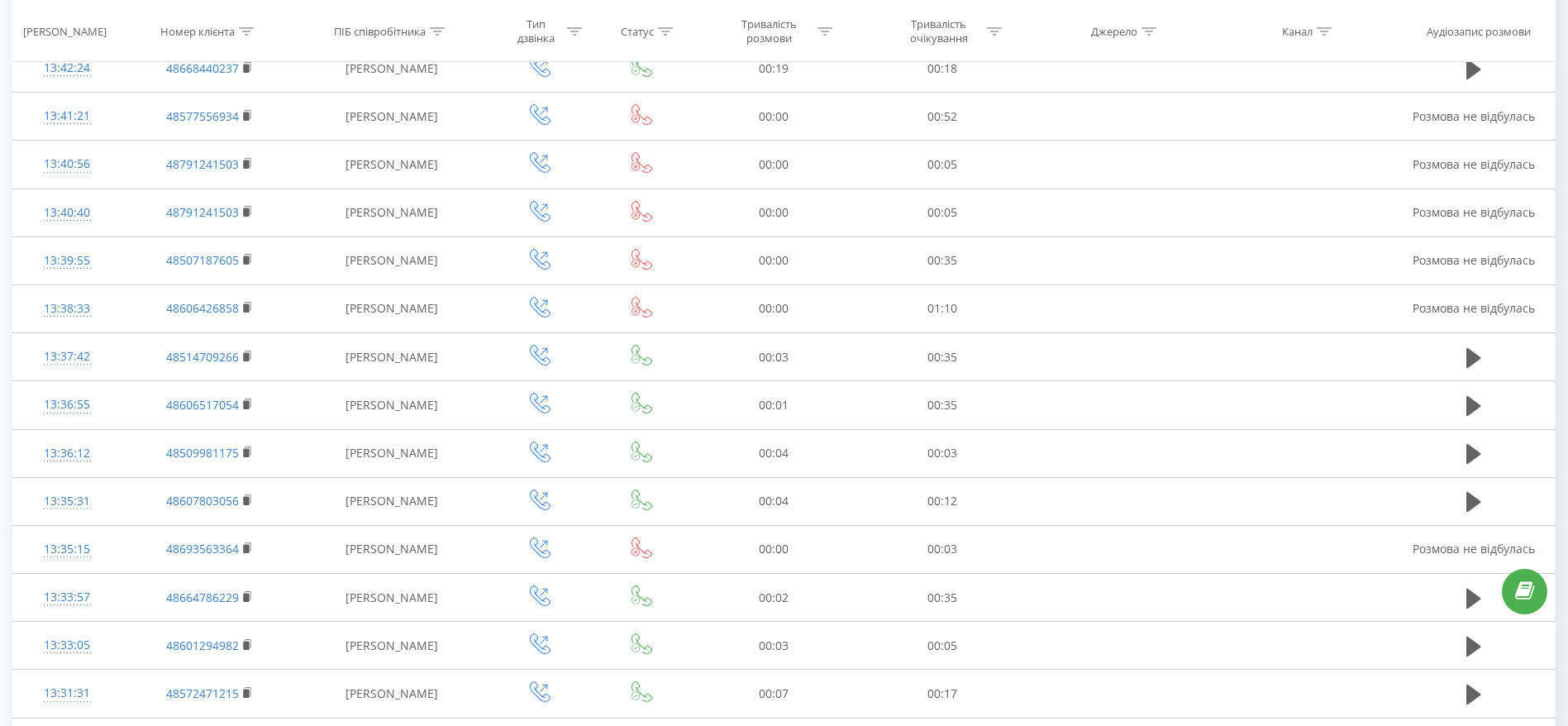 scroll, scrollTop: 4428, scrollLeft: 0, axis: vertical 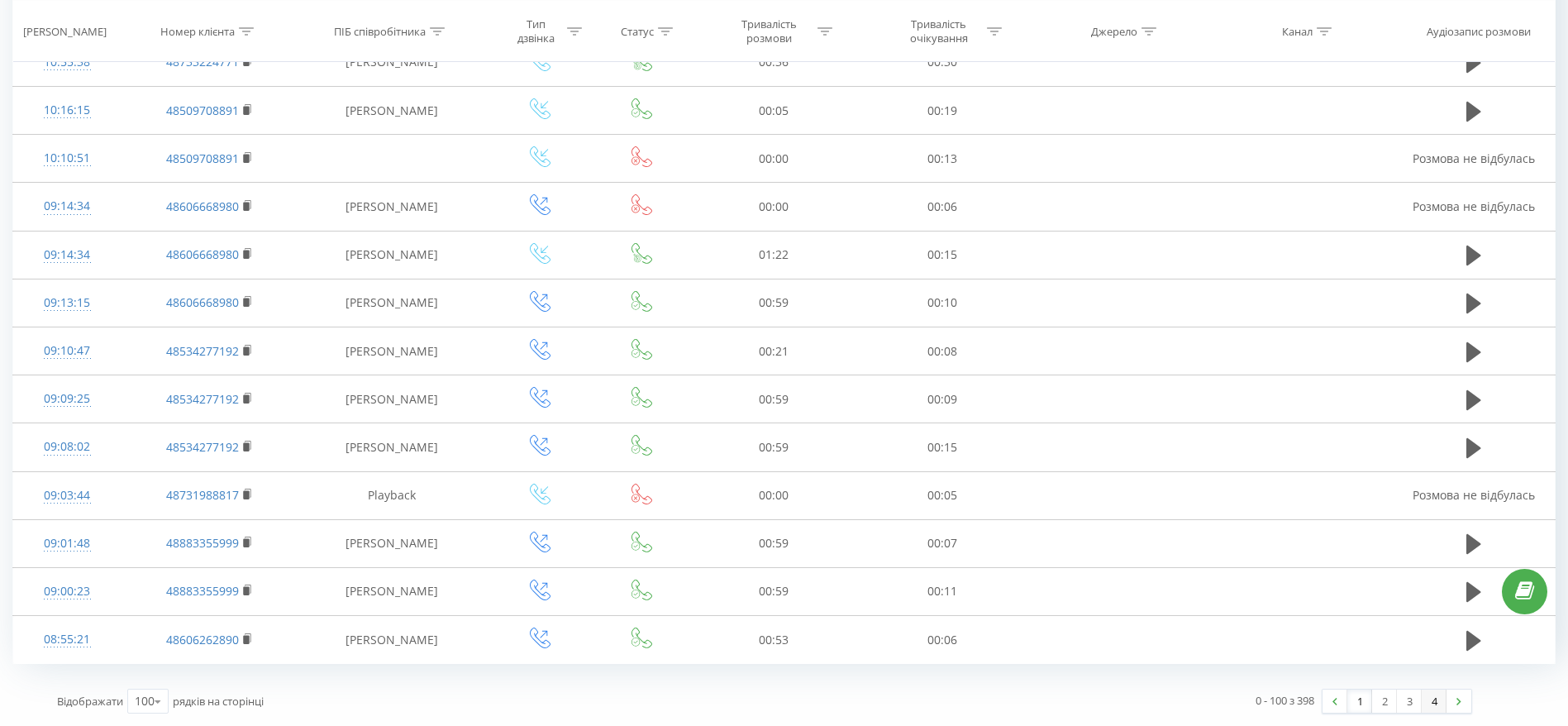 click on "4" at bounding box center (1434, 701) 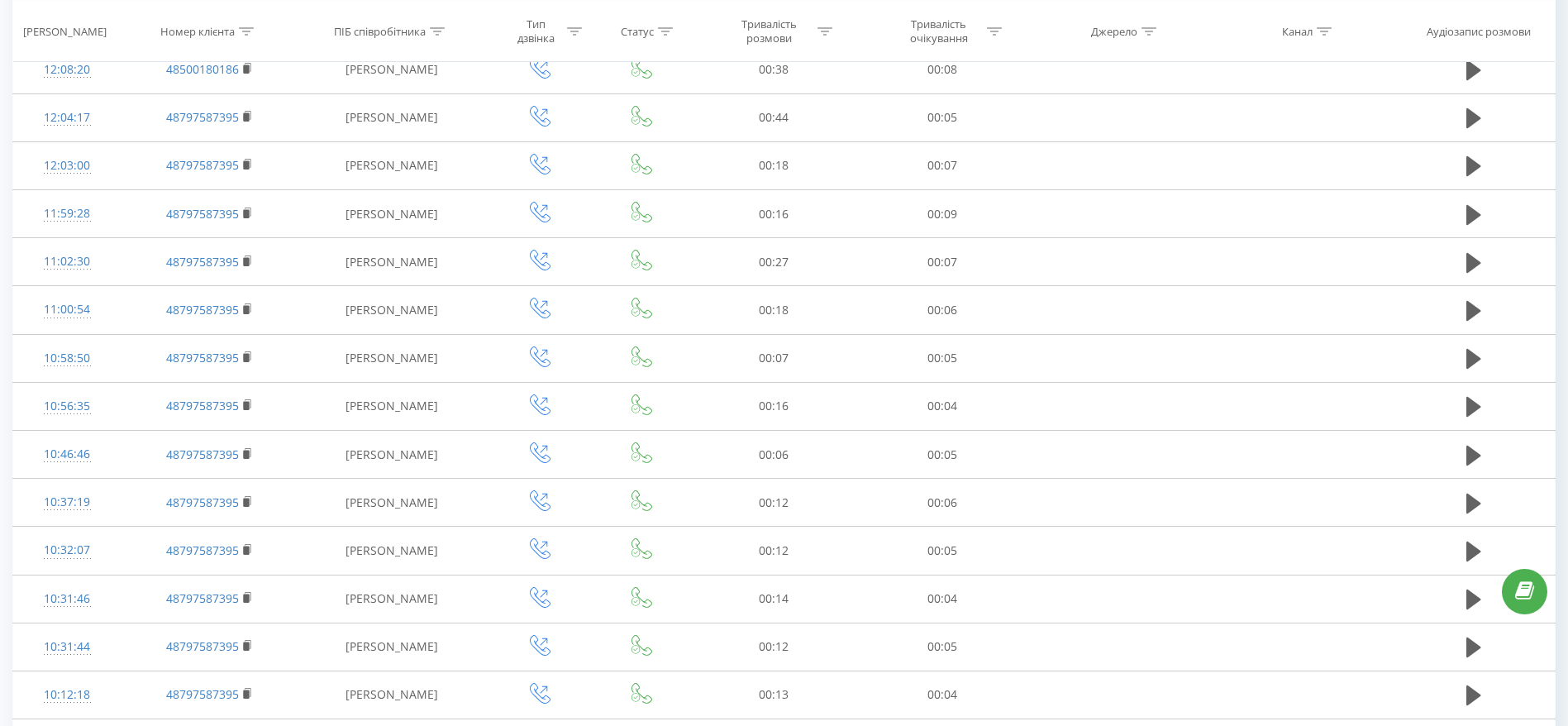 scroll, scrollTop: 4299, scrollLeft: 0, axis: vertical 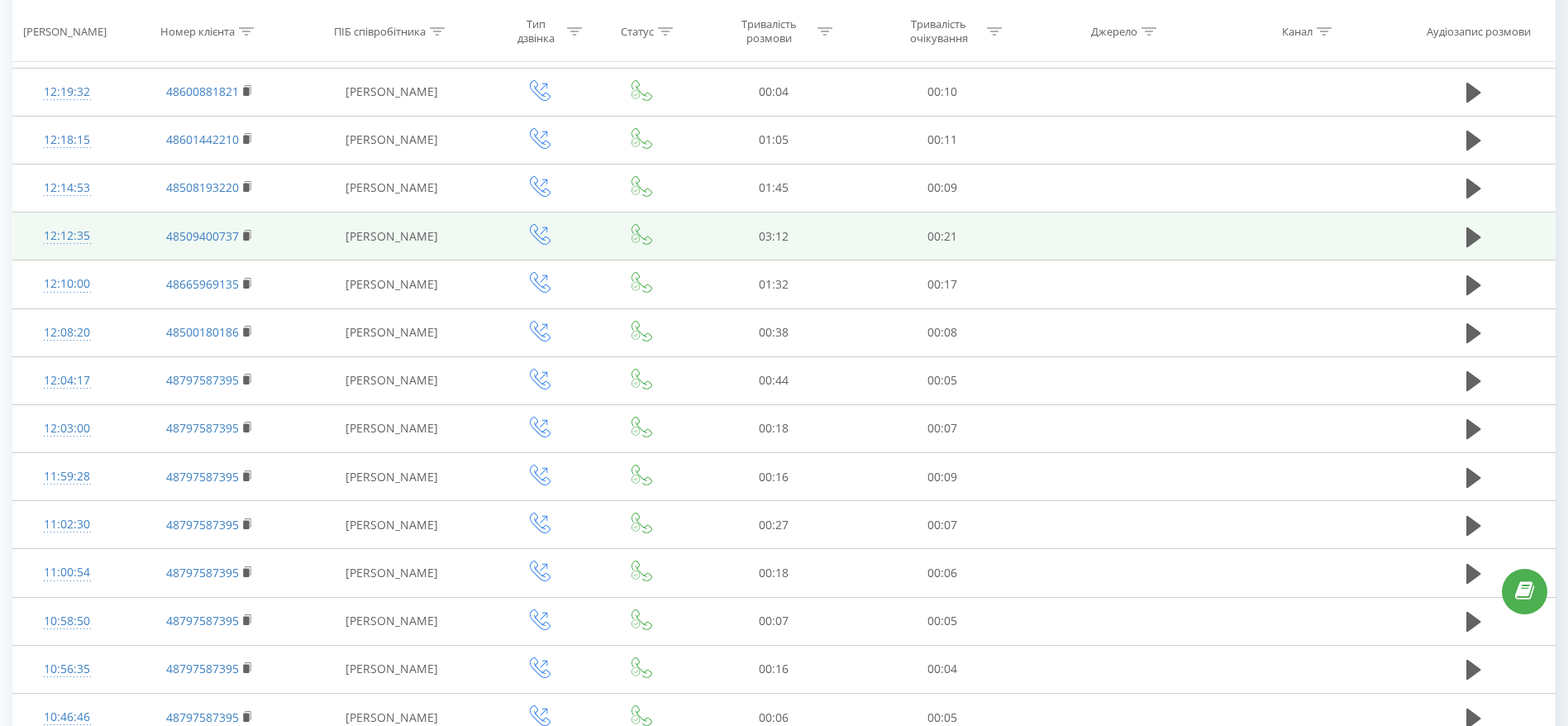 click on "12:12:35" at bounding box center [67, 236] 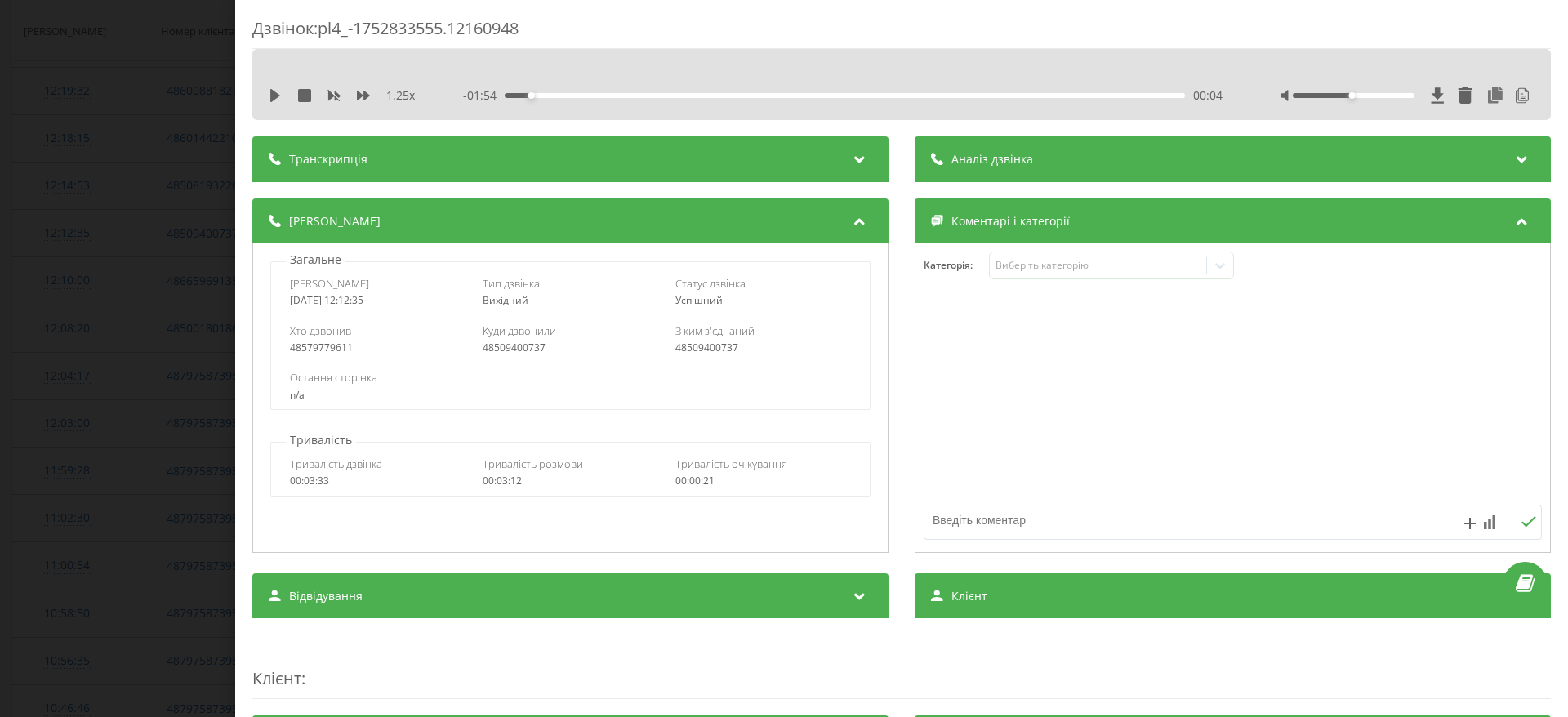 click on "Аналіз дзвінка" at bounding box center [1232, 159] 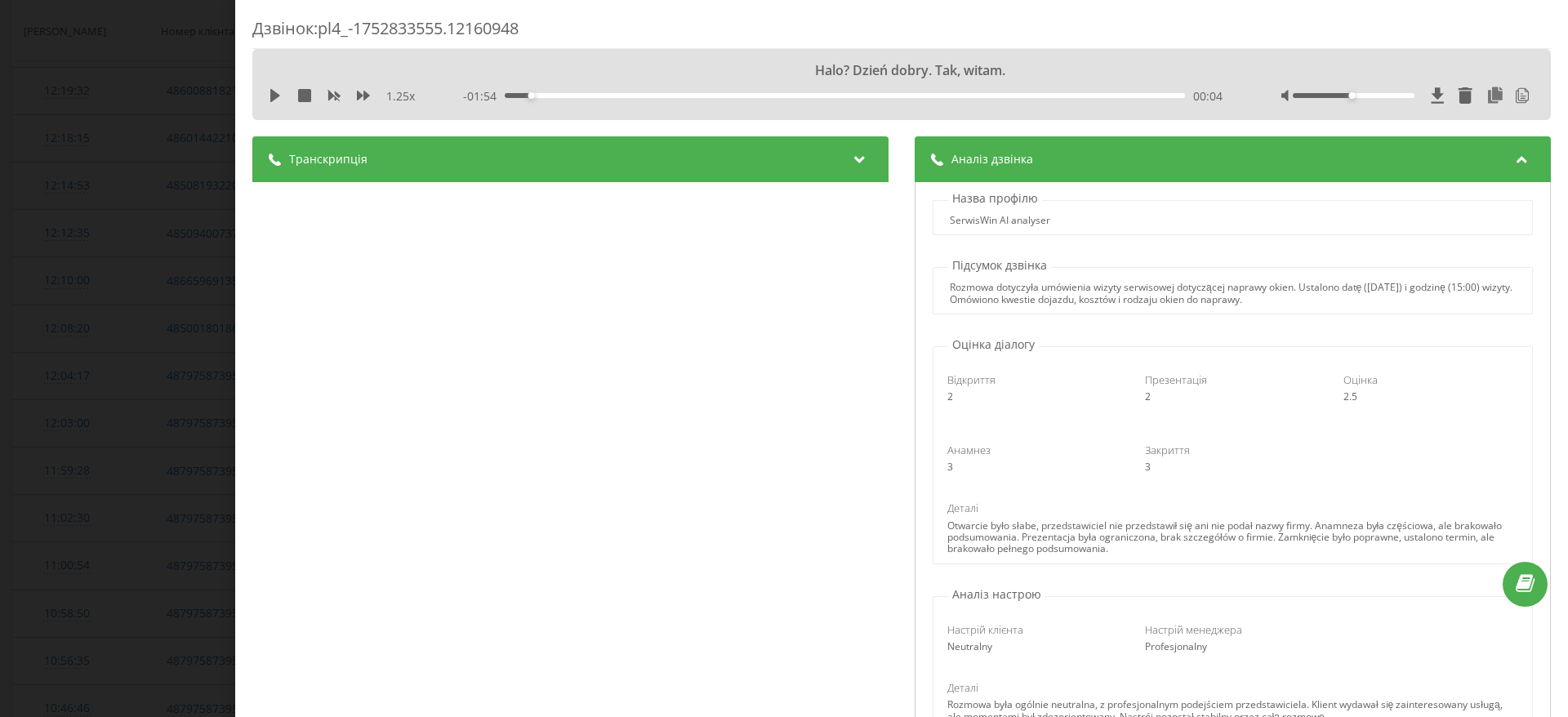 click on "1.25 x" at bounding box center (345, 96) 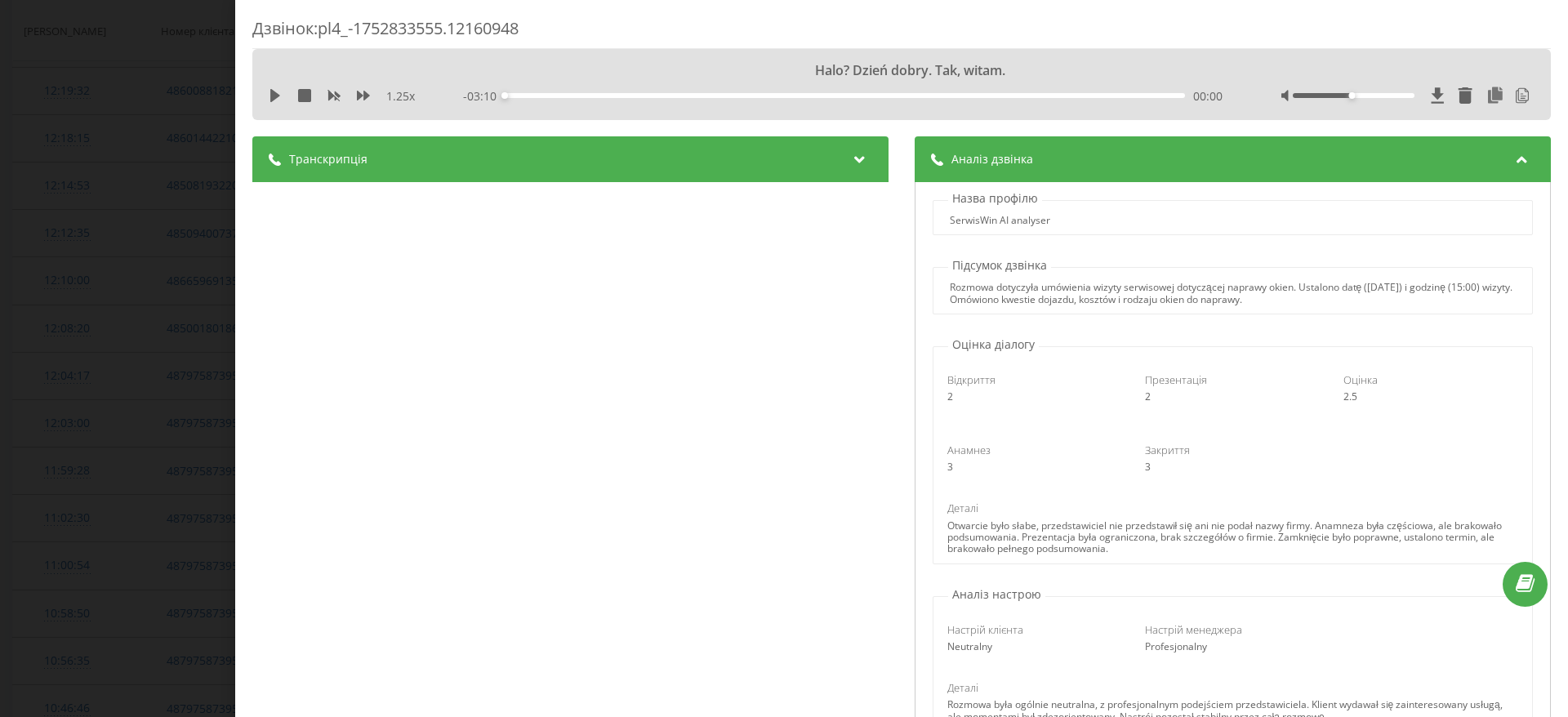 scroll, scrollTop: 122, scrollLeft: 0, axis: vertical 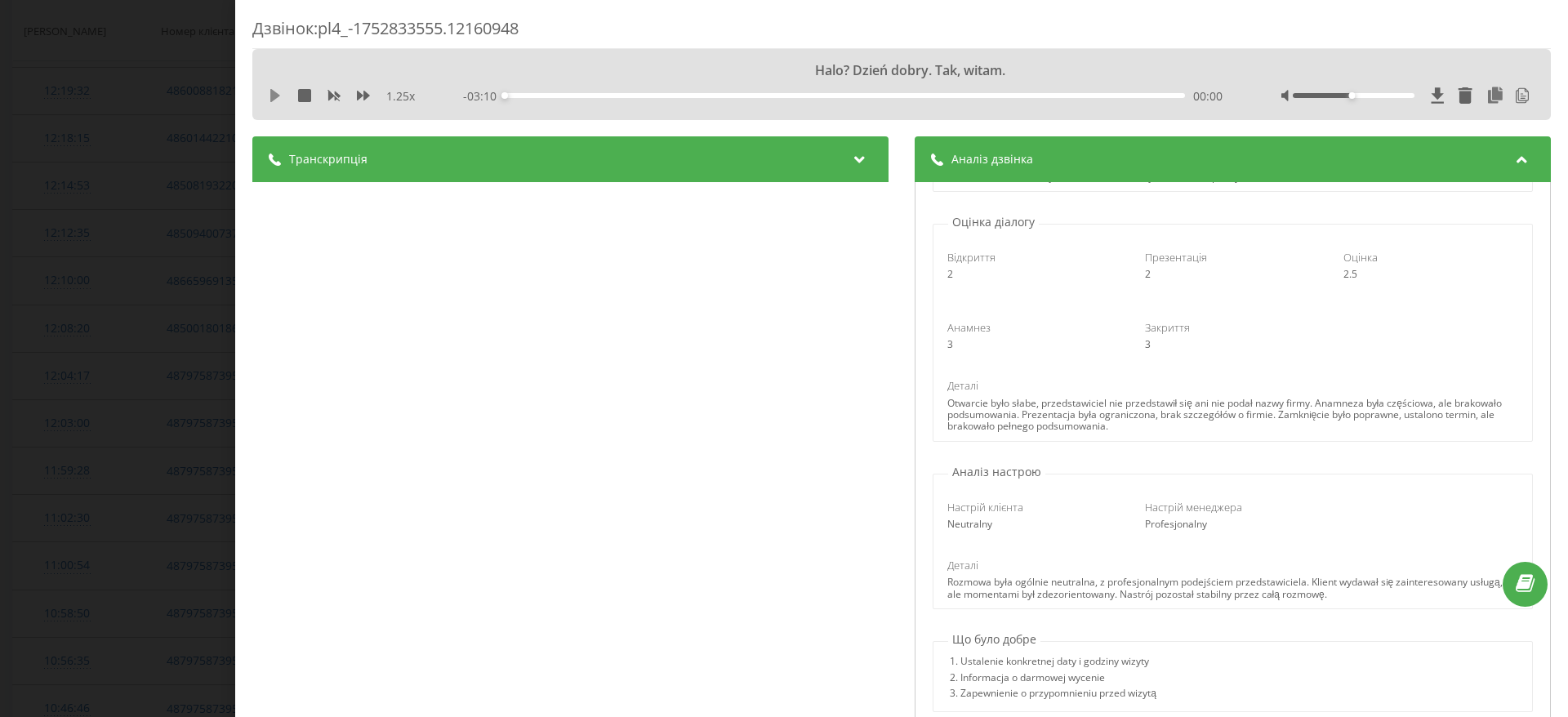 click 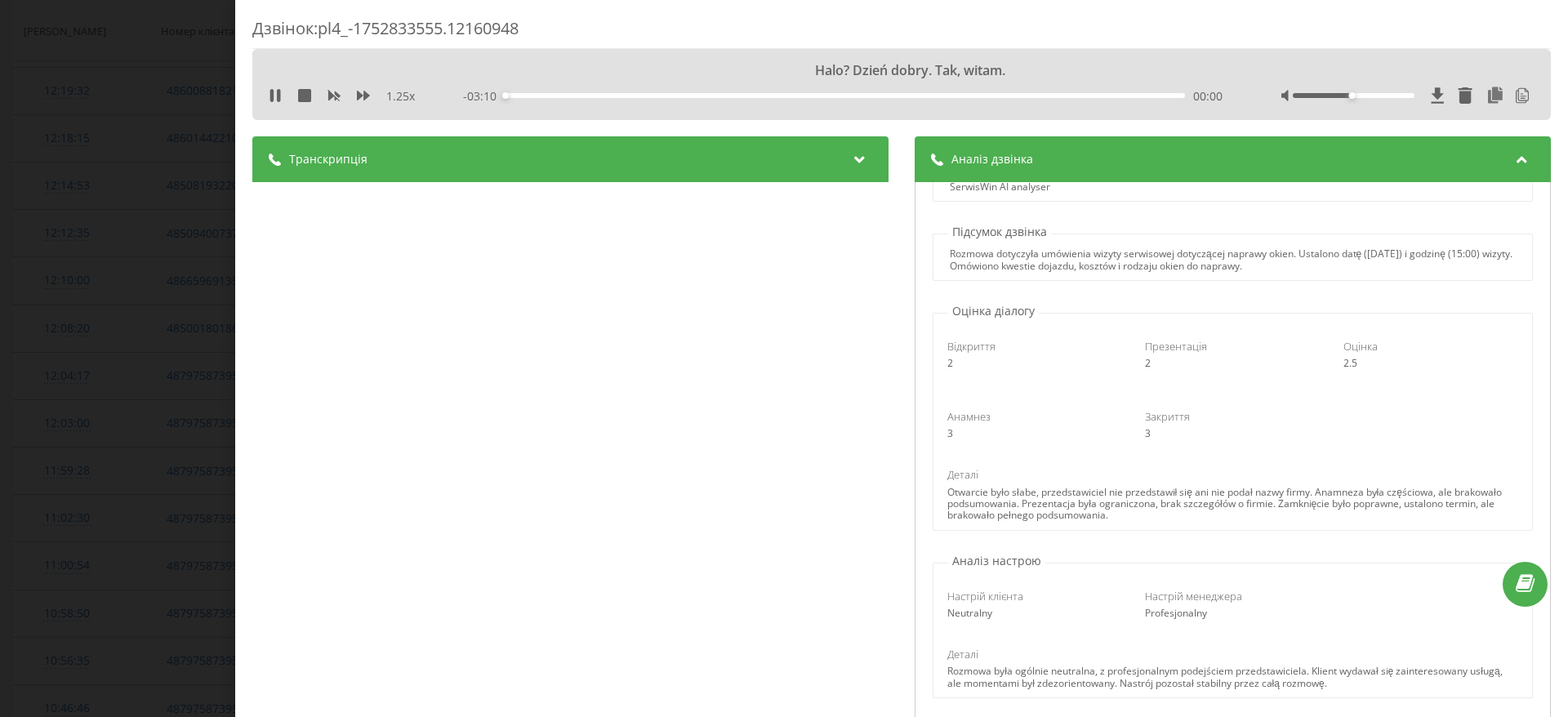 scroll, scrollTop: 0, scrollLeft: 0, axis: both 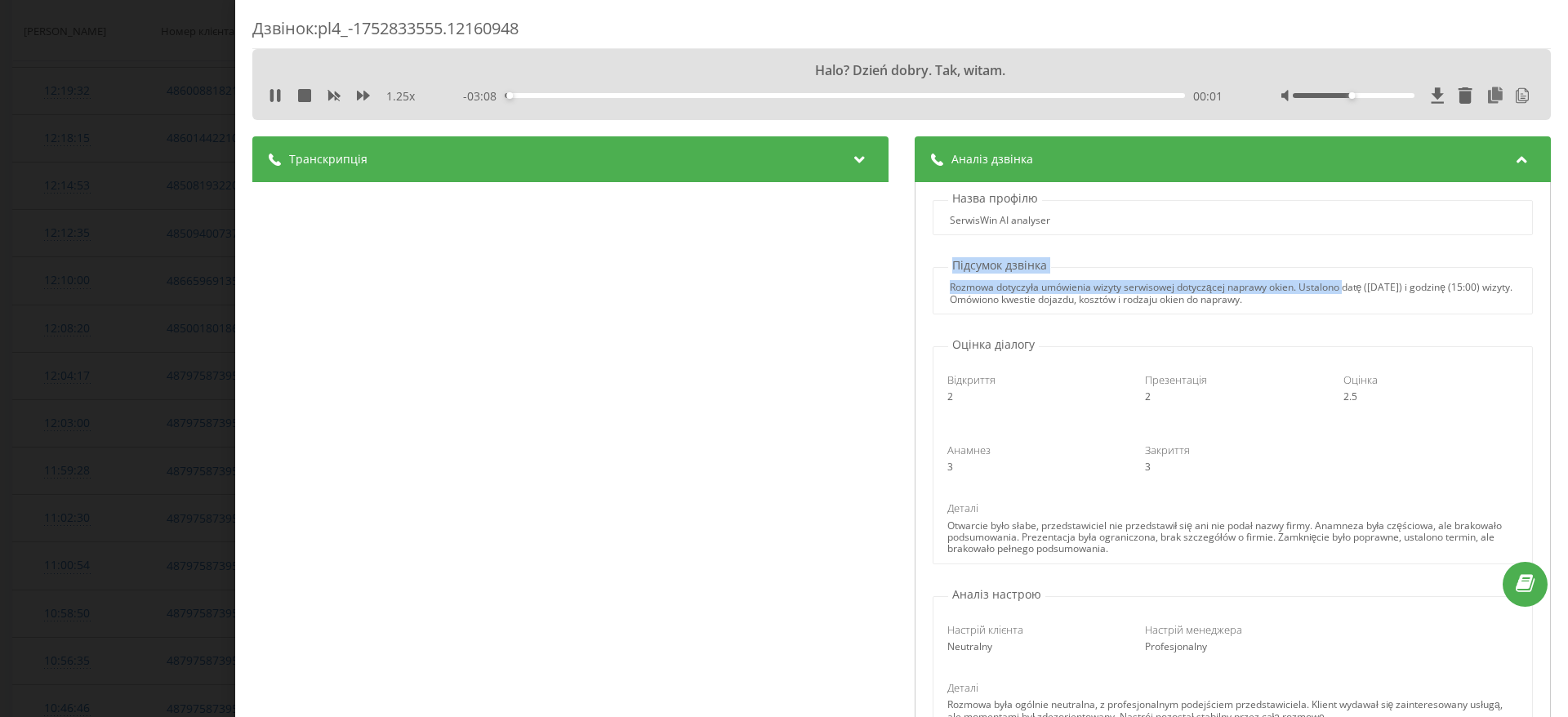 drag, startPoint x: 1311, startPoint y: 297, endPoint x: 938, endPoint y: 269, distance: 374.04946 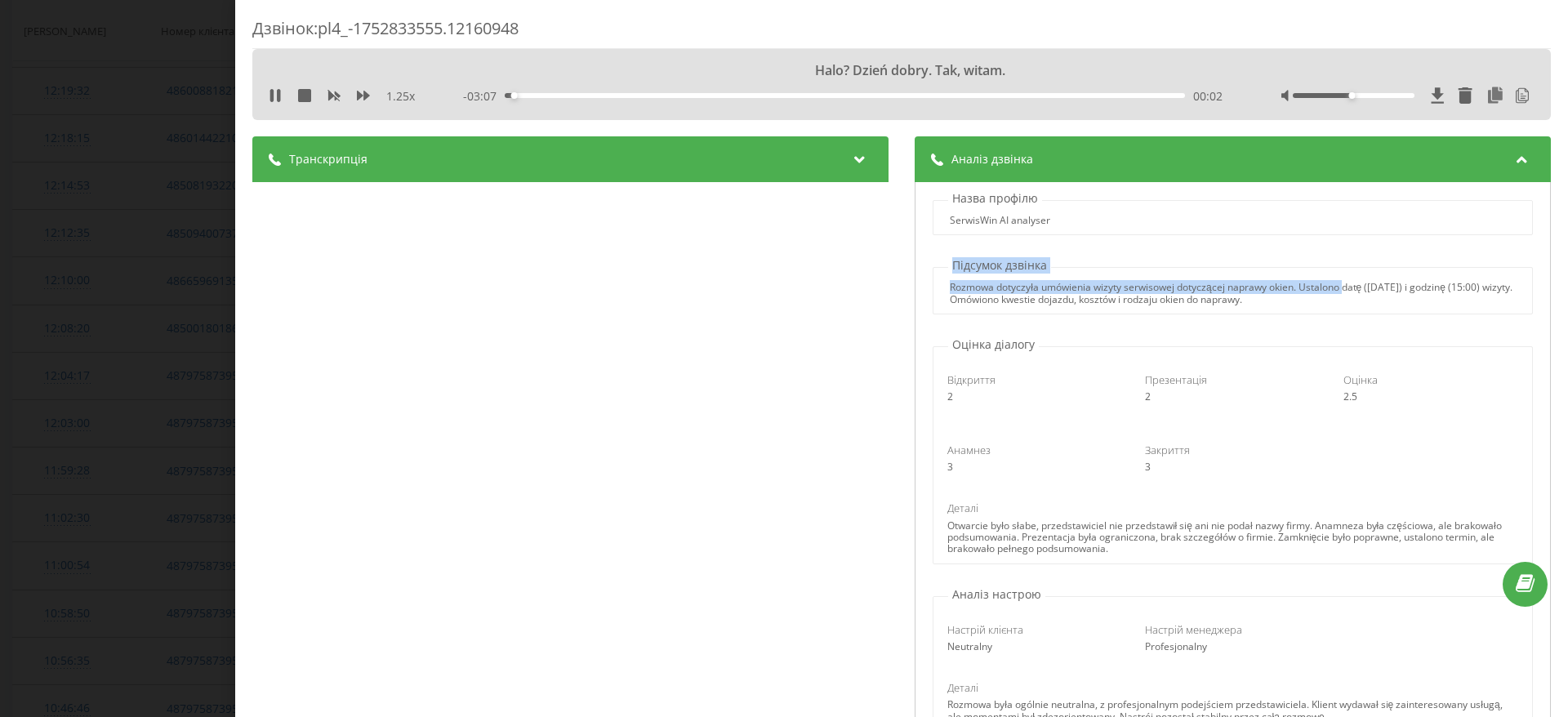 drag, startPoint x: 938, startPoint y: 283, endPoint x: 1370, endPoint y: 304, distance: 432.5101 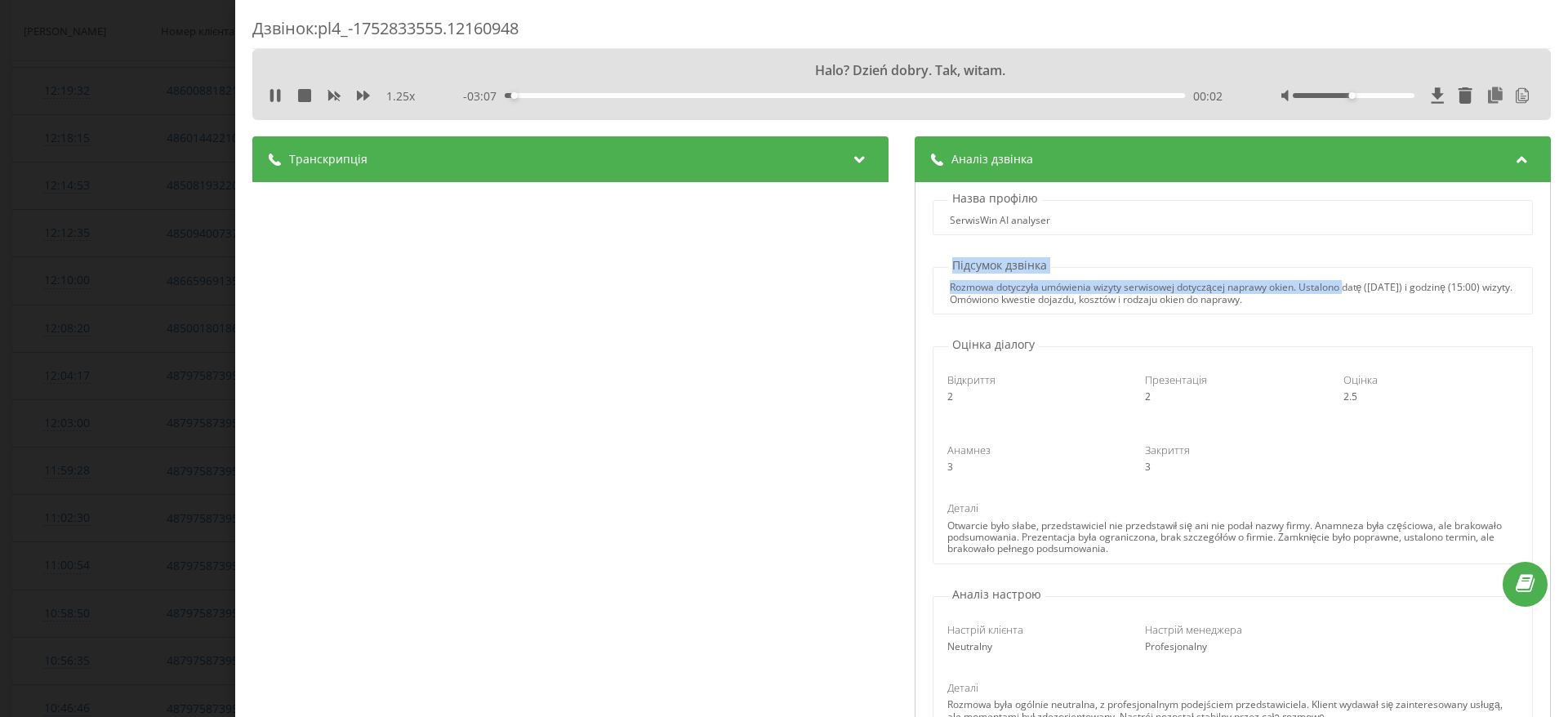 copy on "Rozmowa dotyczyła umówienia wizyty serwisowej dotyczącej naprawy okien. Ustalono datę (2 sierpnia) i godzinę (15:00) wizyty. Omówiono kwestie dojazdu, kosztów i rodzaju okien do naprawy." 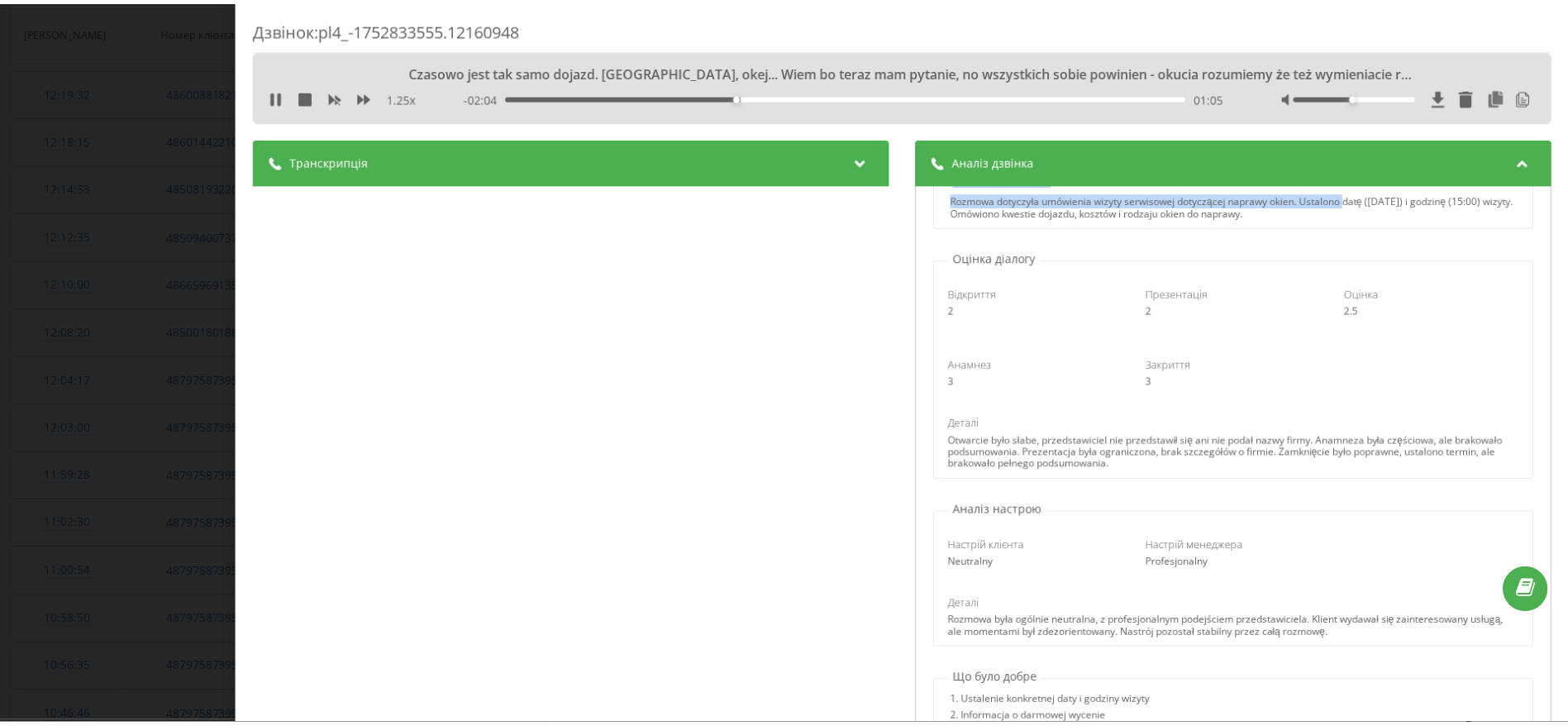 scroll, scrollTop: 124, scrollLeft: 0, axis: vertical 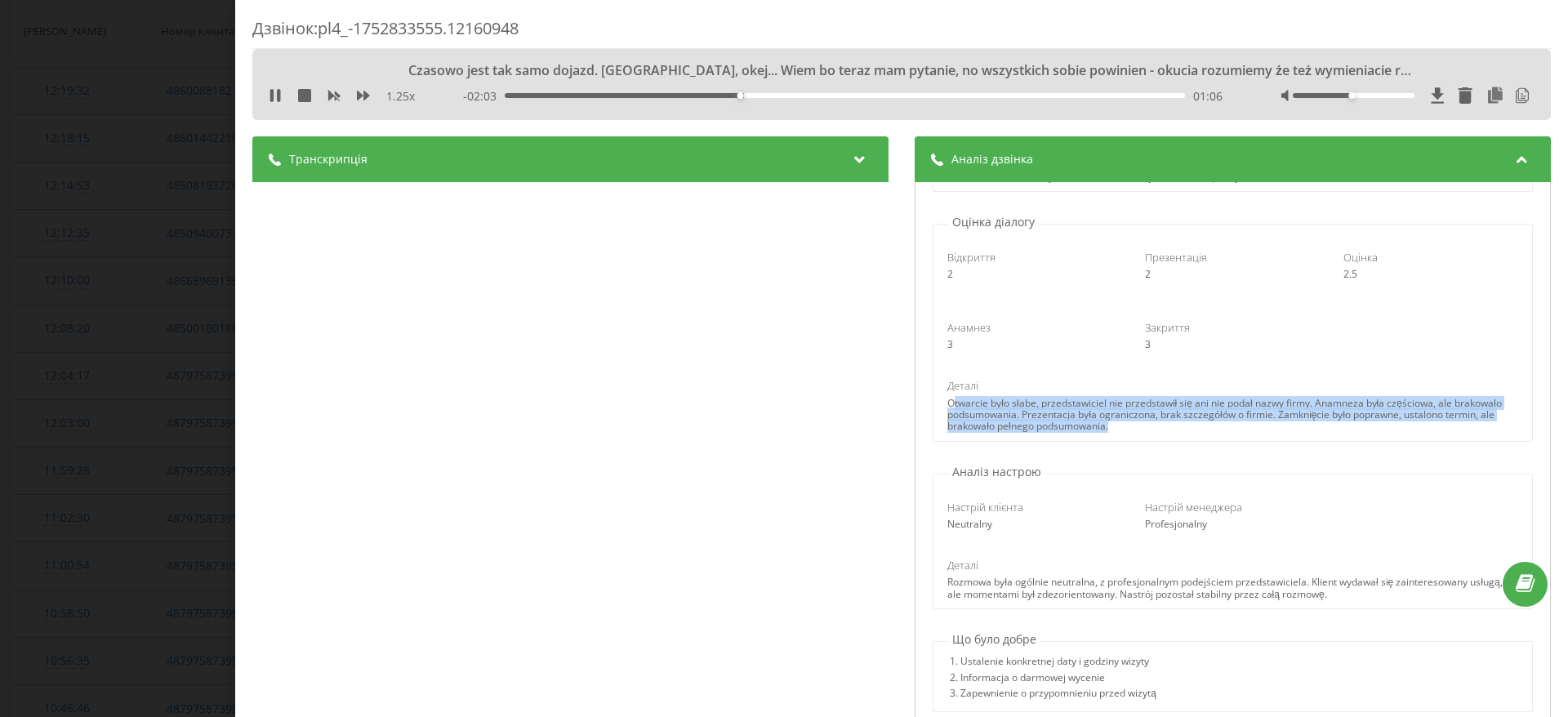 drag, startPoint x: 1196, startPoint y: 425, endPoint x: 942, endPoint y: 403, distance: 254.951 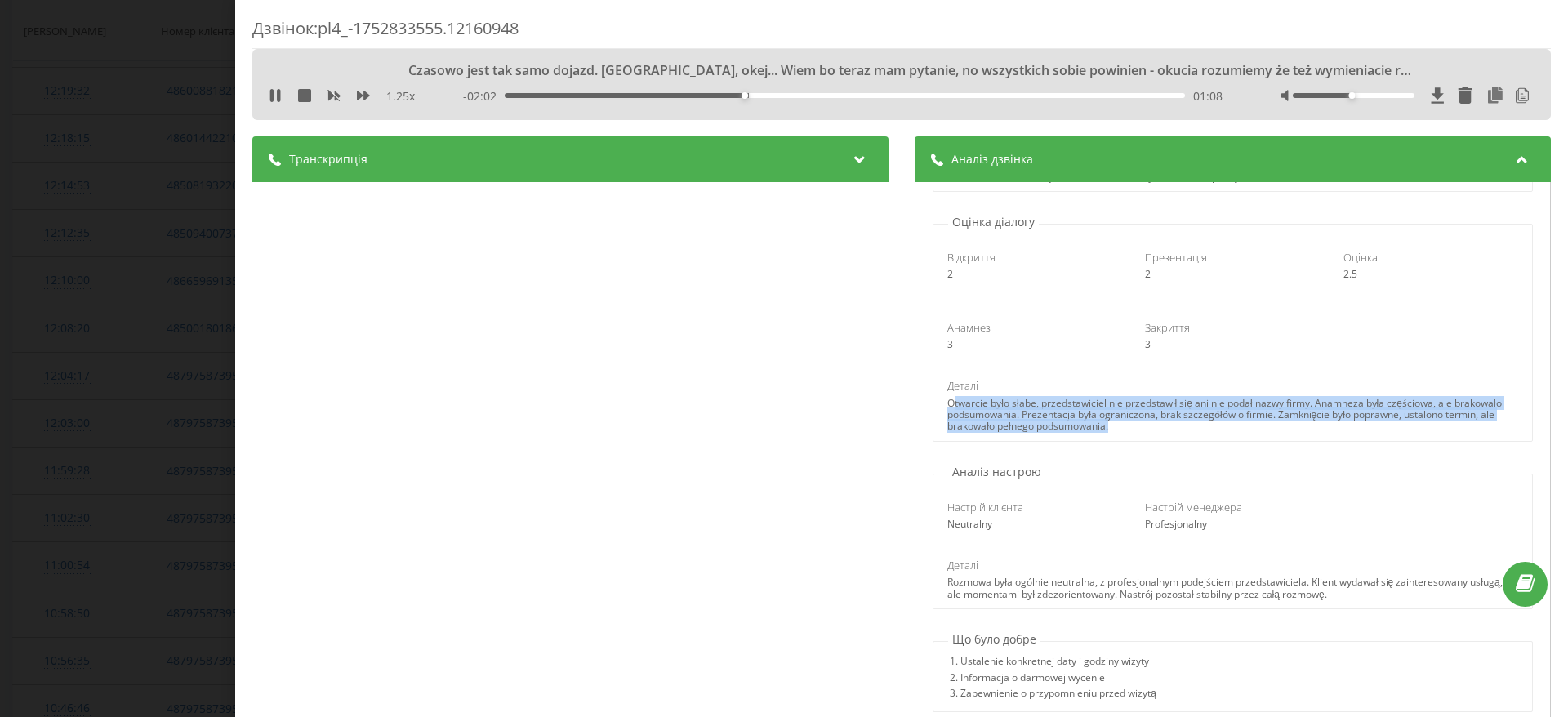 click on "Otwarcie było słabe, przedstawiciel nie przedstawił się ani nie podał nazwy firmy. Anamneza była częściowa, ale brakowało podsumowania. Prezentacja była ograniczona, brak szczegółów o firmie. Zamknięcie było poprawne, ustalono termin, ale brakowało pełnego podsumowania." at bounding box center (1232, 415) 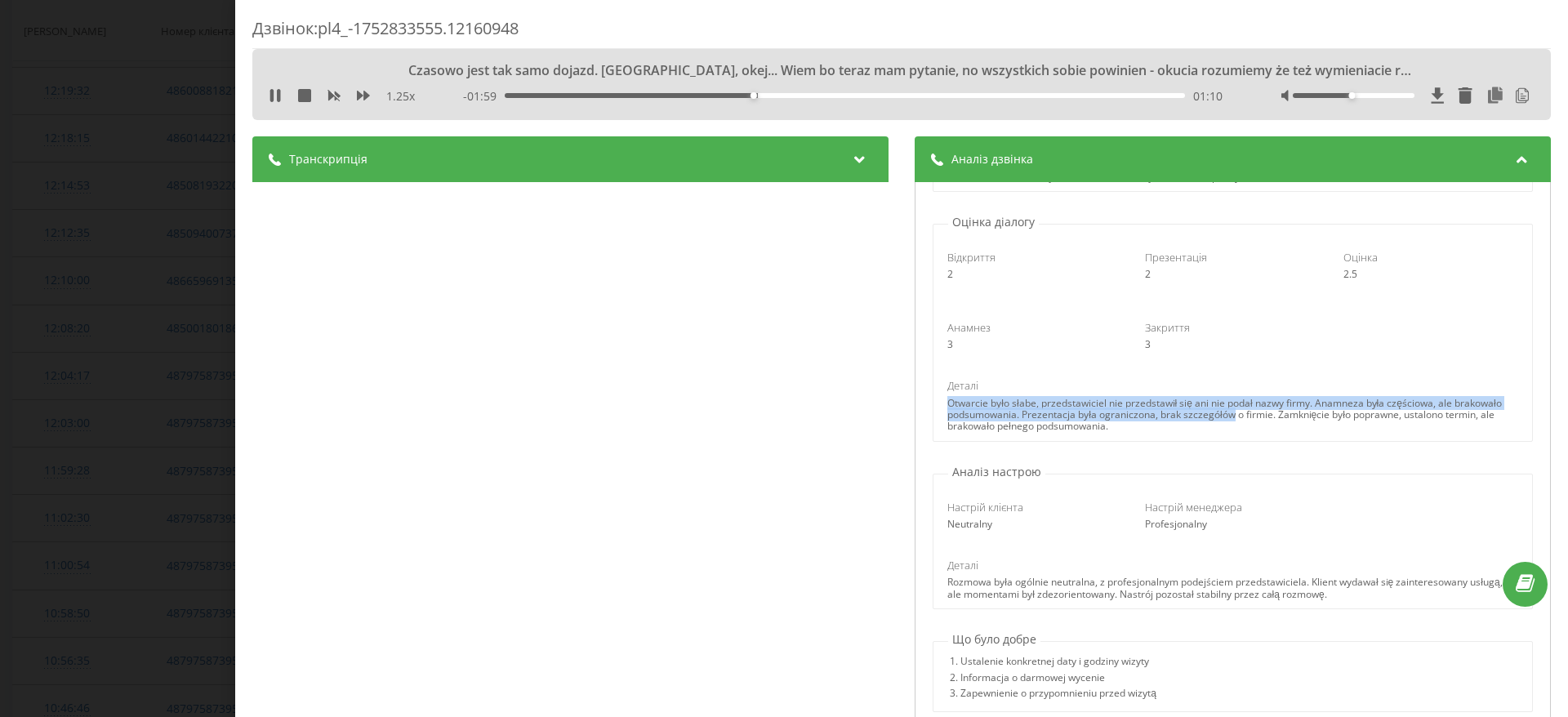 drag, startPoint x: 936, startPoint y: 407, endPoint x: 1272, endPoint y: 419, distance: 336.21422 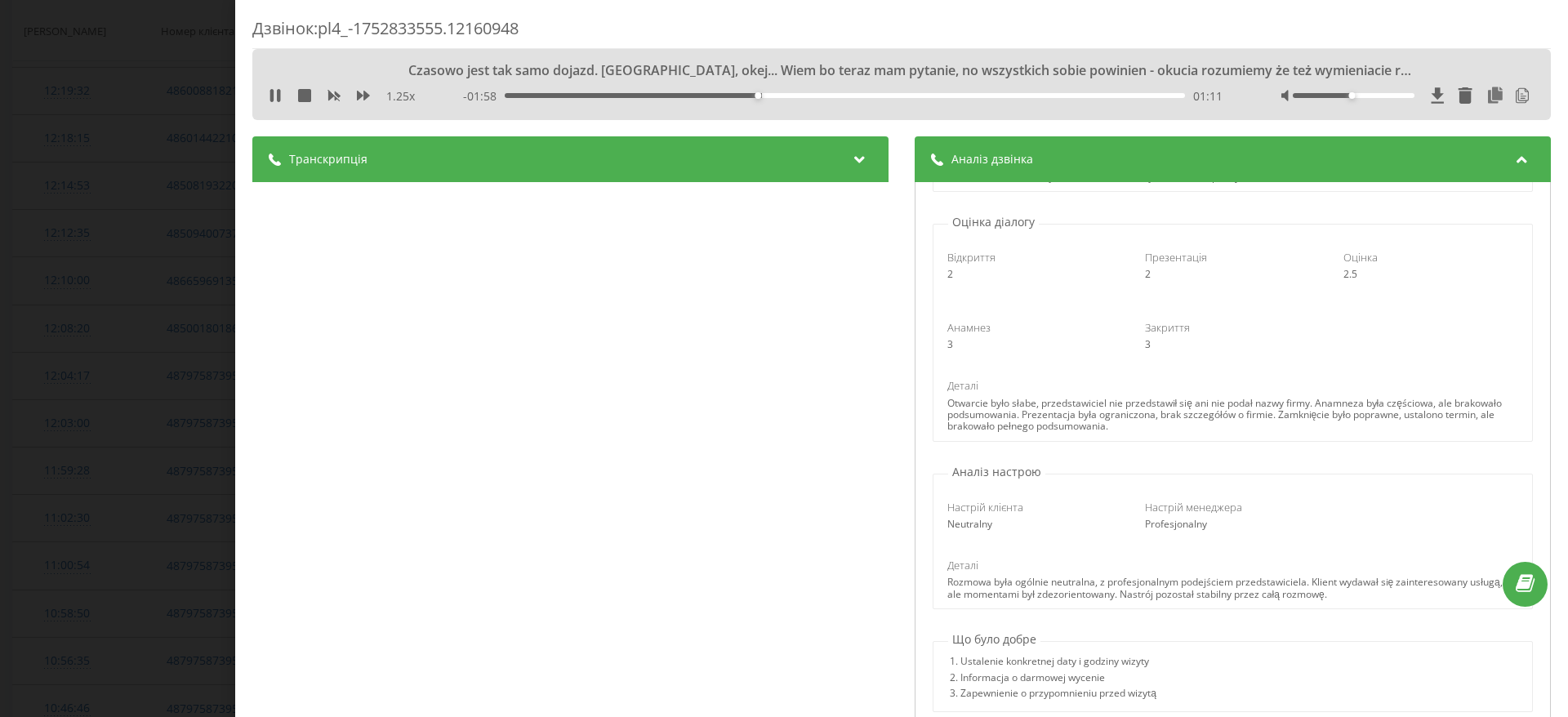click on "Otwarcie było słabe, przedstawiciel nie przedstawił się ani nie podał nazwy firmy. Anamneza była częściowa, ale brakowało podsumowania. Prezentacja była ograniczona, brak szczegółów o firmie. Zamknięcie było poprawne, ustalono termin, ale brakowało pełnego podsumowania." at bounding box center (1232, 415) 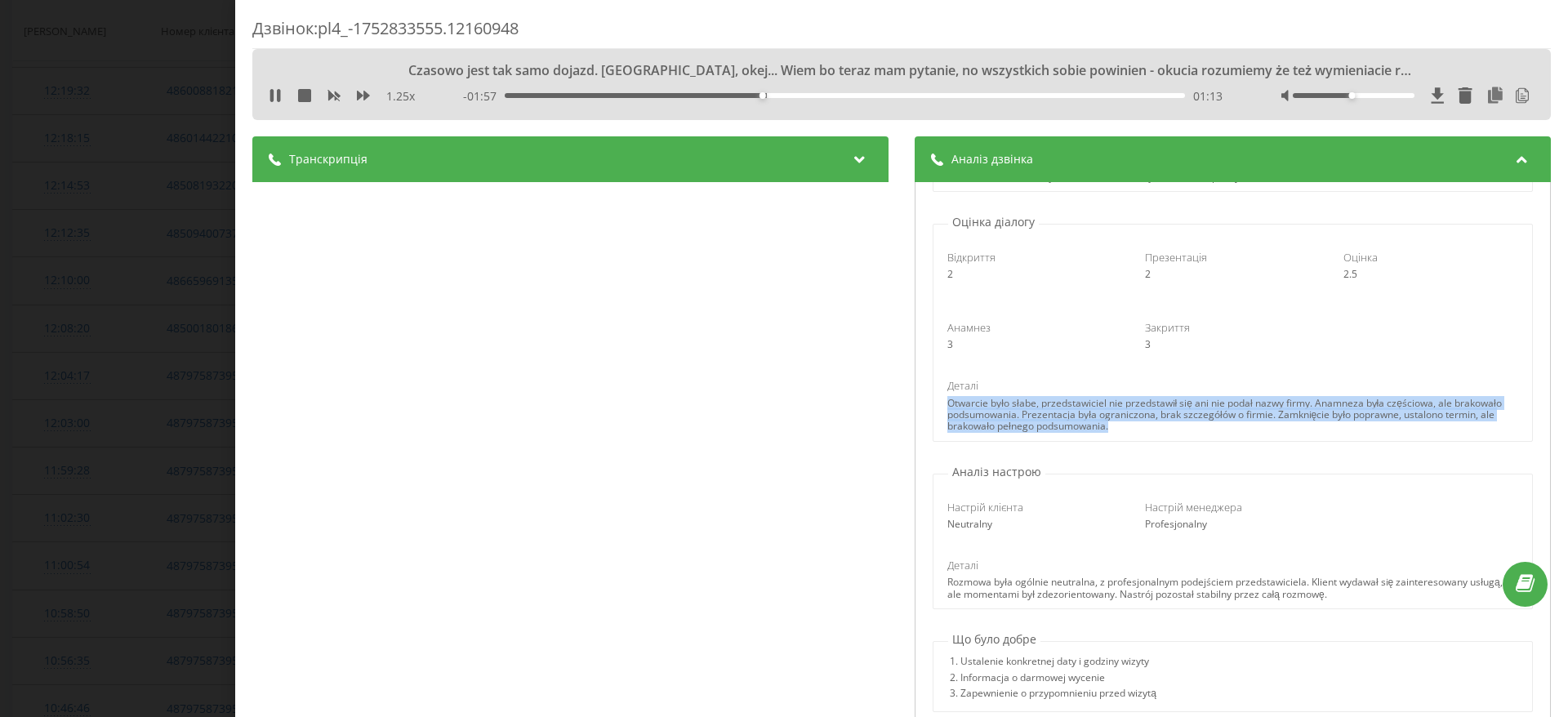 drag, startPoint x: 1203, startPoint y: 428, endPoint x: 936, endPoint y: 398, distance: 268.6801 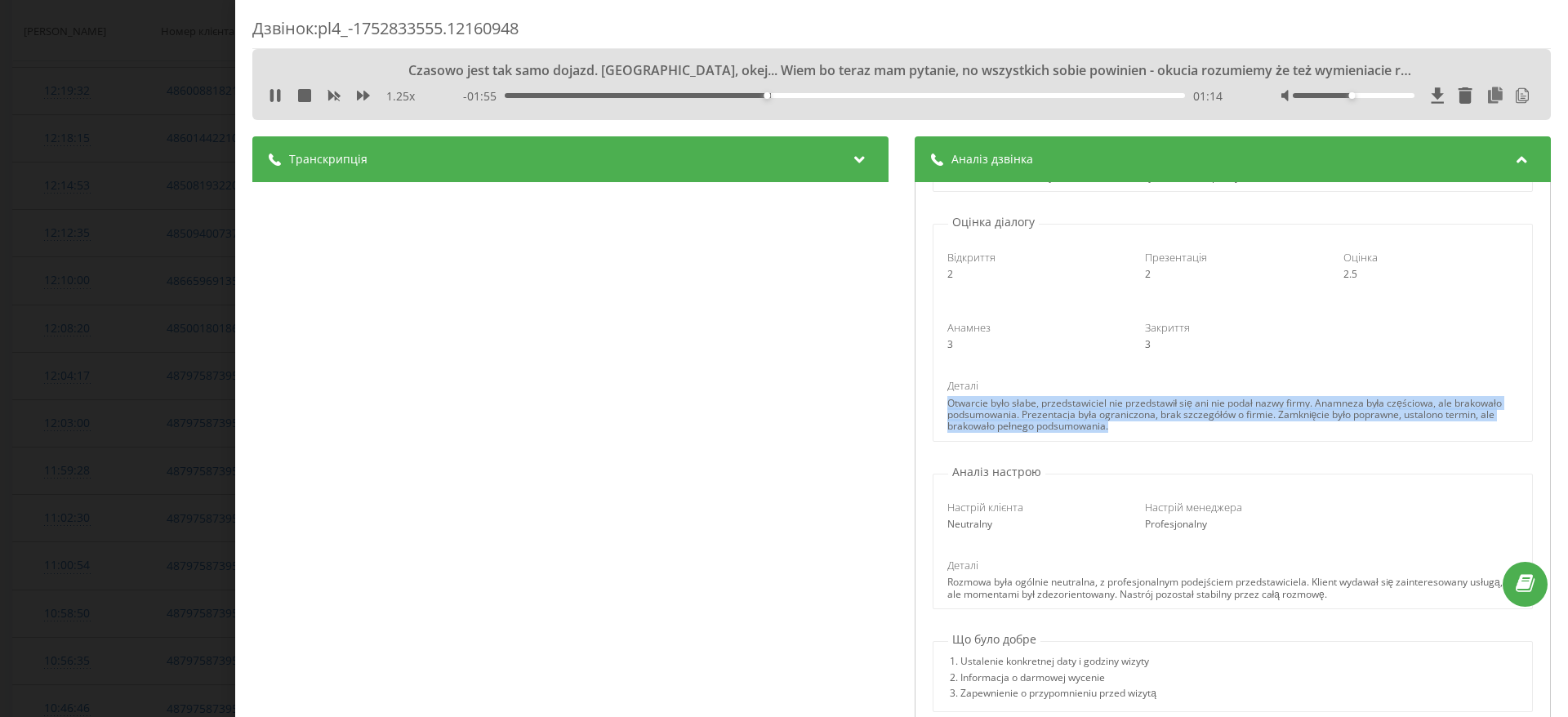 copy on "Otwarcie było słabe, przedstawiciel nie przedstawił się ani nie podał nazwy firmy. Anamneza była częściowa, ale brakowało podsumowania. Prezentacja była ograniczona, brak szczegółów o firmie. Zamknięcie było poprawne, ustalono termin, ale brakowało pełnego podsumowania." 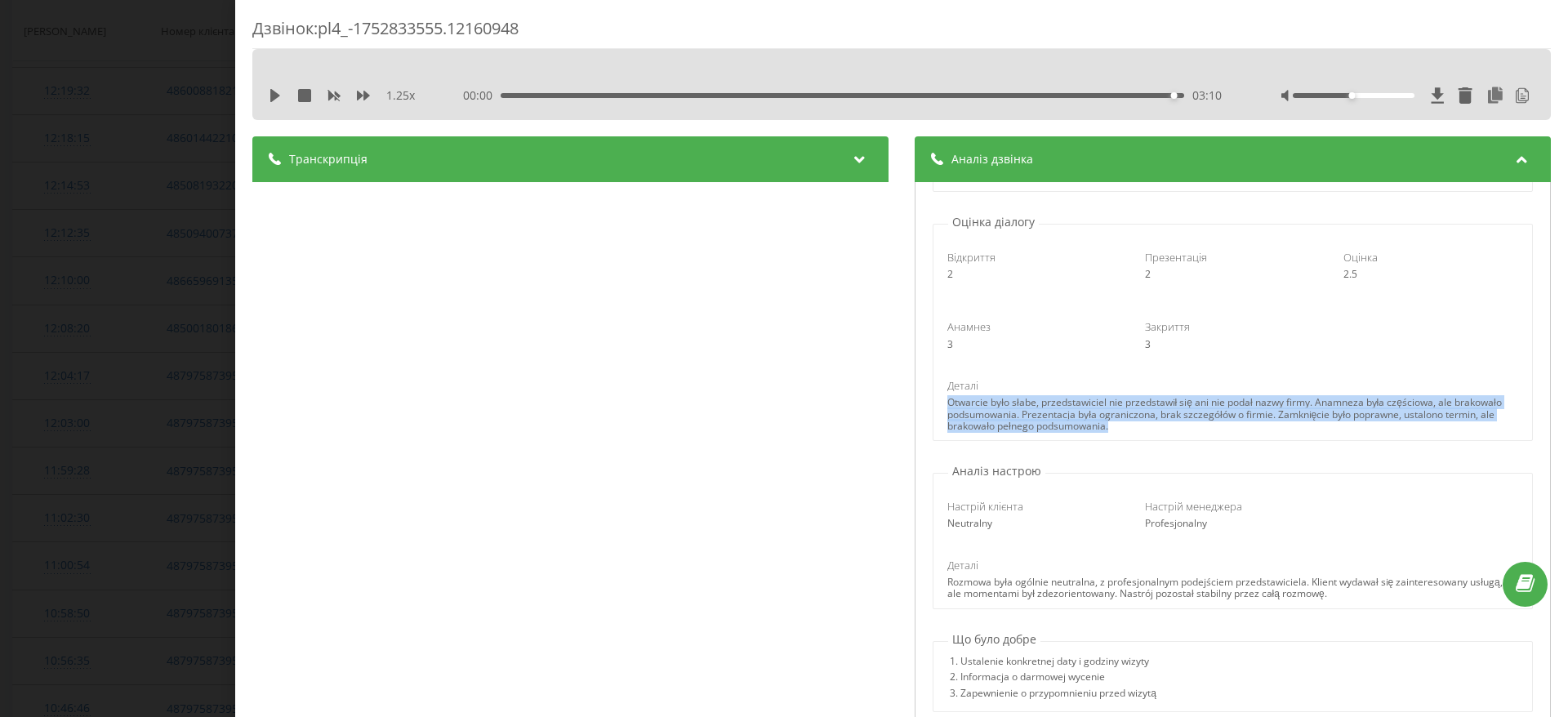 click on "Дзвінок :  pl4_-1752833555.12160948   1.25 x  00:00 03:10   03:10   Транскрипція 00:00 Halo? Dzień dobry. Tak, witam. 00:00 Dzień dobry panu, SerwisWin na prawo okien. Dostaliśmy zgłoszenie od pana. Pan z jakiego jest miasta? Halo! Z jakiego miasta jest pan? Proszę podać kod pocztowy i okna plastykowe czy drewniane? 00:11 Albo przebrałem o coś słyszę tak teraz 00:15 Pani co jest warka 05660 00:21 Plastikowe, a dachowy są veluxa drewniane. 00:30 Z Warszawy czy Radom bliżej do Pana? Jak się tak pośrodku. 00:37 Po środku? 00:38 Zaraz zobaczymy, gdzie pracujemy mamy darmową wizytę i wyceną 00:44 Tak jak Pan jest poda miastem to tam byłoby za dojazd 00:47 zaraz sprawdzę bliżej z czego miasta będzie 00:50 No to z Radomia, ale byłoby to 120 złotych za dojazd. 00:51 Czasowo jest tak samo dojazd. Dobrze, okej... Wiem bo teraz mam pytanie, no wszystkich sobie powinien - okucia rozumiemy że też wymieniacie regulujecie a pani mi powie jakie 01:01 01:08 01:20 01:21 01:28 01:31" at bounding box center (784, 358) 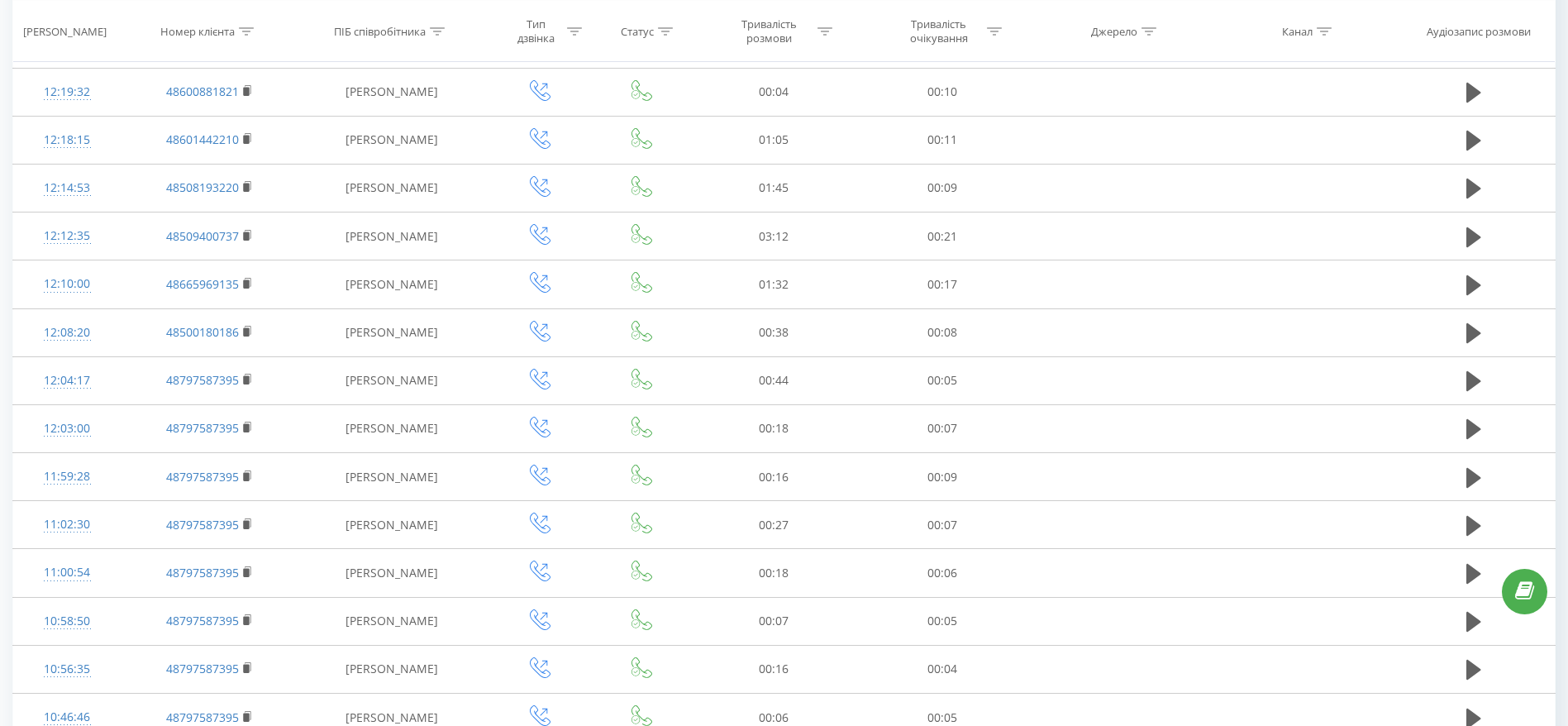 scroll, scrollTop: 3231, scrollLeft: 0, axis: vertical 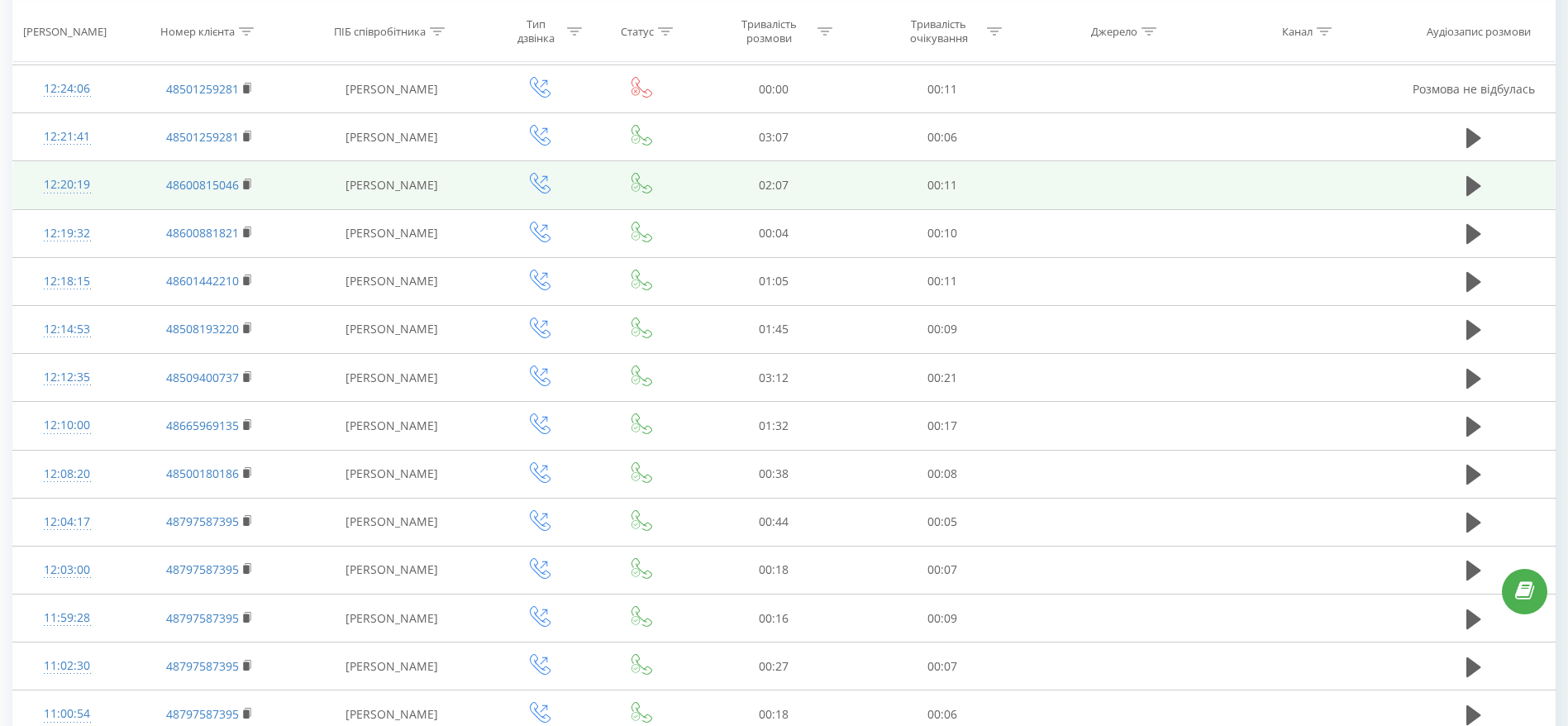 click on "12:20:19" at bounding box center (67, 185) 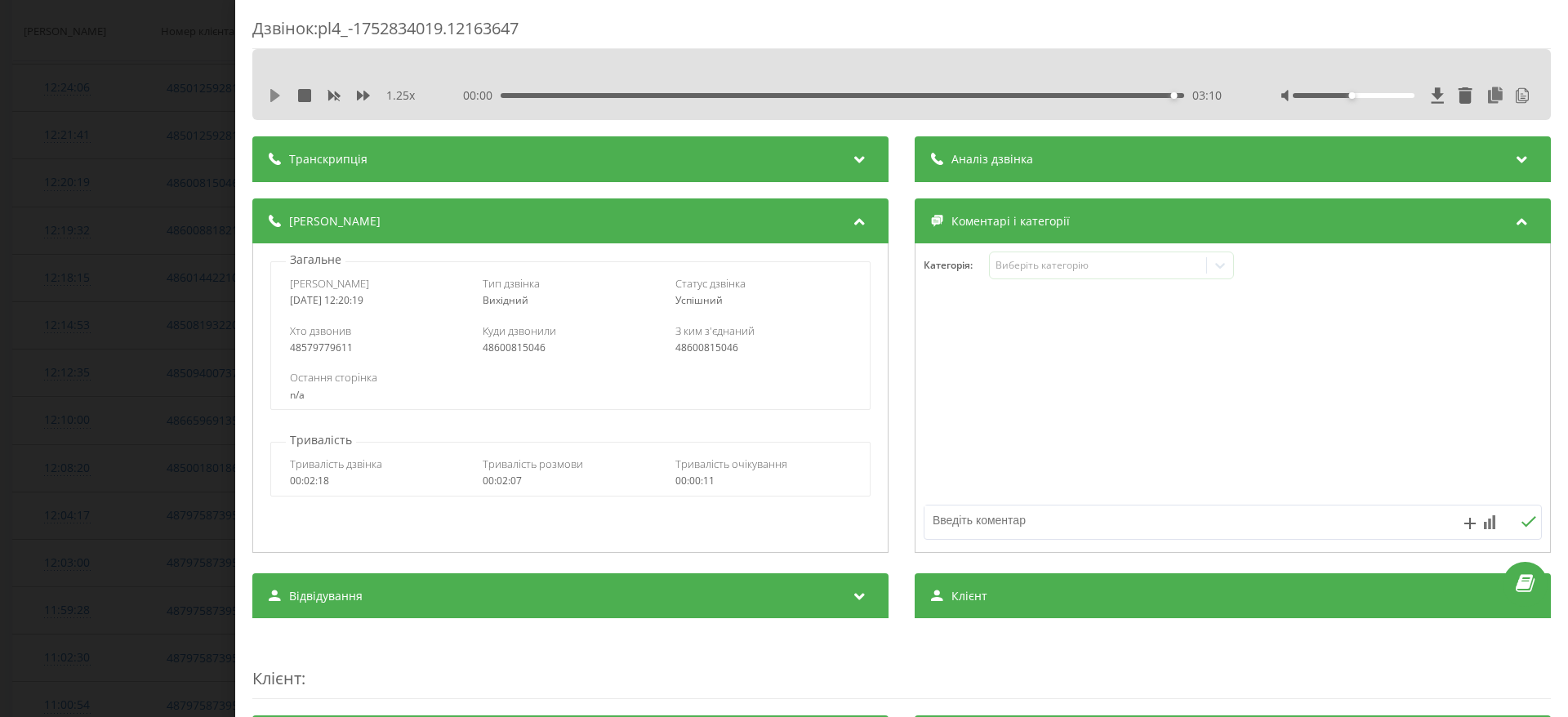 click 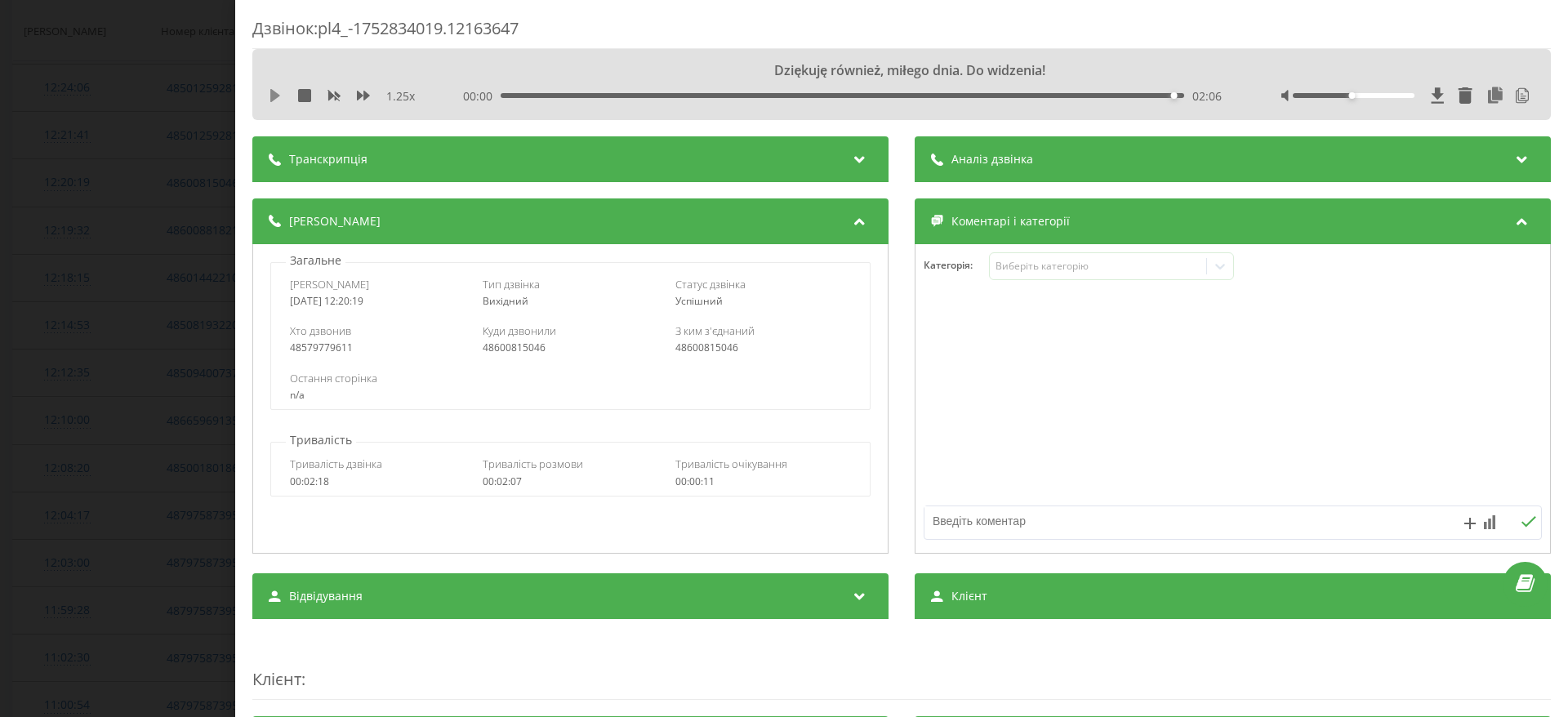 click 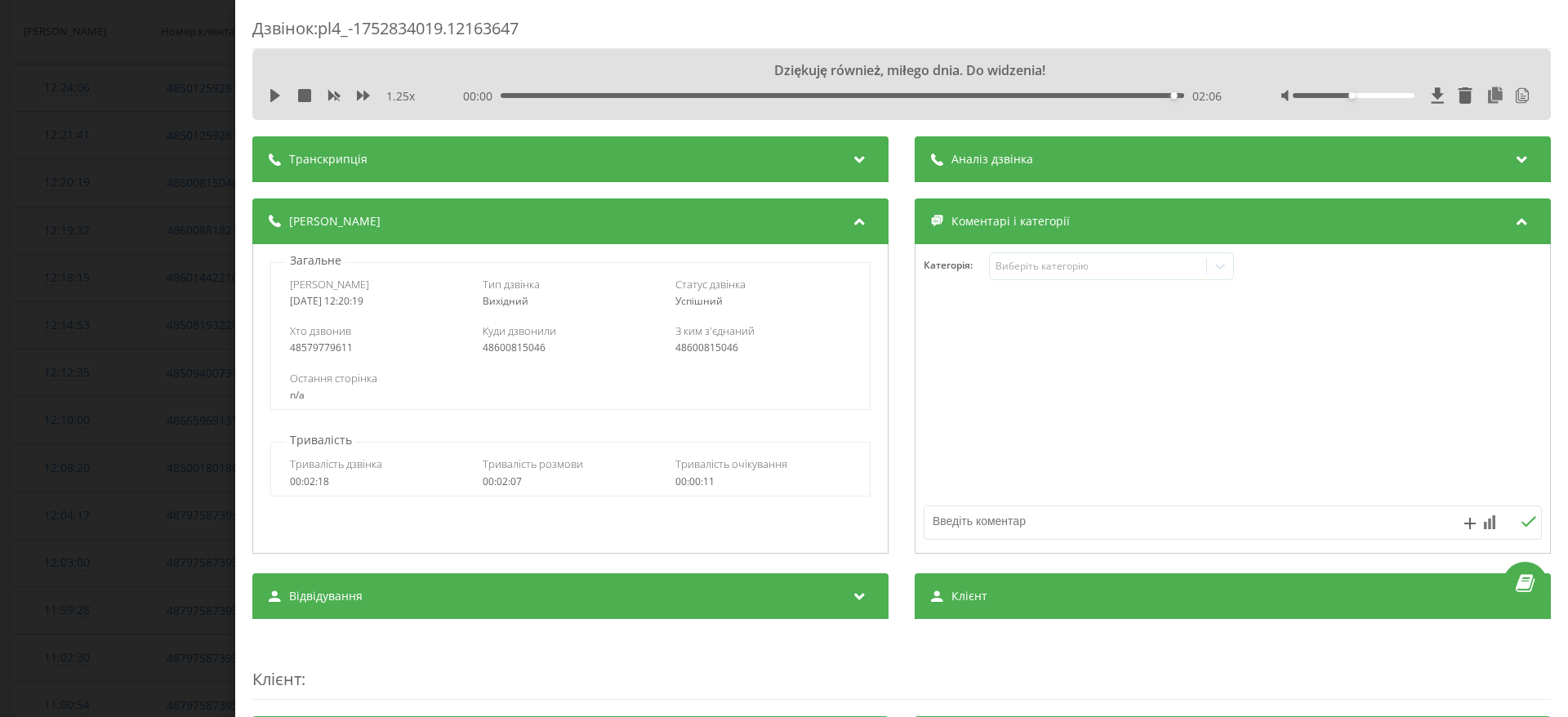 click on "1.25 x  00:00 02:06   02:06" at bounding box center [902, 96] 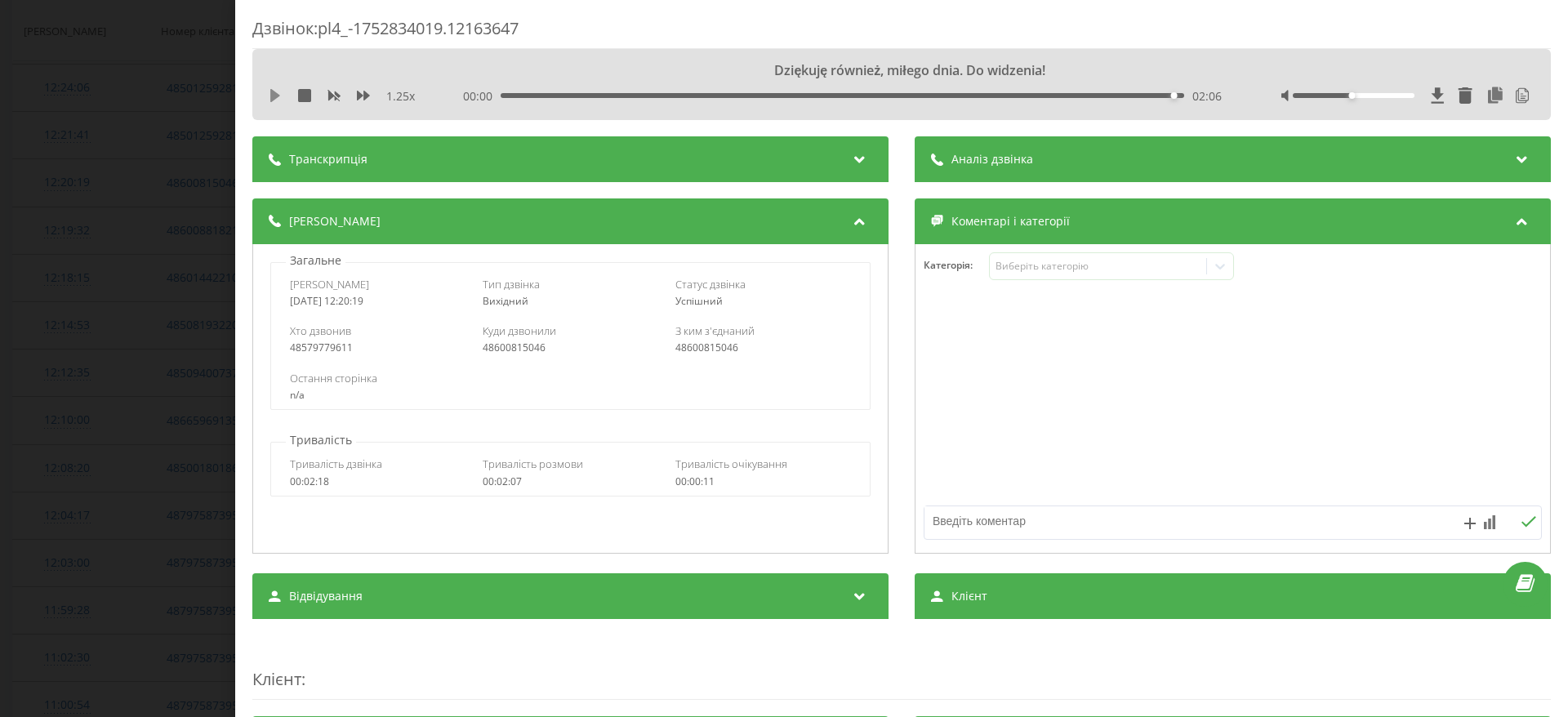 click 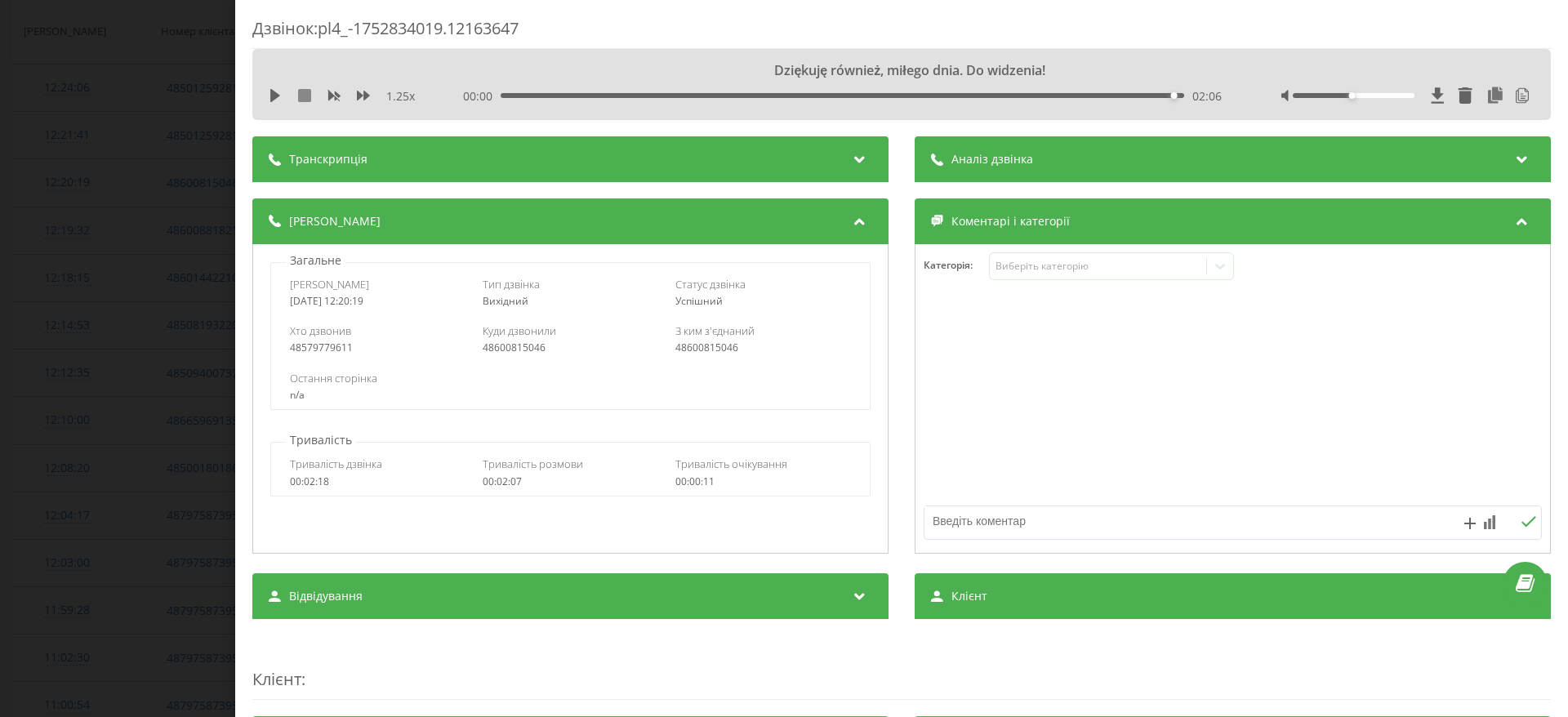 click 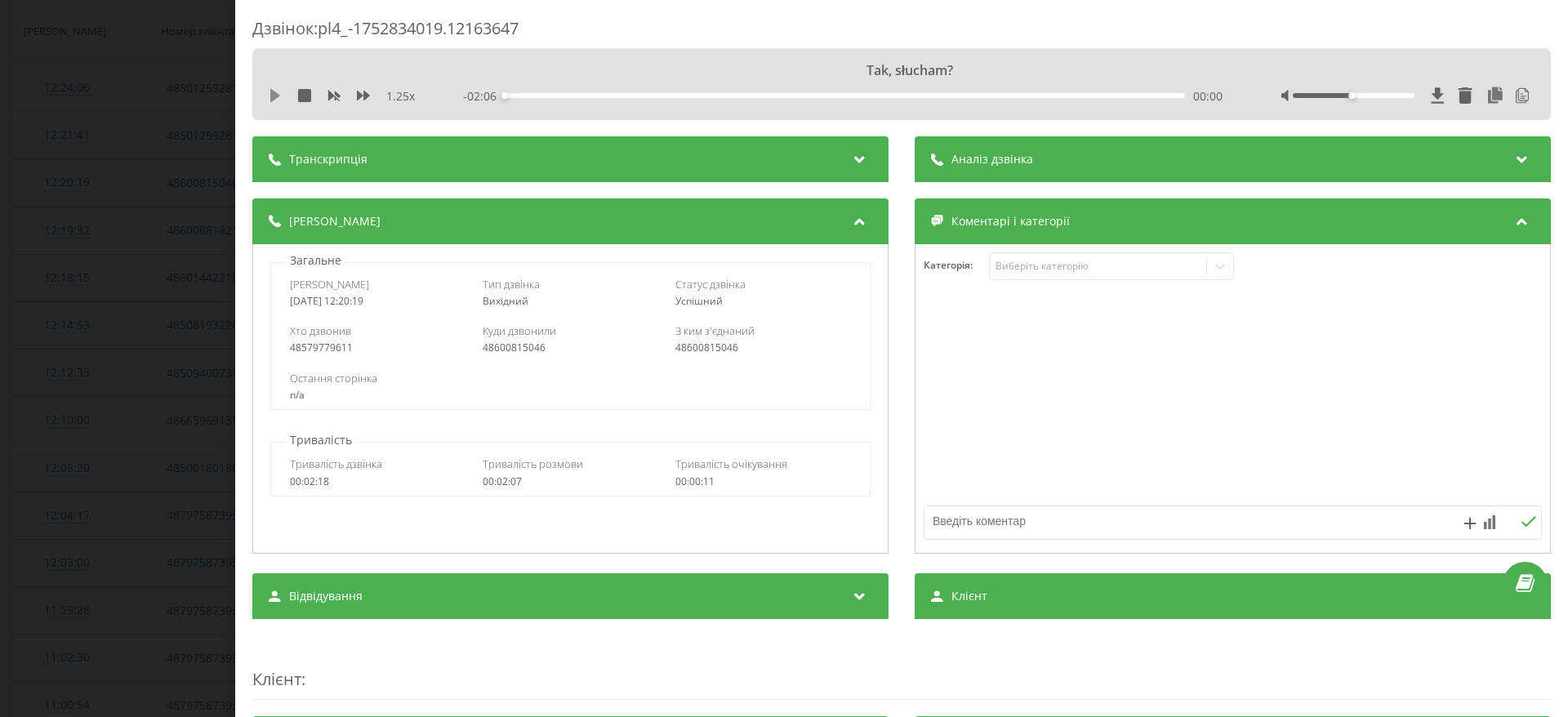 click 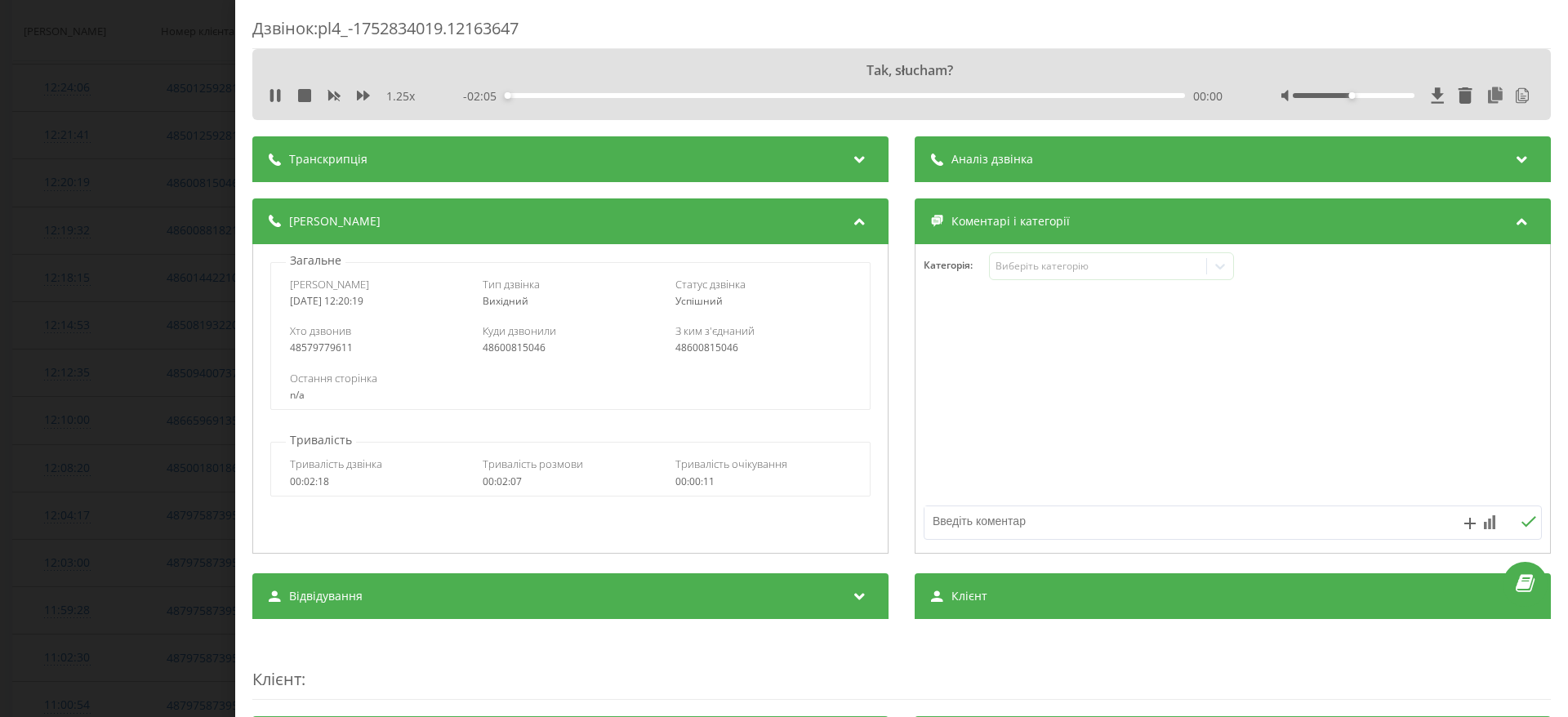 click on "Аналіз дзвінка" at bounding box center (1232, 159) 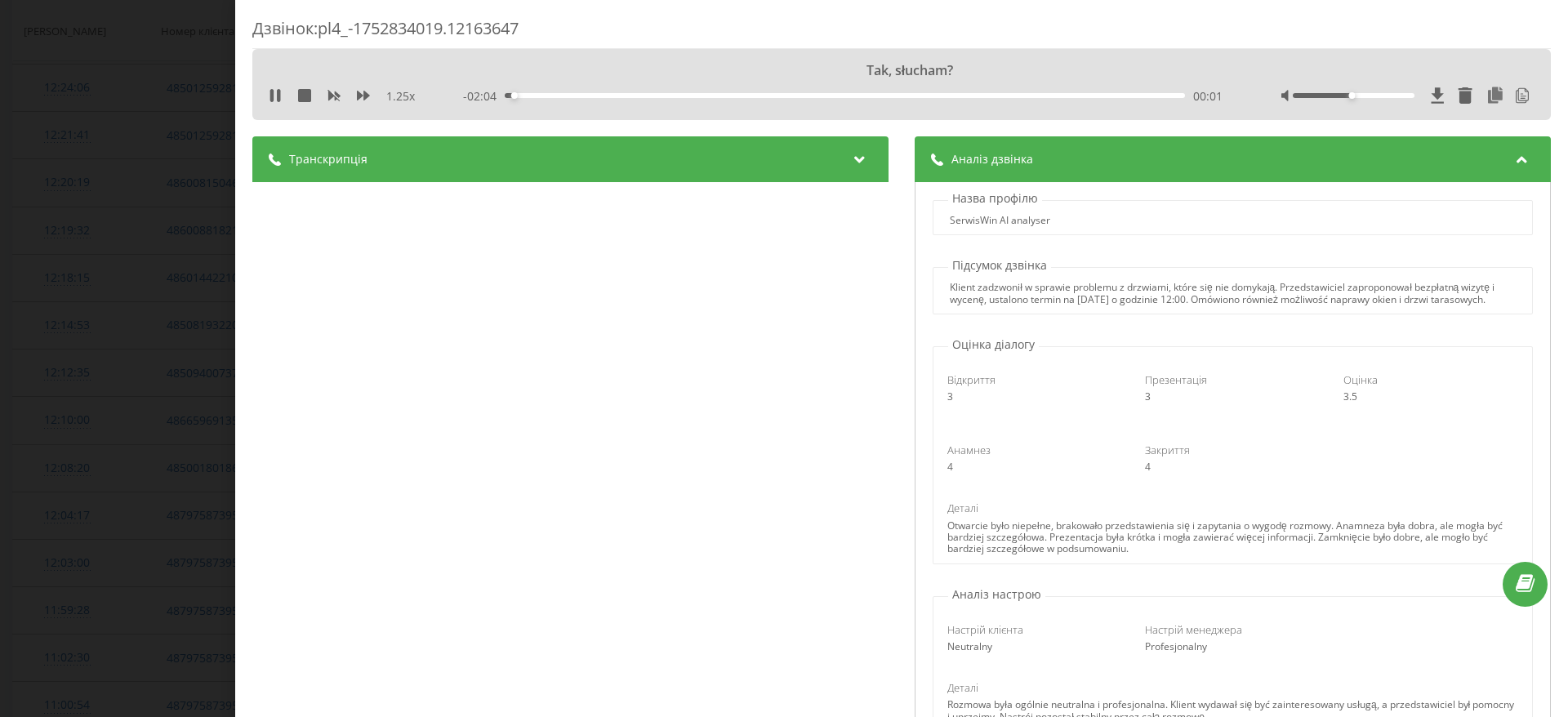 drag, startPoint x: 978, startPoint y: 317, endPoint x: 924, endPoint y: 291, distance: 59.9333 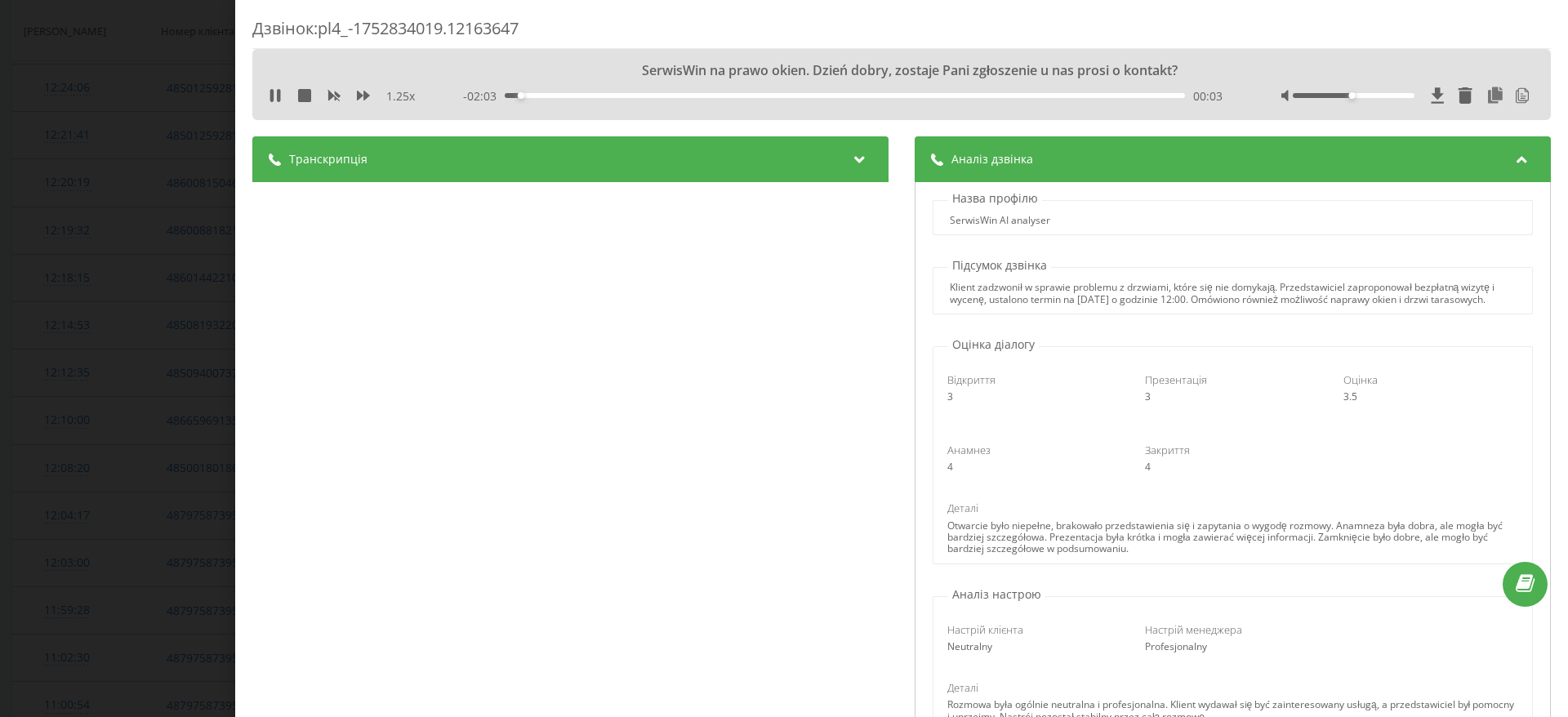 copy on "Klient zadzwonił w sprawie problemu z drzwiami, które się nie domykają. Przedstawiciel zaproponował bezpłatną wizytę i wycenę, ustalono termin na 4 sierpnia o godzinie 12:00. Omówiono również możliwość naprawy okien i drzwi tarasowych." 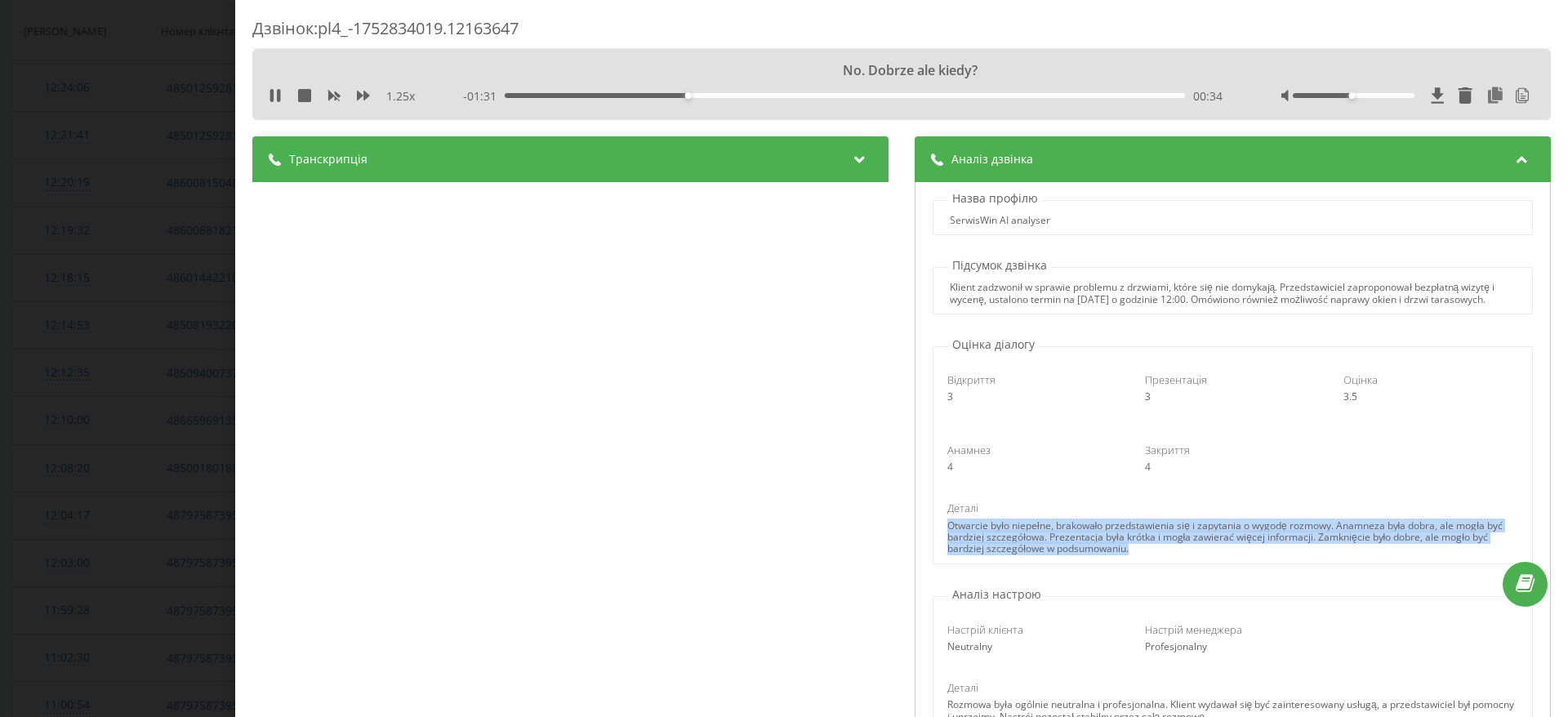 drag, startPoint x: 1142, startPoint y: 564, endPoint x: 935, endPoint y: 528, distance: 210.10712 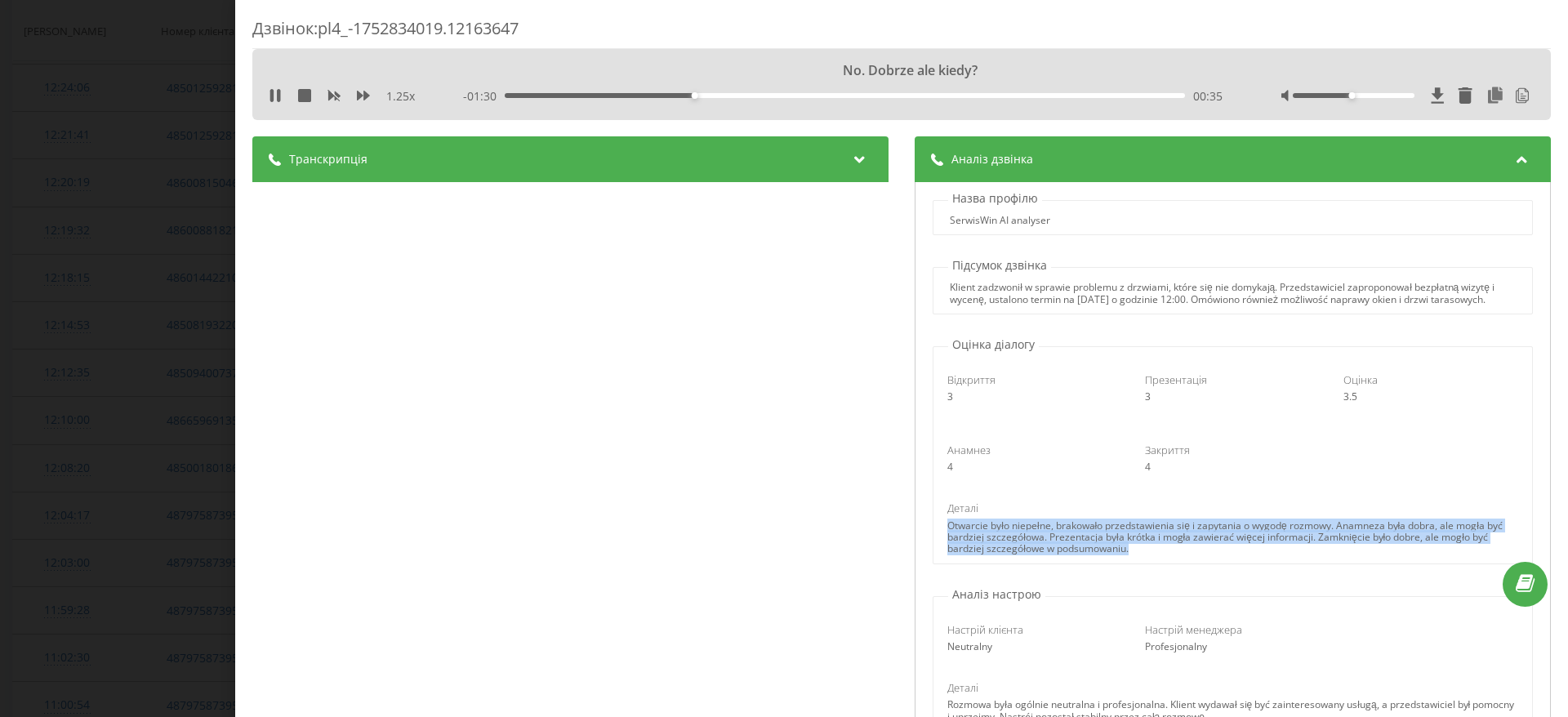 copy on "Otwarcie było niepełne, brakowało przedstawienia się i zapytania o wygodę rozmowy. Anamneza była dobra, ale mogła być bardziej szczegółowa. Prezentacja była krótka i mogła zawierać więcej informacji. Zamknięcie było dobre, ale mogło być bardziej szczegółowe w podsumowaniu." 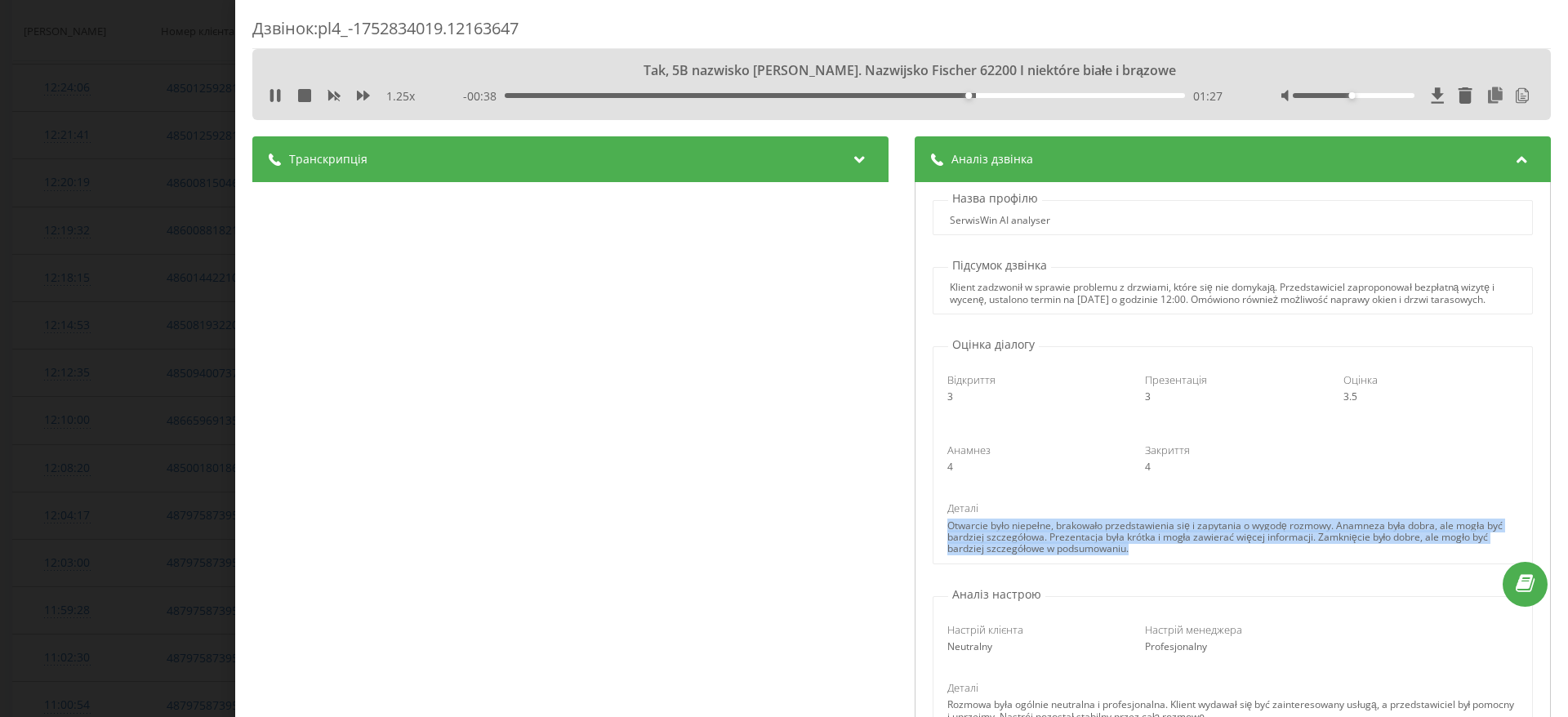 click on "Дзвінок :  pl4_-1752834019.12163647 Tak, 5B nazwisko dom. Nazwijsko Fischer 62200 I niektóre białe i brązowe   1.25 x  - 00:38 01:27   01:27   Транскрипція 00:00 Tak, słucham? 00:00 SerwisWin na prawo okien. Dzień dobry, zostaje Pani zgłoszenie u nas prosi o kontakt? 00:07 No bo chciałabym... Bo wie Państwo tam mi się drzwi nie domykają. Wymagają tylko nie wiem jak to bym się chciała umówić na jakiś termin 00:15 A Panie jest gniezno? Okna plastykowe czy drewniane? Tak 00:18 A wy jesteście z Gniezna? 00:22 Dobrze, my mamy darmową wizytę i wyceną. W siecie fachowiec robię przegląd jeżeli tam będzie naprawy czy regulacje robi 00:23 Plastikowe 00:30 No. Dobrze ale kiedy? 00:32 wycenę i jak Pani będzie zdecydowana to od razu naprawiamy miejscu. 00:44 Może być na poniedziałek, 4 sierpnia? 00:50 Czyli za dwa tygodnie tak? 00:53 Tak wstępnie jeżeli coś nam się zwolni wcześniej 00:54 Na... No dobrze, a na którą godzinę? Halo? 00:56 01:03 01:09 Ulica Bluszczowa 5B" at bounding box center [784, 358] 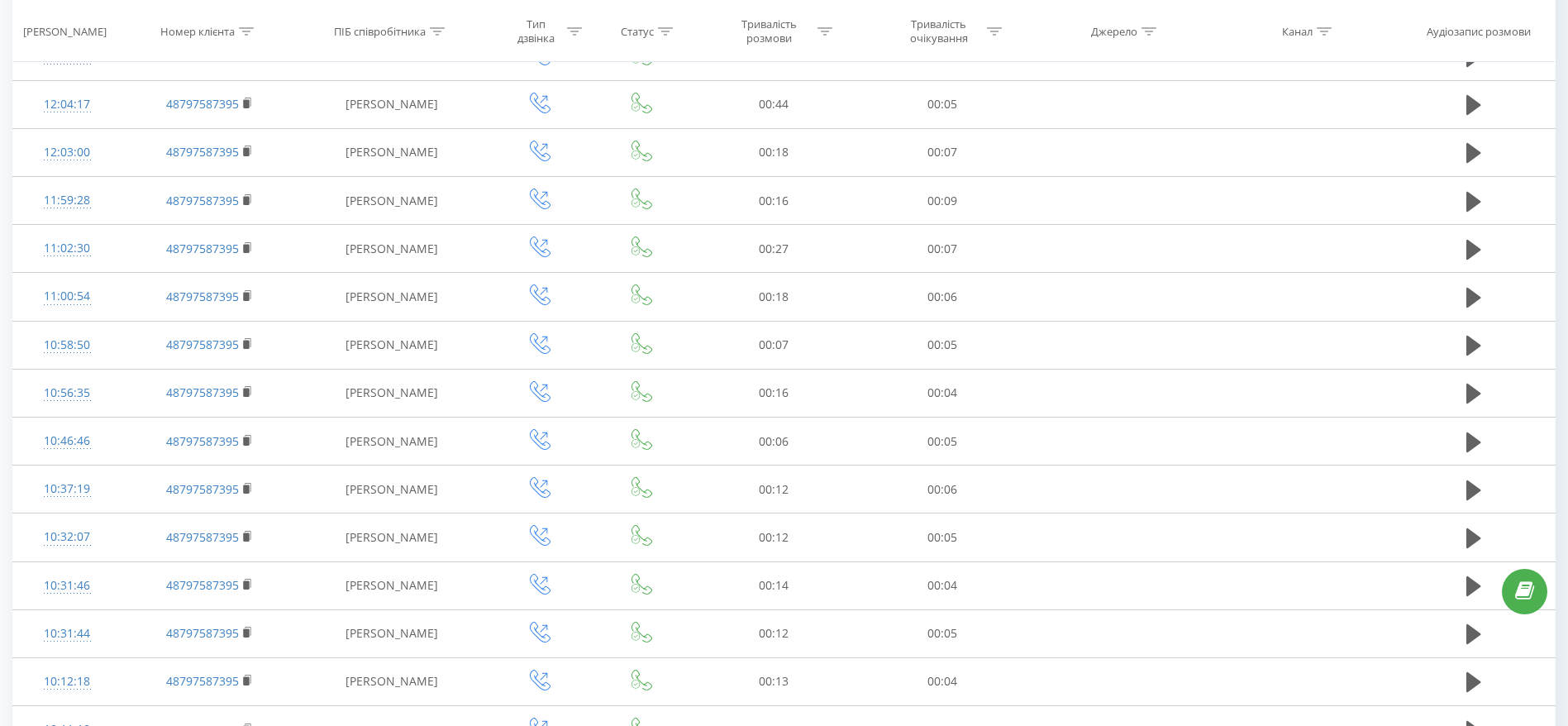 scroll, scrollTop: 4299, scrollLeft: 0, axis: vertical 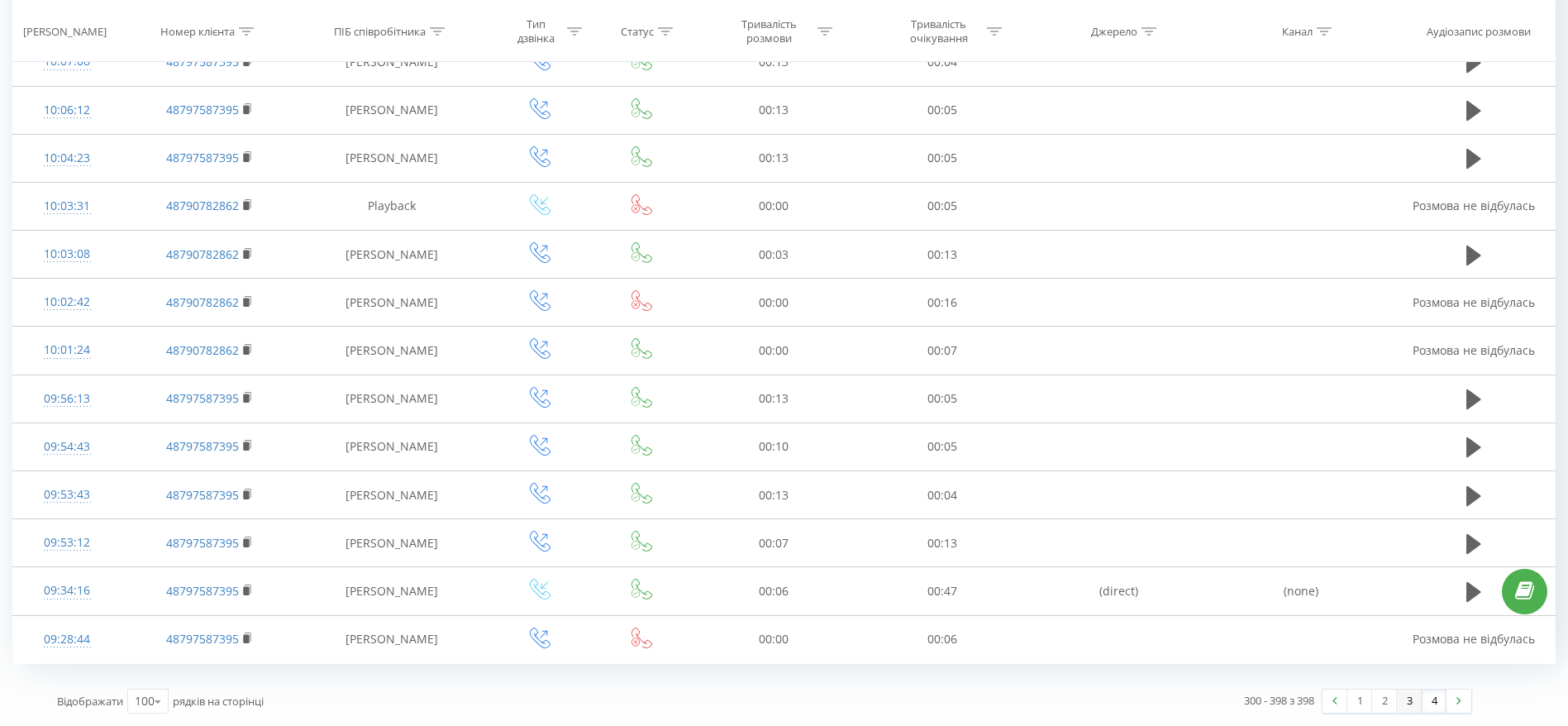 click on "3" at bounding box center [1409, 701] 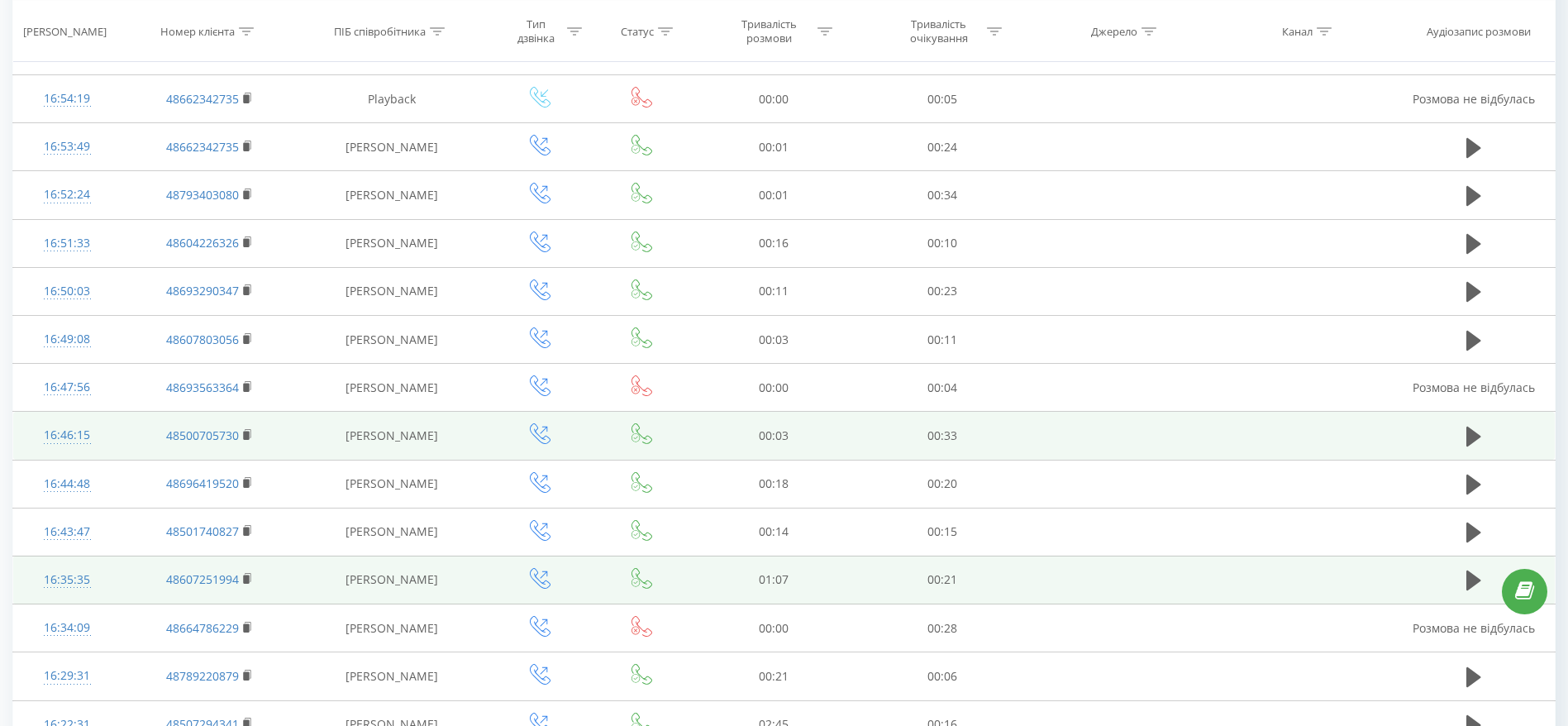 scroll, scrollTop: 729, scrollLeft: 0, axis: vertical 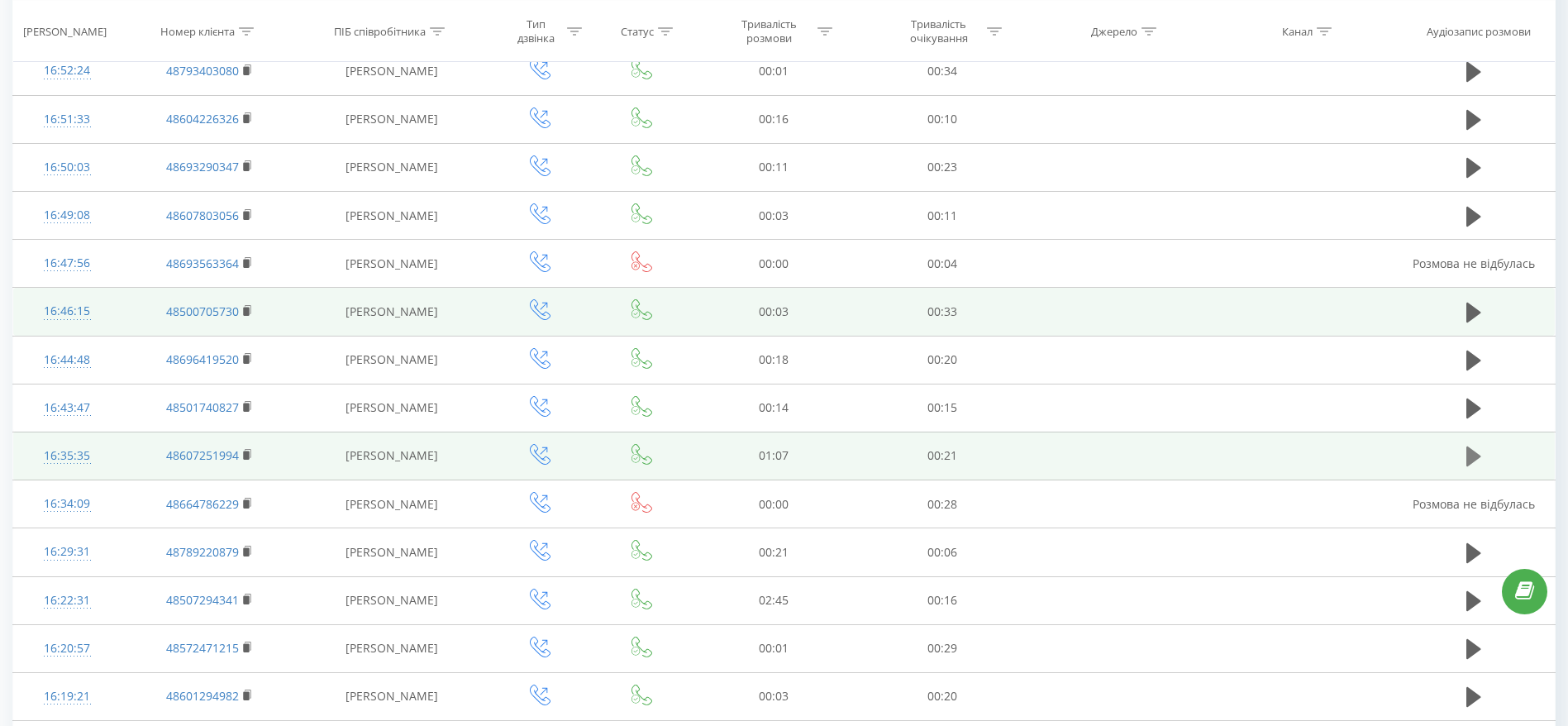 click 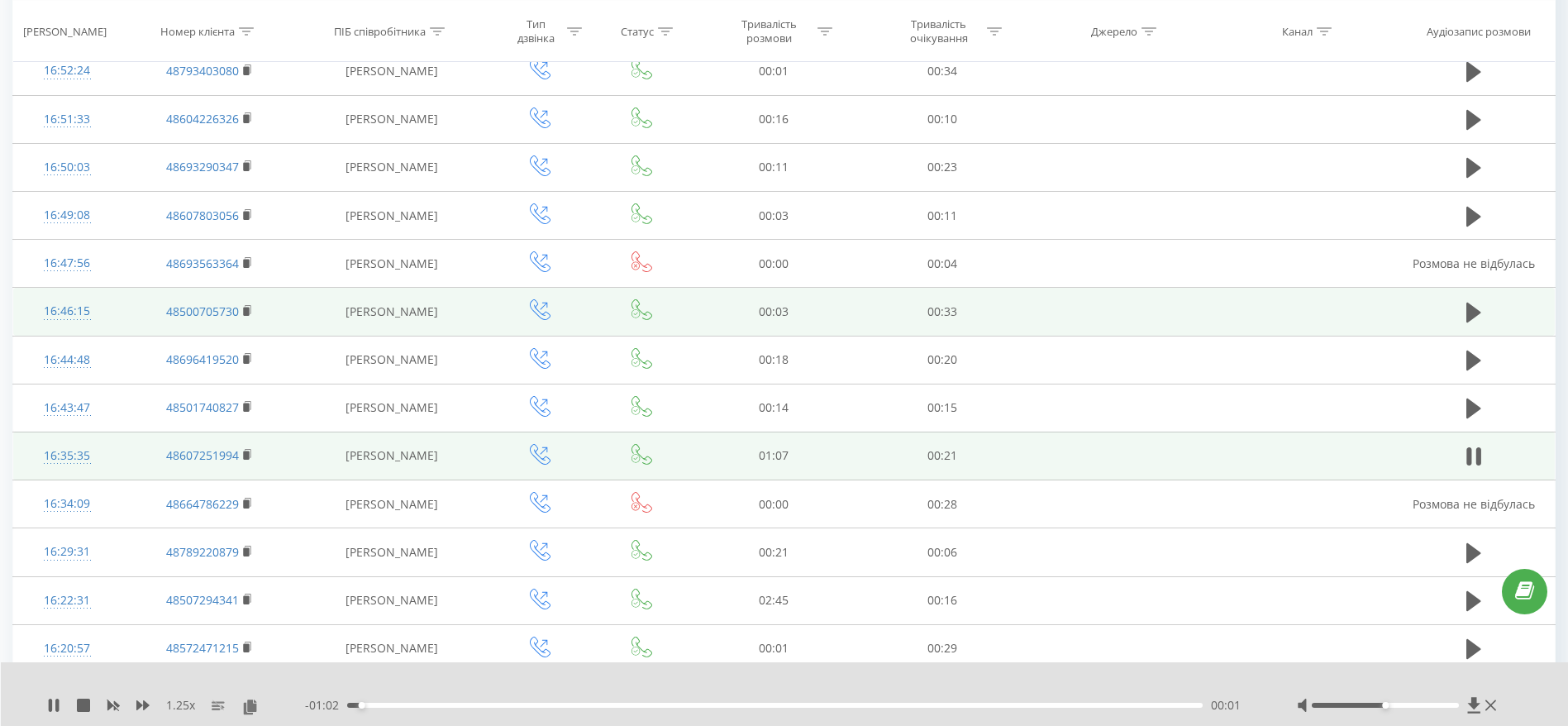 click on "48607251994" at bounding box center [208, 456] 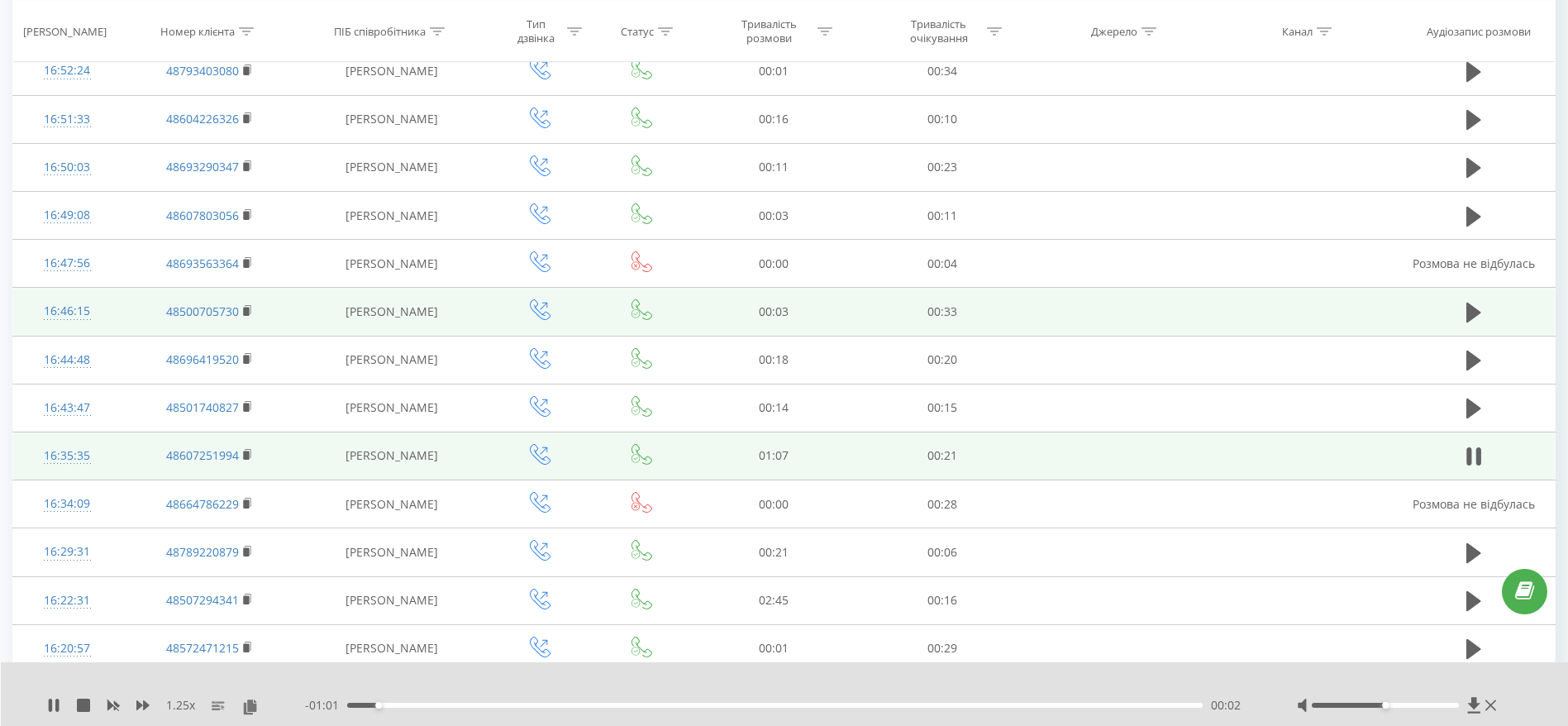 click on "16:35:35" at bounding box center [67, 456] 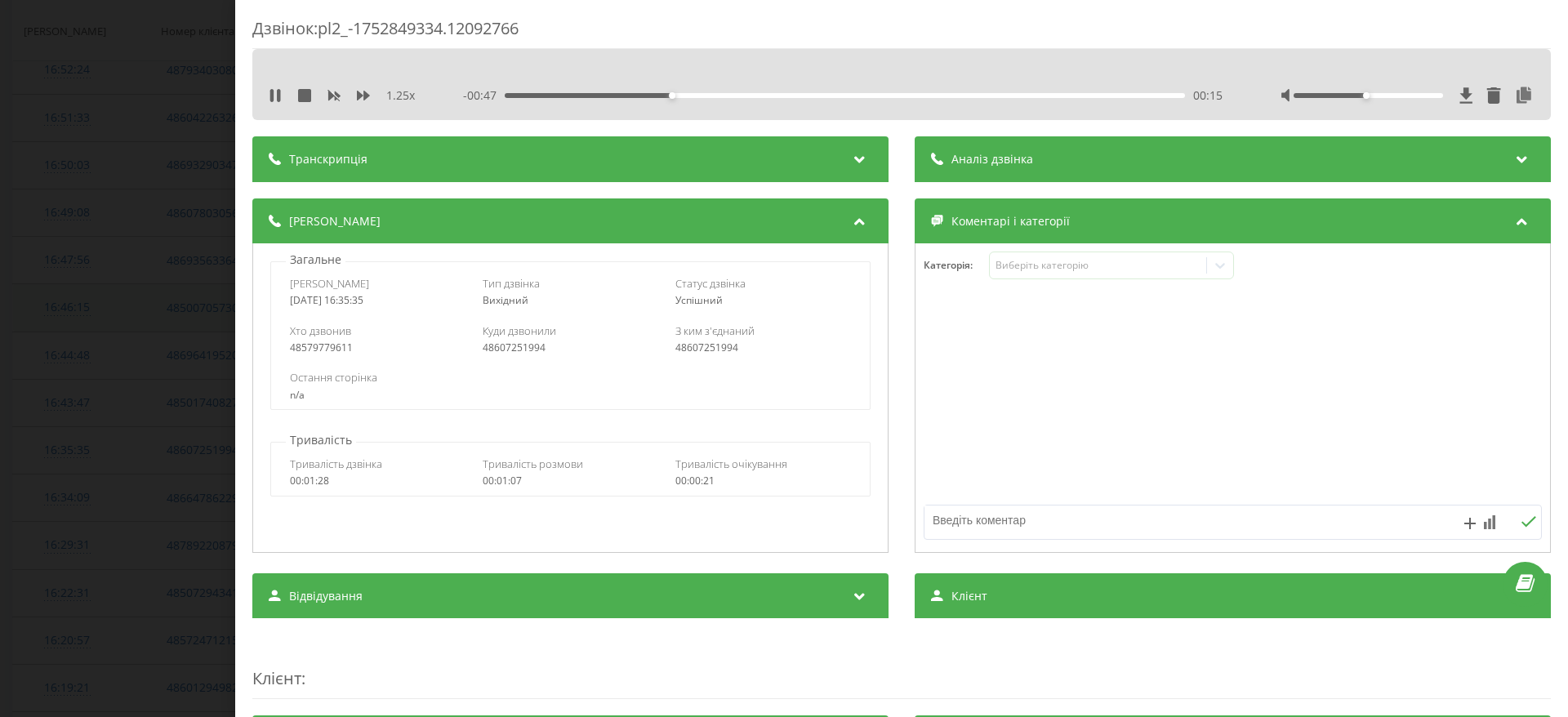drag, startPoint x: 278, startPoint y: 96, endPoint x: 489, endPoint y: 314, distance: 303.38919 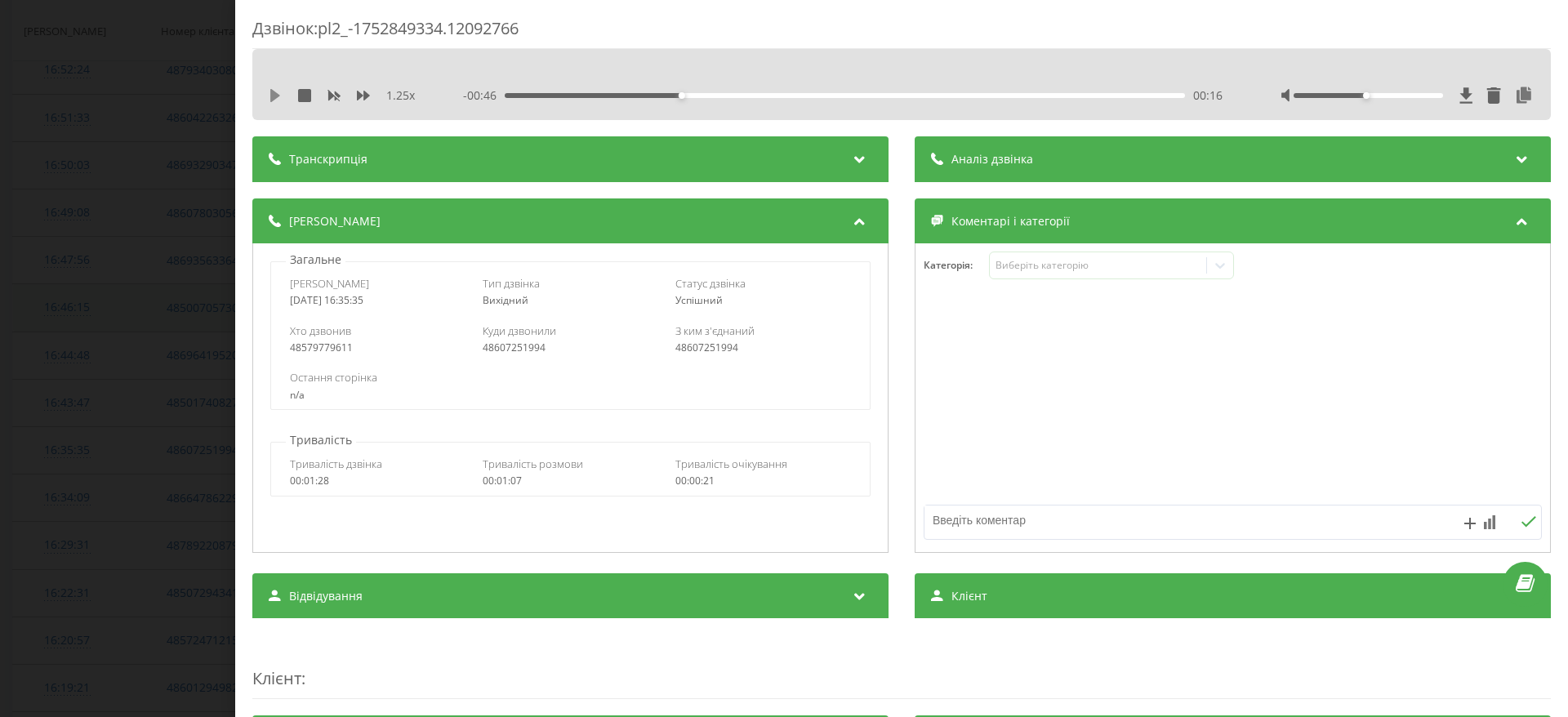 click 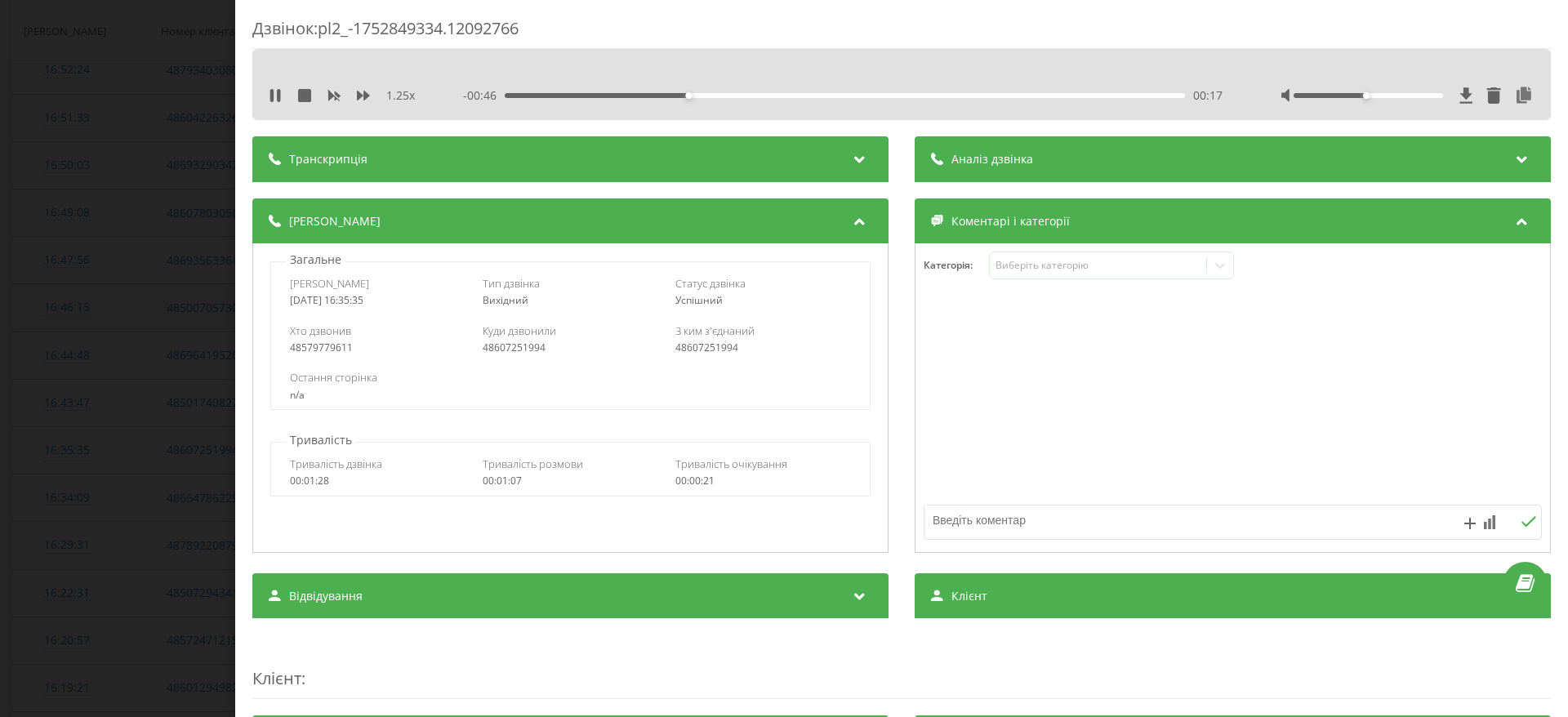 drag, startPoint x: 1034, startPoint y: 144, endPoint x: 1033, endPoint y: 135, distance: 9.055385 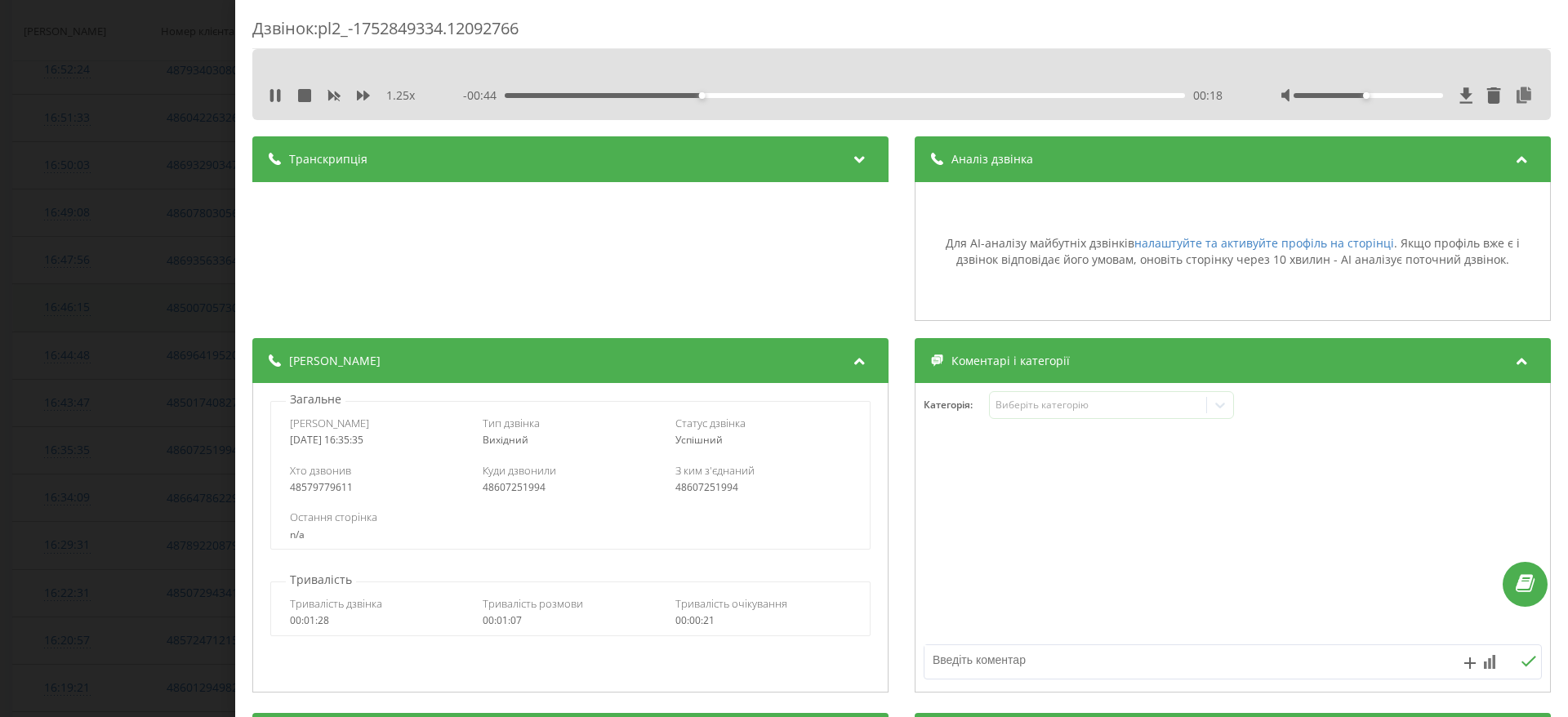 click on "Аналіз дзвінка" at bounding box center [992, 159] 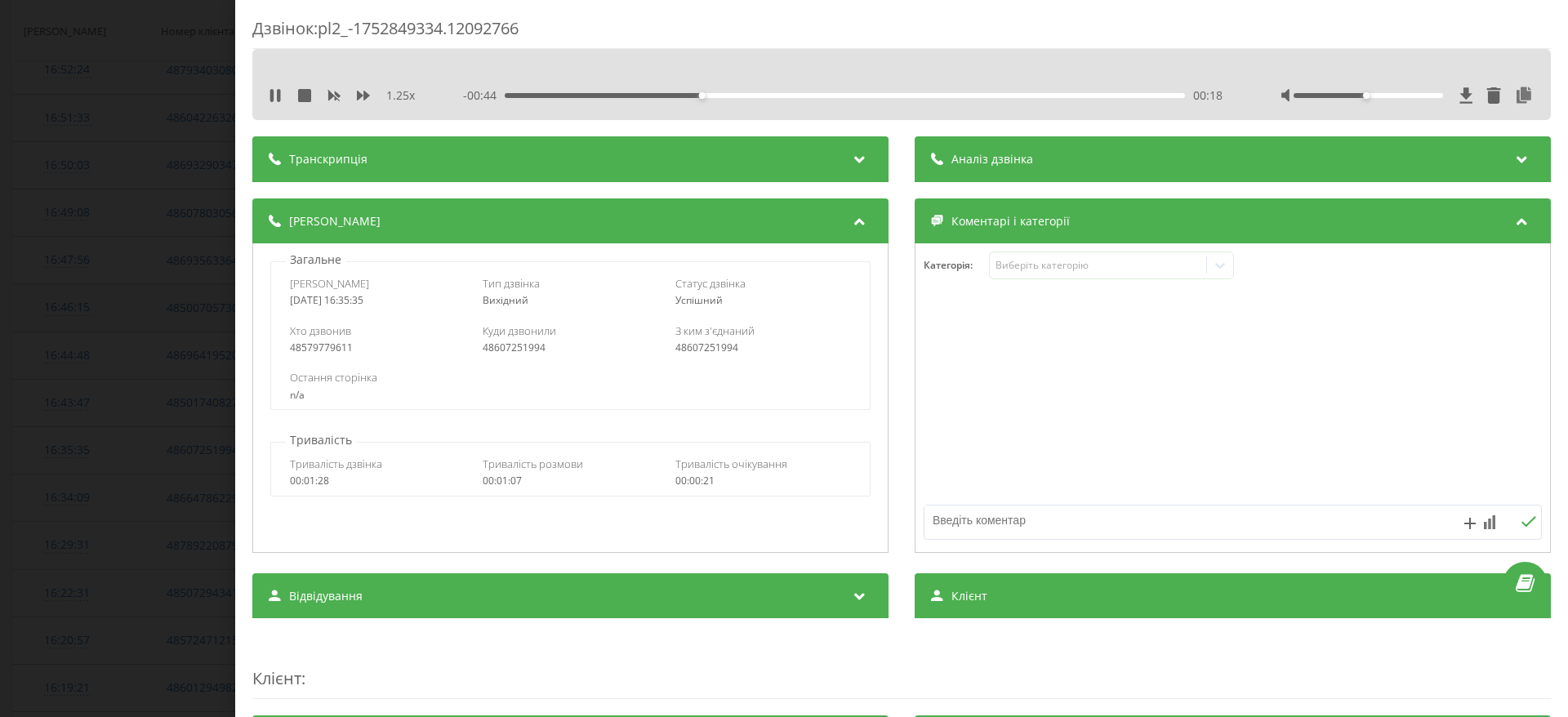 click on "Аналіз дзвінка" at bounding box center [992, 159] 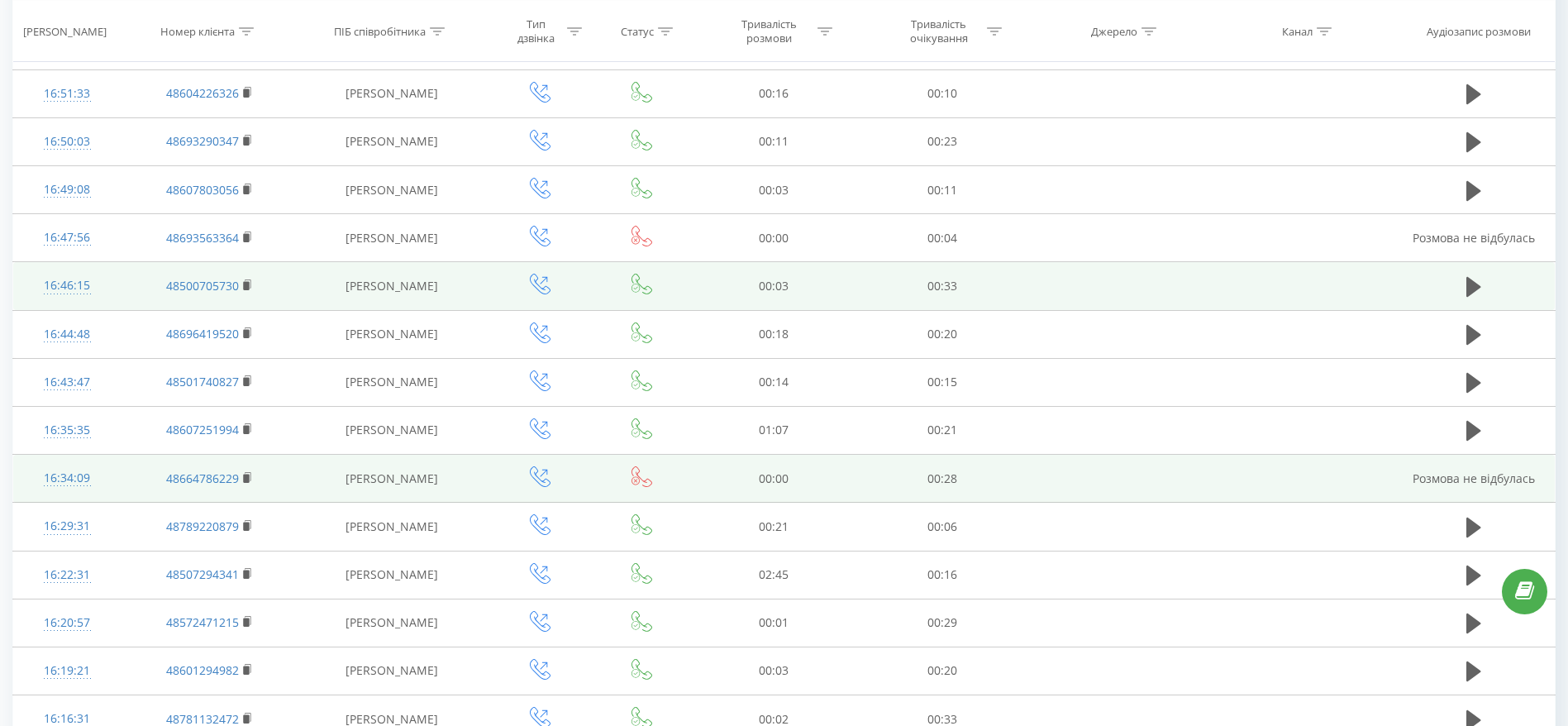 scroll, scrollTop: 977, scrollLeft: 0, axis: vertical 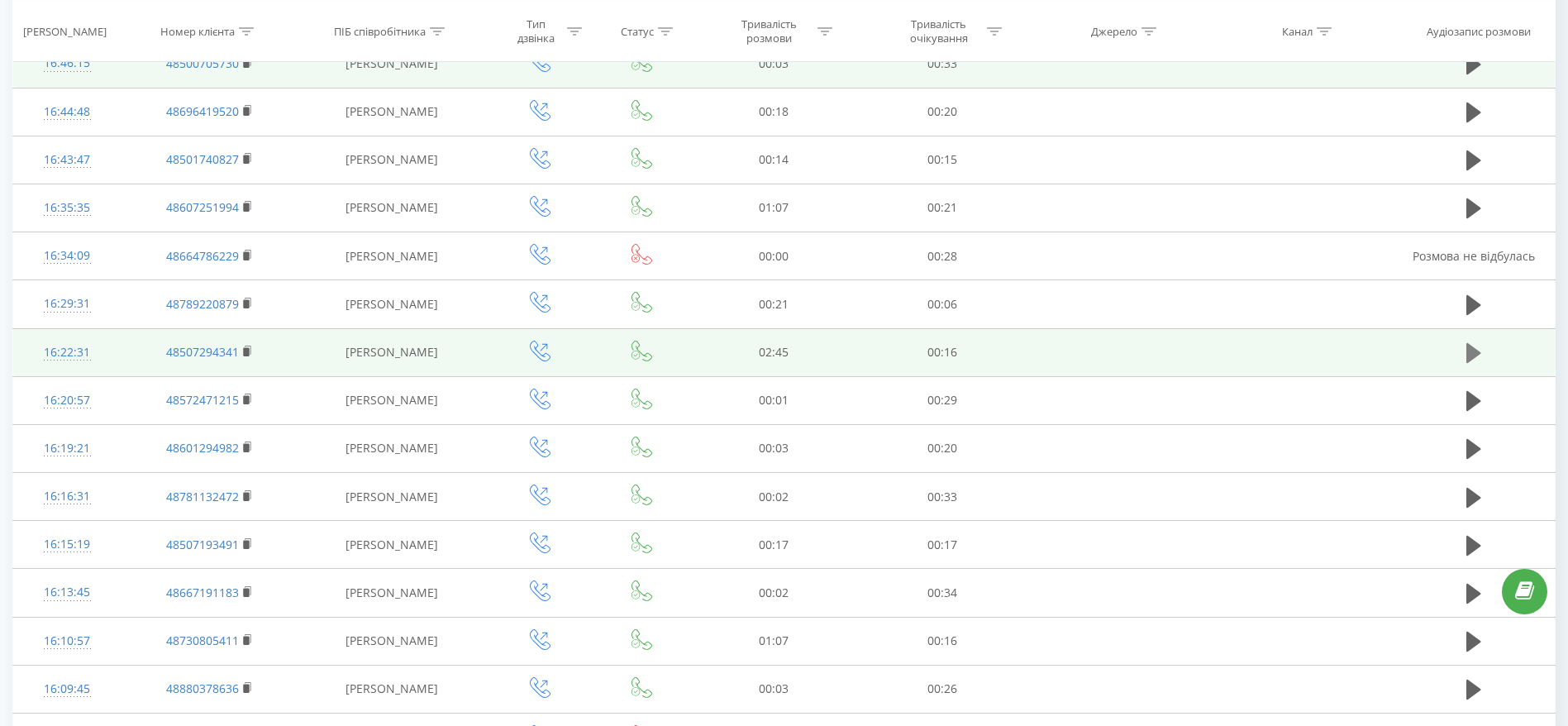 click 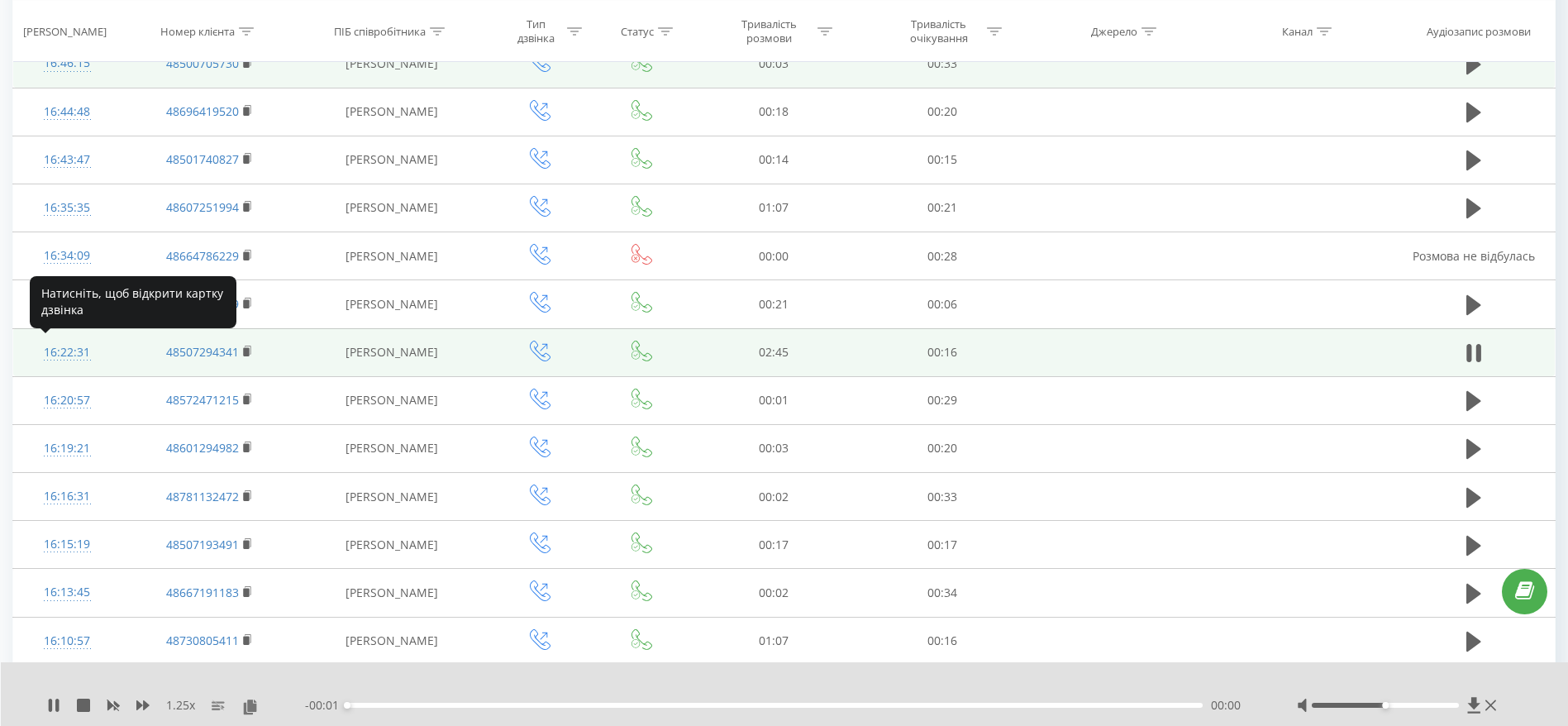 click on "16:22:31" at bounding box center [67, 352] 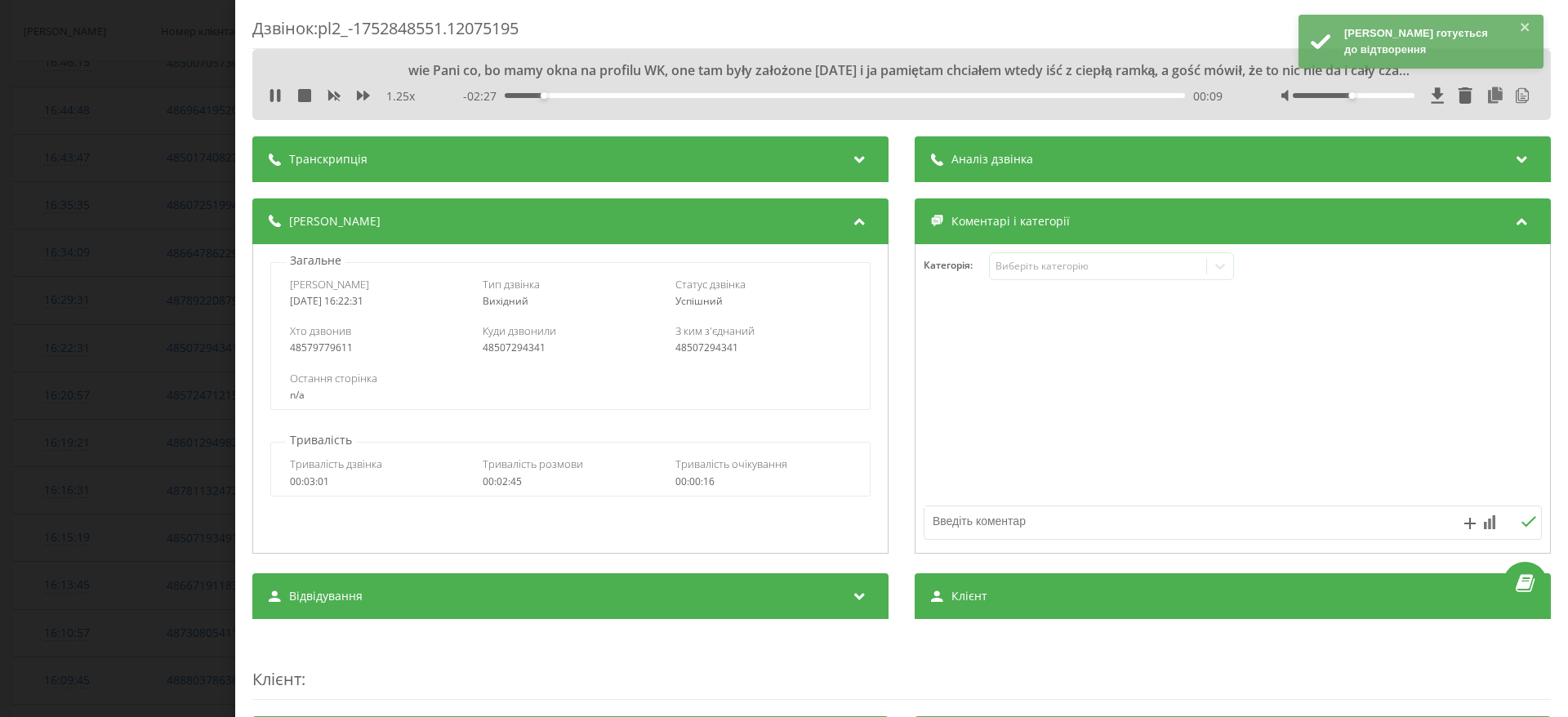click on "Аналіз дзвінка" at bounding box center (1232, 159) 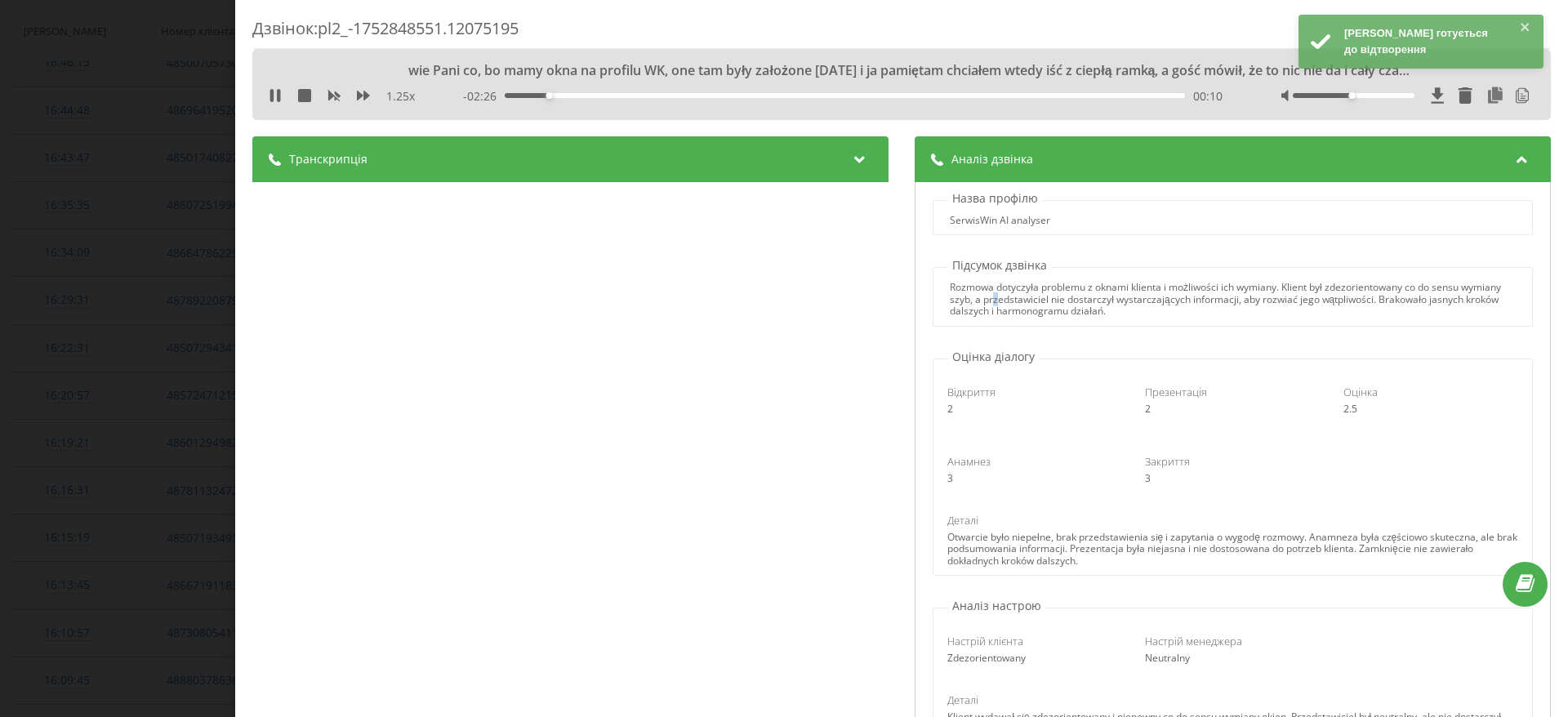 click on "Rozmowa dotyczyła problemu z oknami klienta i możliwości ich wymiany. Klient był zdezorientowany co do sensu wymiany szyb, a przedstawiciel nie dostarczył wystarczających informacji, aby rozwiać jego wątpliwości. Brakowało jasnych kroków dalszych i harmonogramu działań." at bounding box center (1232, 299) 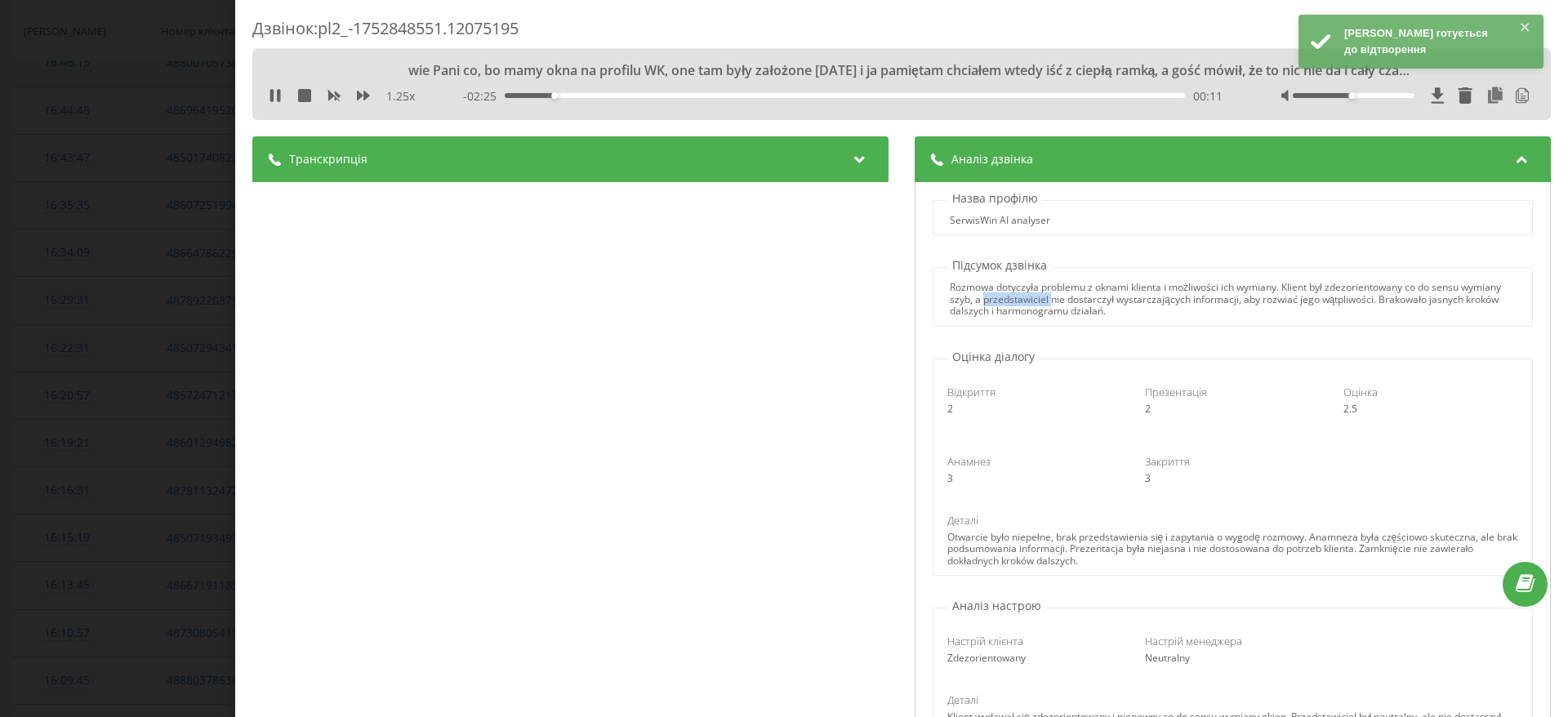 click on "Rozmowa dotyczyła problemu z oknami klienta i możliwości ich wymiany. Klient był zdezorientowany co do sensu wymiany szyb, a przedstawiciel nie dostarczył wystarczających informacji, aby rozwiać jego wątpliwości. Brakowało jasnych kroków dalszych i harmonogramu działań." at bounding box center (1232, 299) 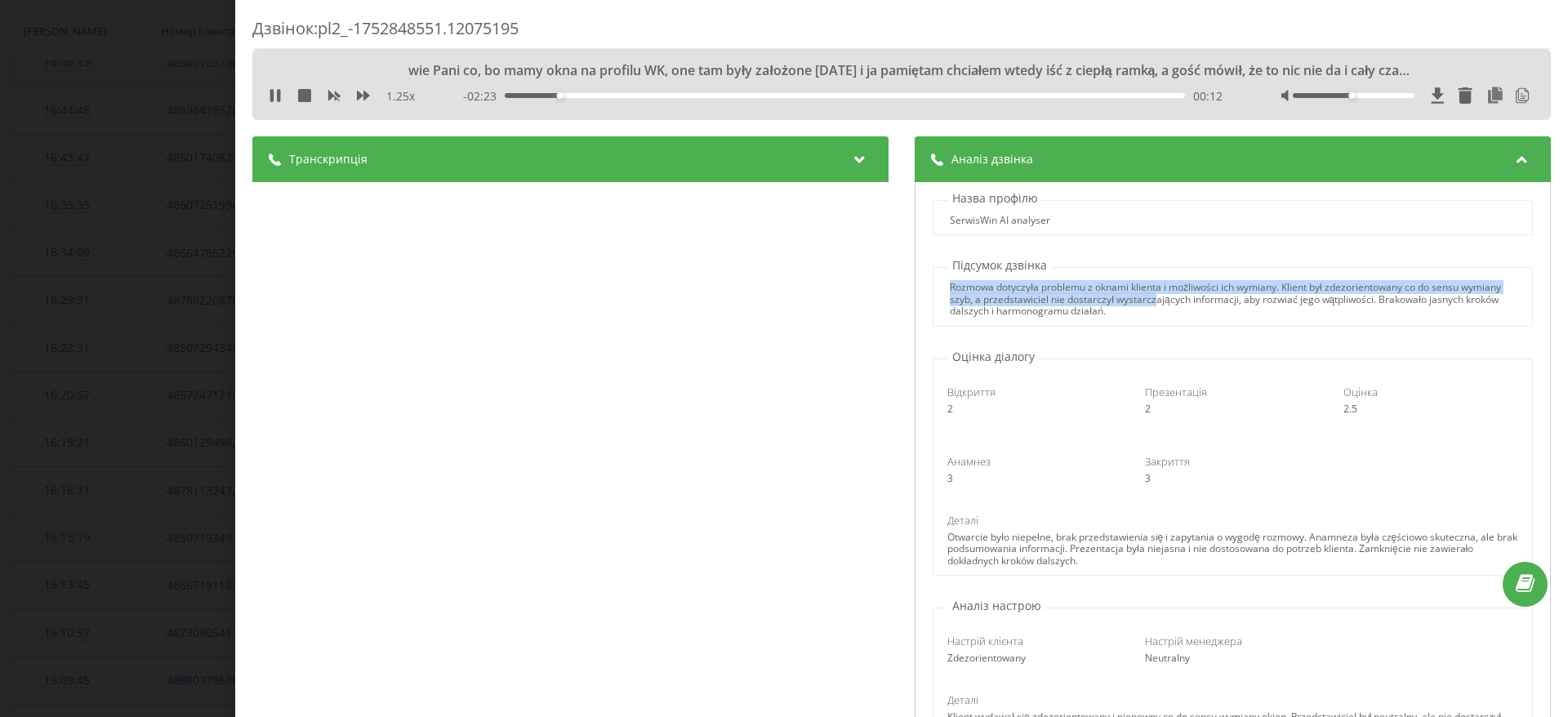 drag, startPoint x: 1157, startPoint y: 305, endPoint x: 936, endPoint y: 284, distance: 221.9955 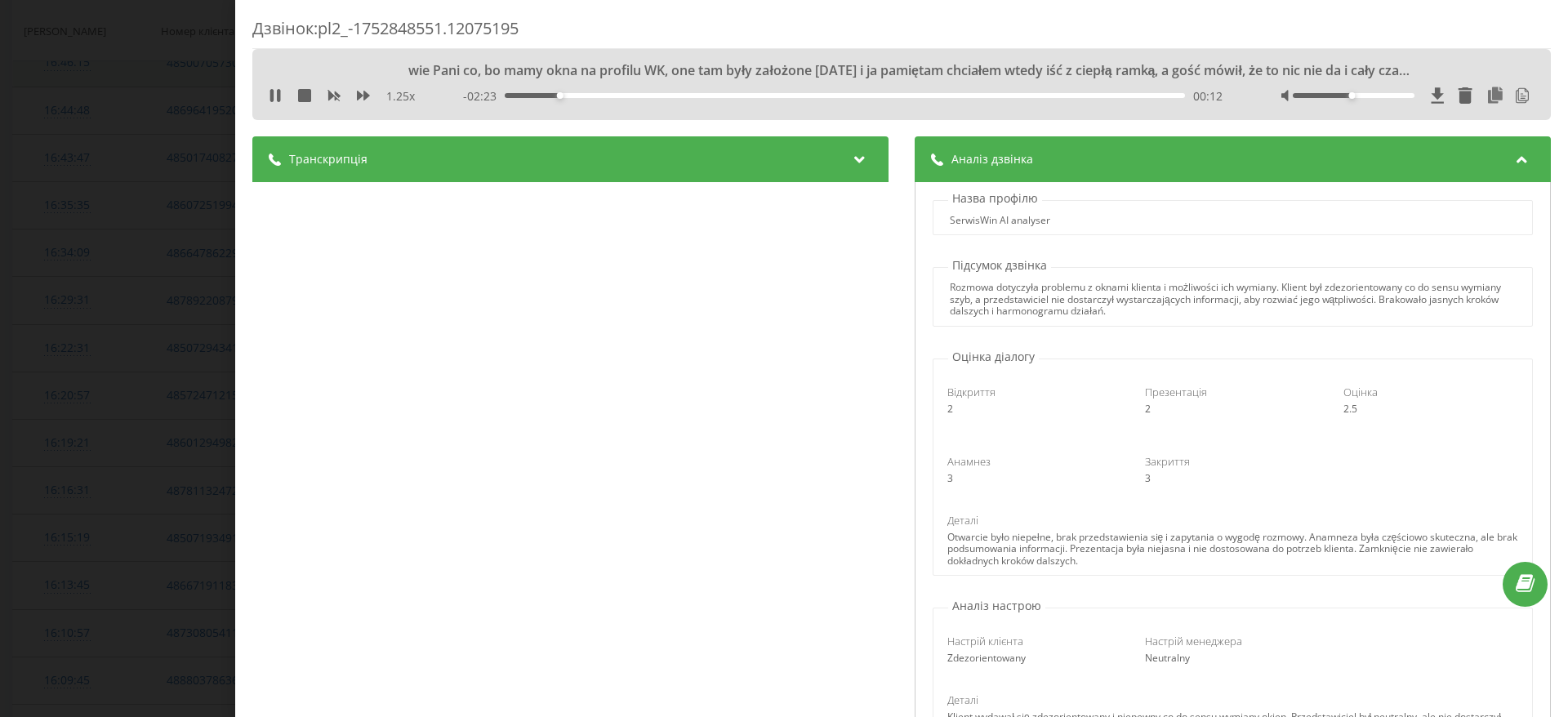 click on "Rozmowa dotyczyła problemu z oknami klienta i możliwości ich wymiany. Klient był zdezorientowany co do sensu wymiany szyb, a przedstawiciel nie dostarczył wystarczających informacji, aby rozwiać jego wątpliwości. Brakowało jasnych kroków dalszych i harmonogramu działań." at bounding box center (1232, 299) 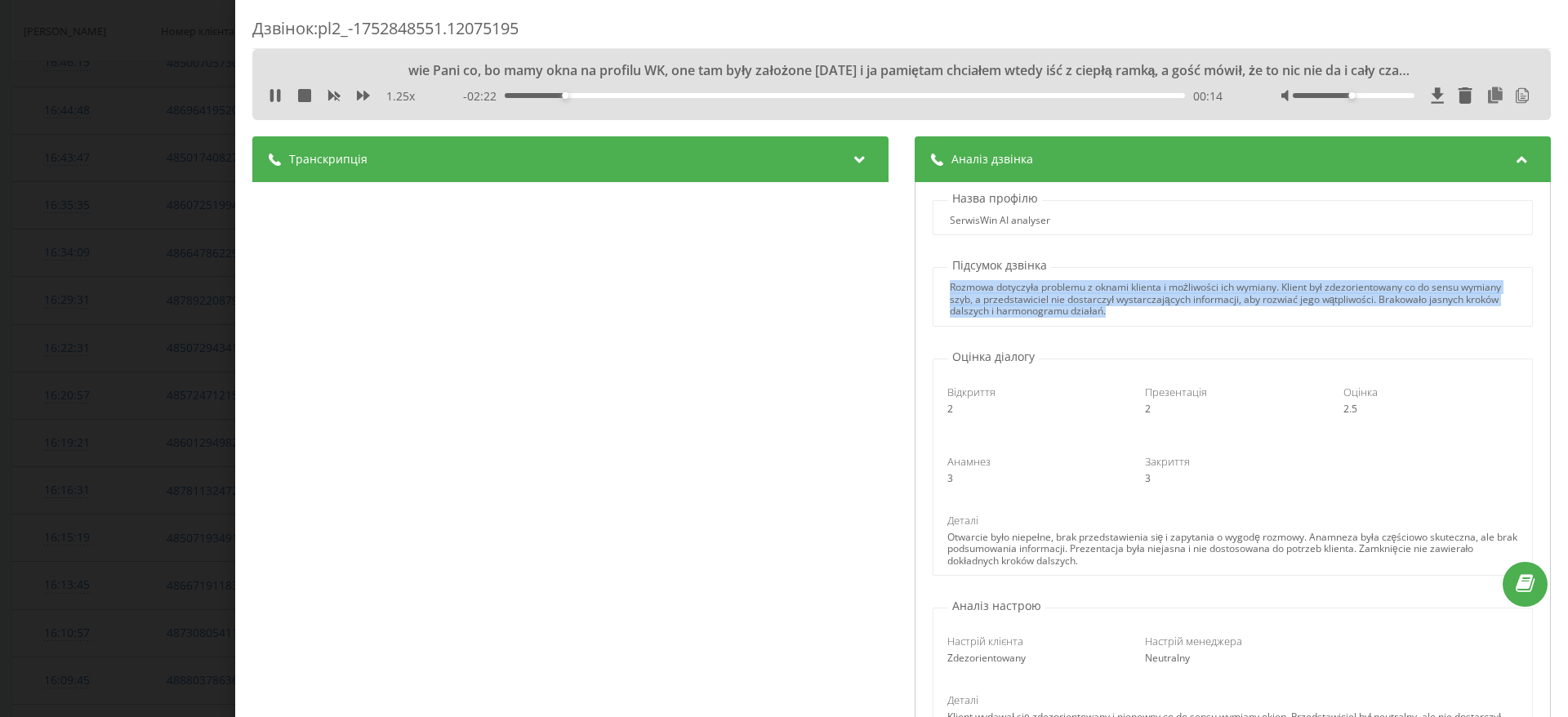 drag, startPoint x: 1178, startPoint y: 314, endPoint x: 929, endPoint y: 276, distance: 251.8829 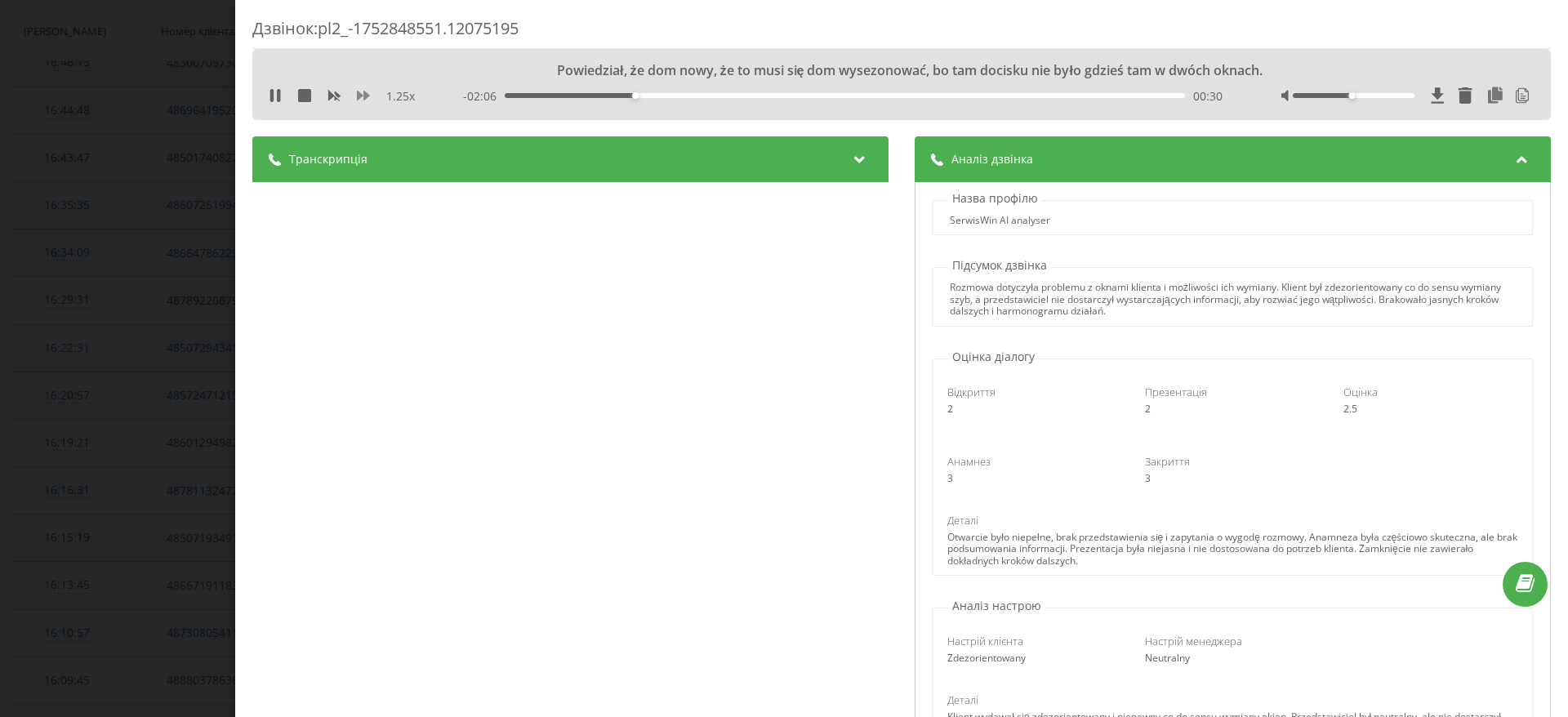 click 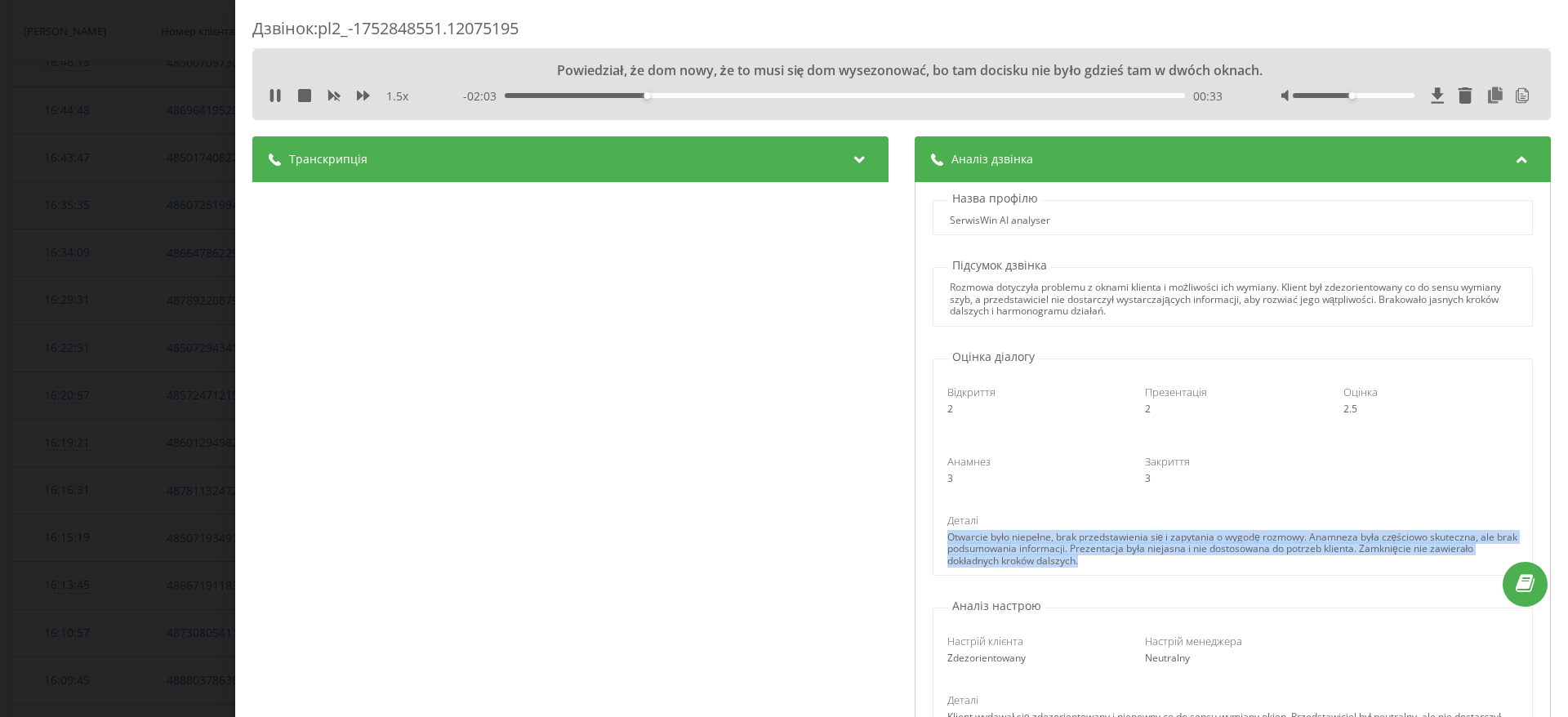 drag, startPoint x: 1128, startPoint y: 559, endPoint x: 938, endPoint y: 535, distance: 191.50979 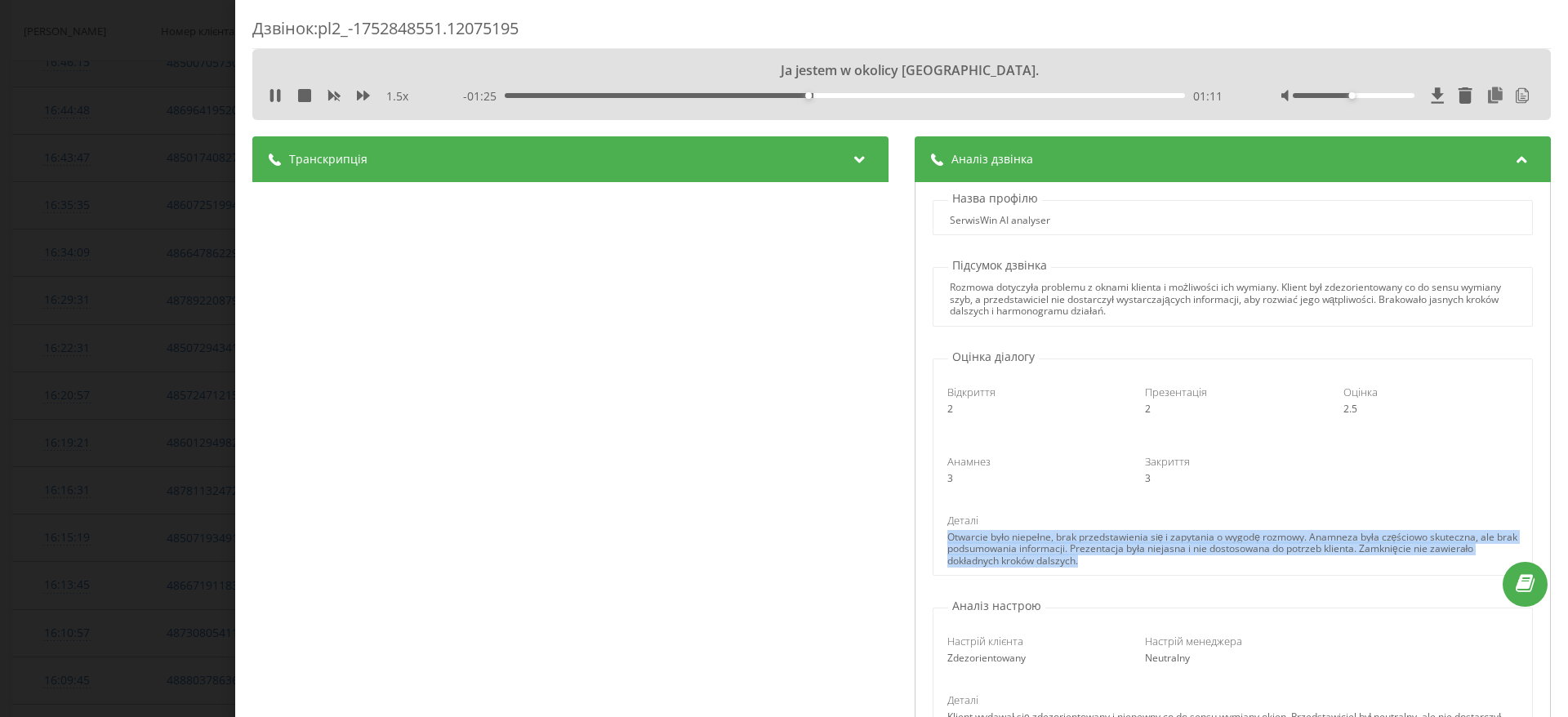 click on "Дзвінок :  pl2_-1752848551.12075195 Ja jestem w okolicy Piotrkowa Trybunalskiego.   1.5 x  - 01:25 01:11   01:11   Транскрипція 00:00 Halo? 00:02 Dzień dobry, ze strony serwisu i na prawo okien zostawię pan zgłoszenie o odzwaniu. 00:02 Tak, 00:07 wie Pani co, bo mamy okna na profilu WK, one tam były założone 12 lat temu i ja pamiętam chciałem wtedy iść z ciepłą ramką, a gość mówił, że to nic nie da i cały czas mieliśmy problem od początku, że te okna nam płakały. 00:24 To był nowy dom. 00:26 Powiedział, że dom nowy, że to musi się dom wysezonować, bo tam docisku nie było gdzieś tam w dwóch oknach. 00:32 Rozumiem. 00:36 I teraz robimy termomodernizację i tak zastanawiałem się właśnie nad wymianą na trzyszybowe, no ale tu mi audytor mówił, że to 2-3% mówi tylko oszczędności oknami. 00:49 One są orzech ciemny, okna ładne na okuciach rotowskich, nic się nie dzieje, wszystko działa, profil zeka pięciokomorowy. 00:57 01:01 01:03 01:05 Poproszę 2" at bounding box center (784, 358) 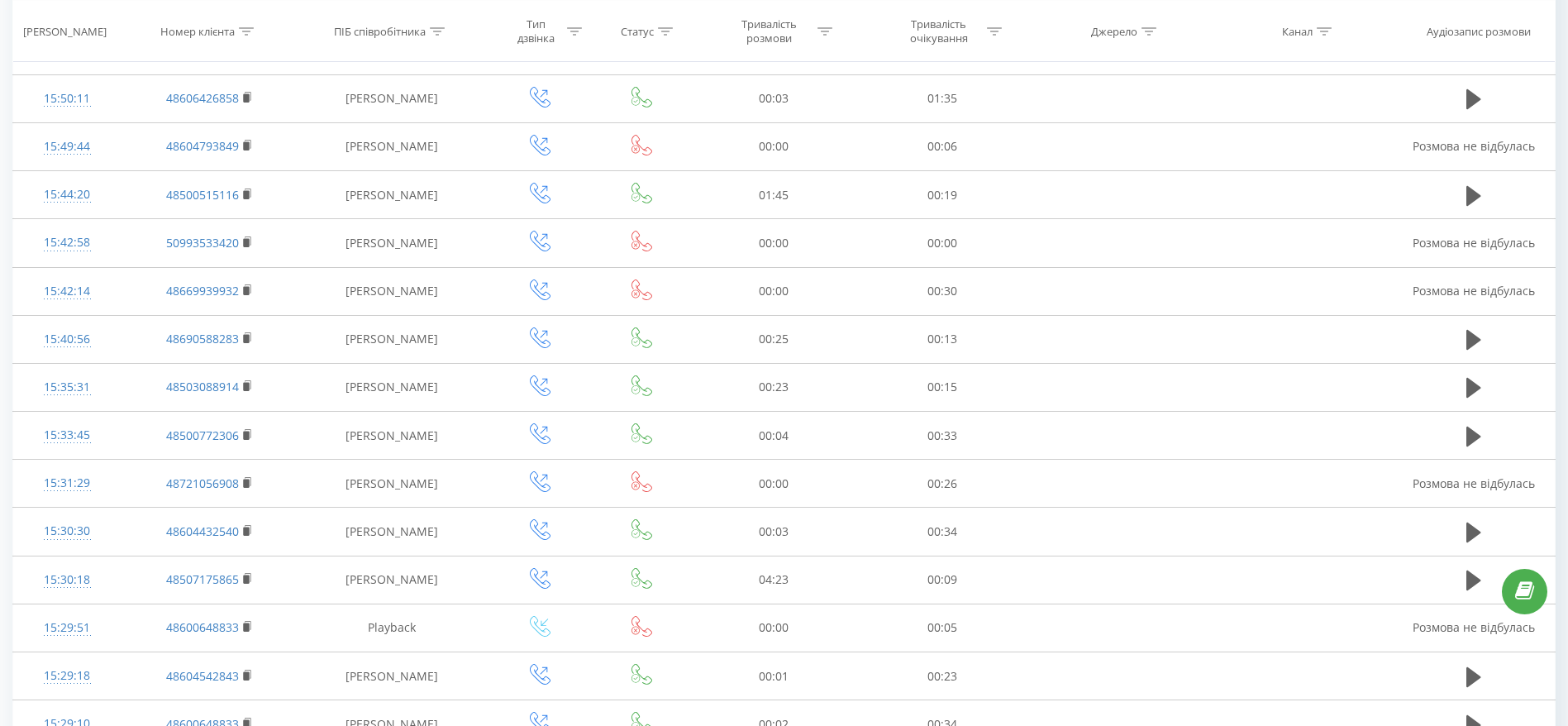 scroll, scrollTop: 4395, scrollLeft: 0, axis: vertical 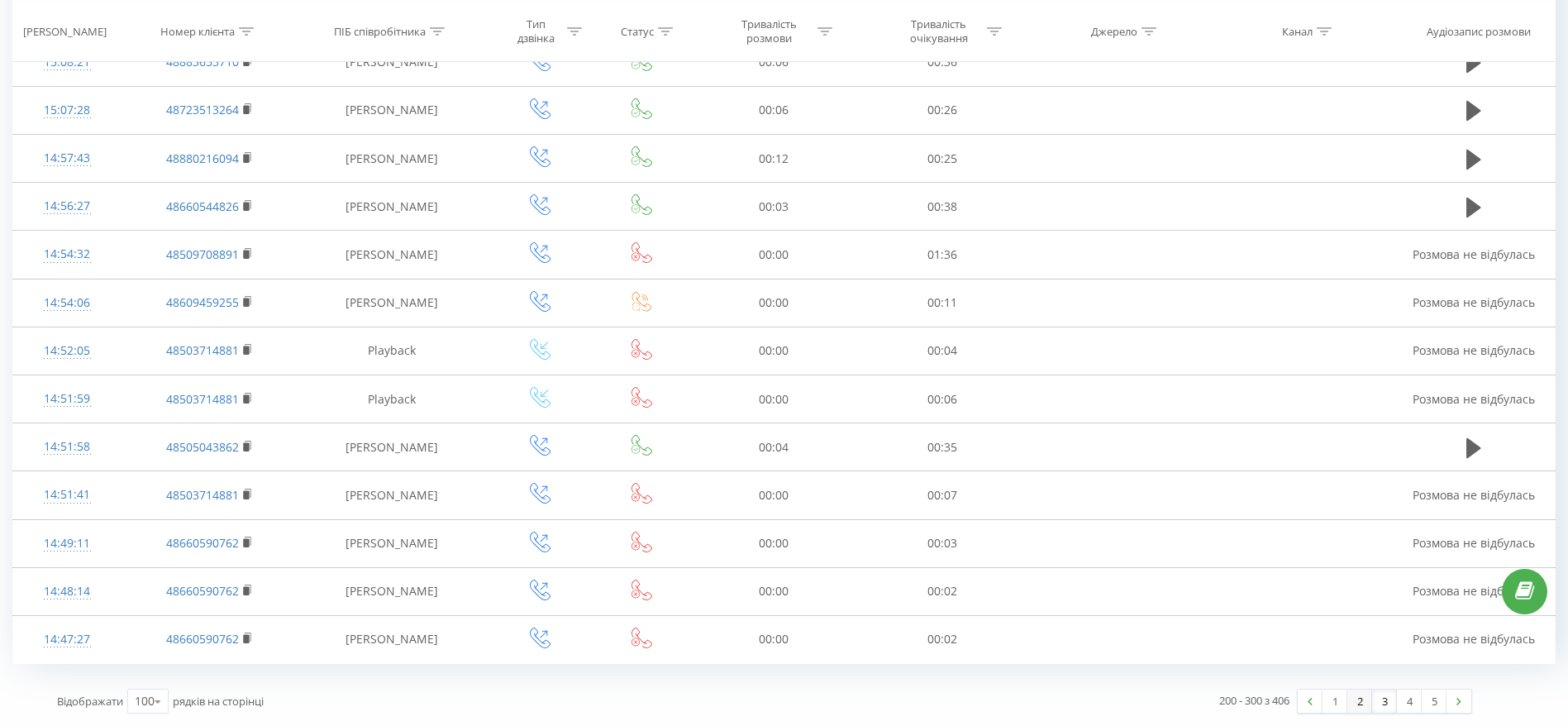 click on "2" at bounding box center [1360, 701] 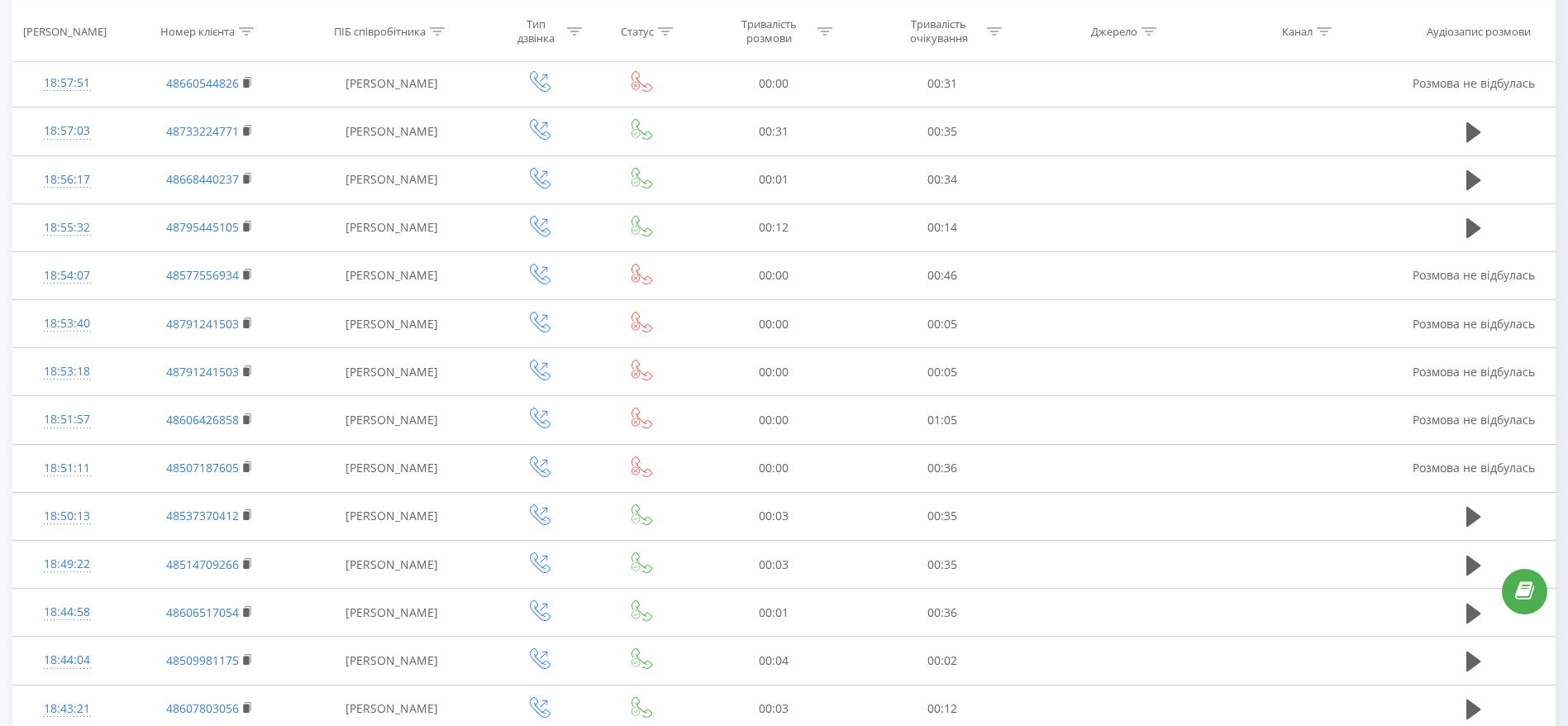 scroll, scrollTop: 109, scrollLeft: 0, axis: vertical 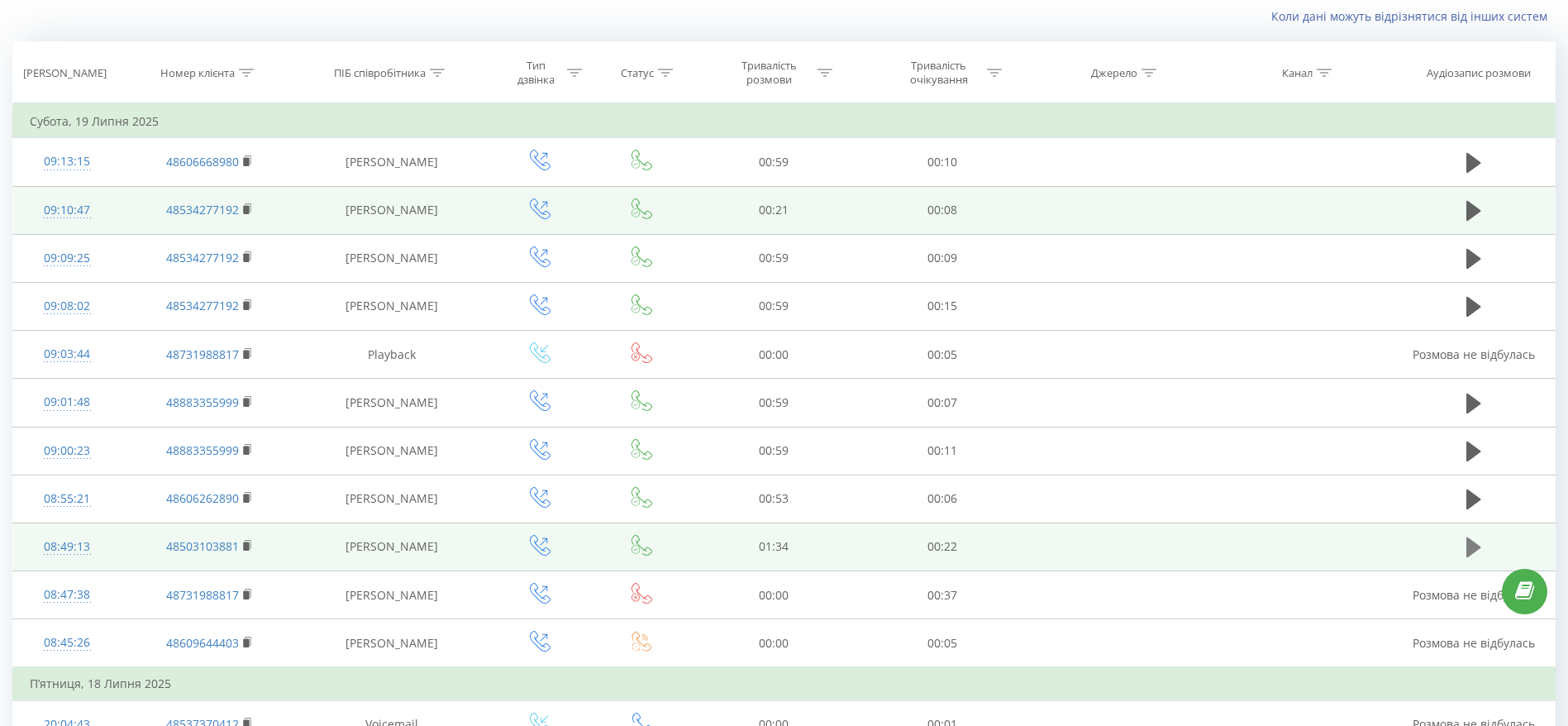 click at bounding box center (1474, 547) 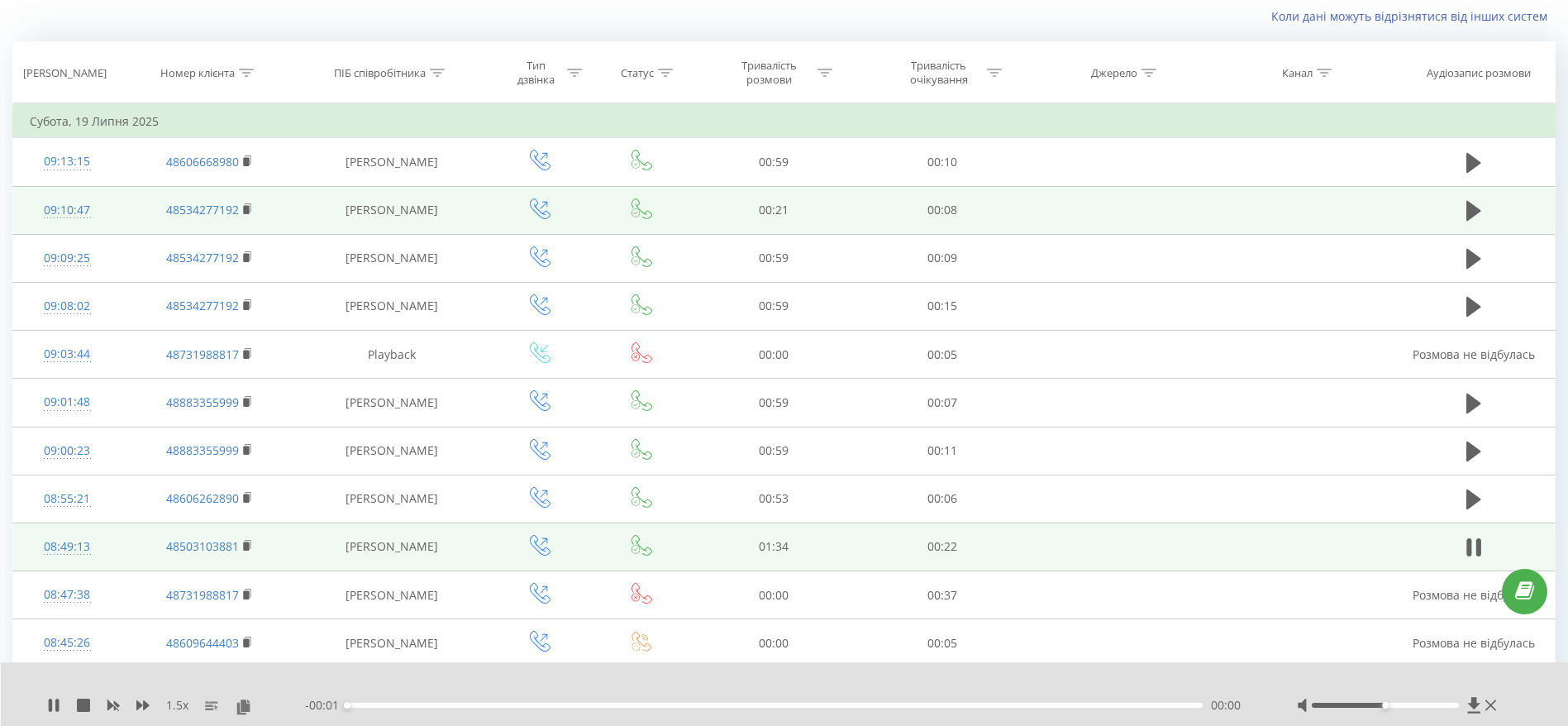 click on "08:49:13" at bounding box center [67, 547] 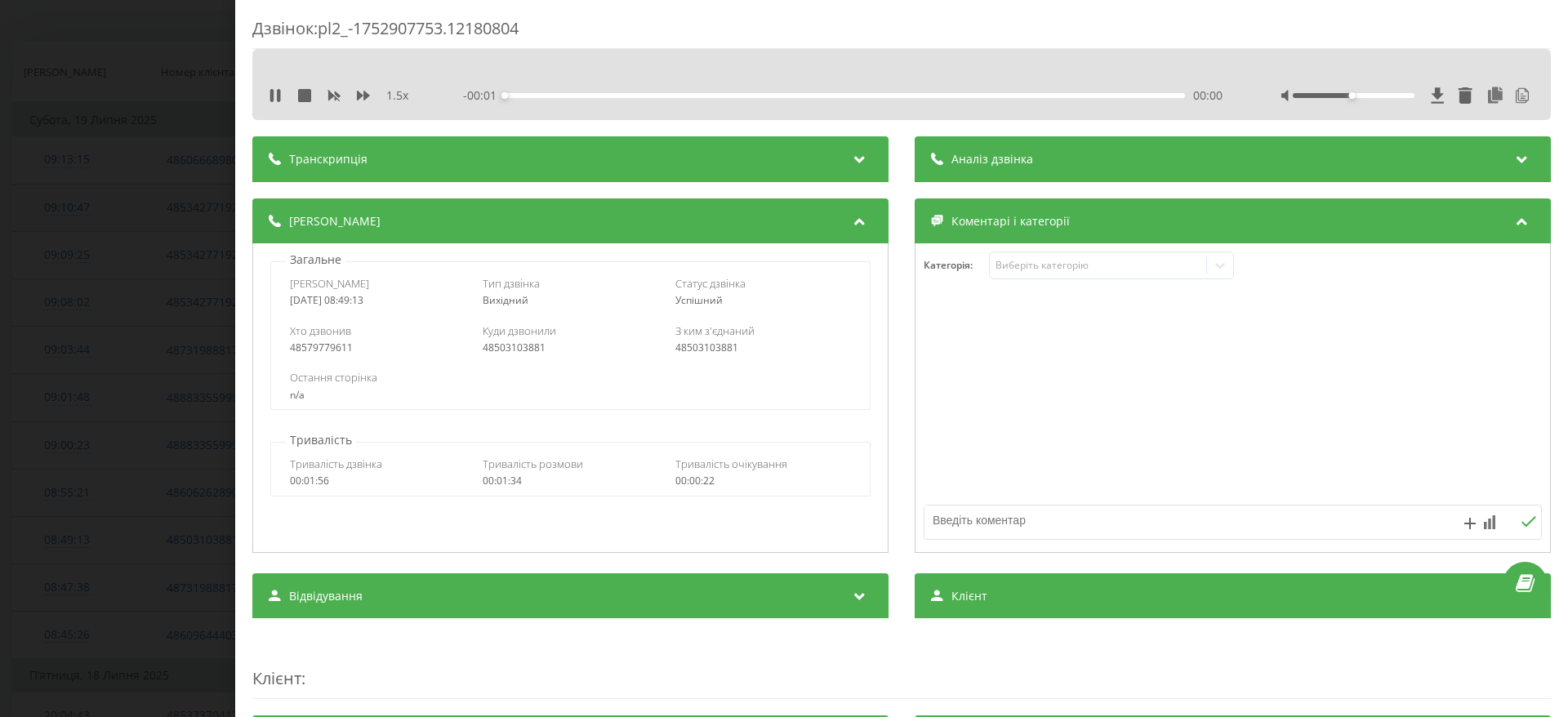 click on "Аналіз дзвінка" at bounding box center (1232, 159) 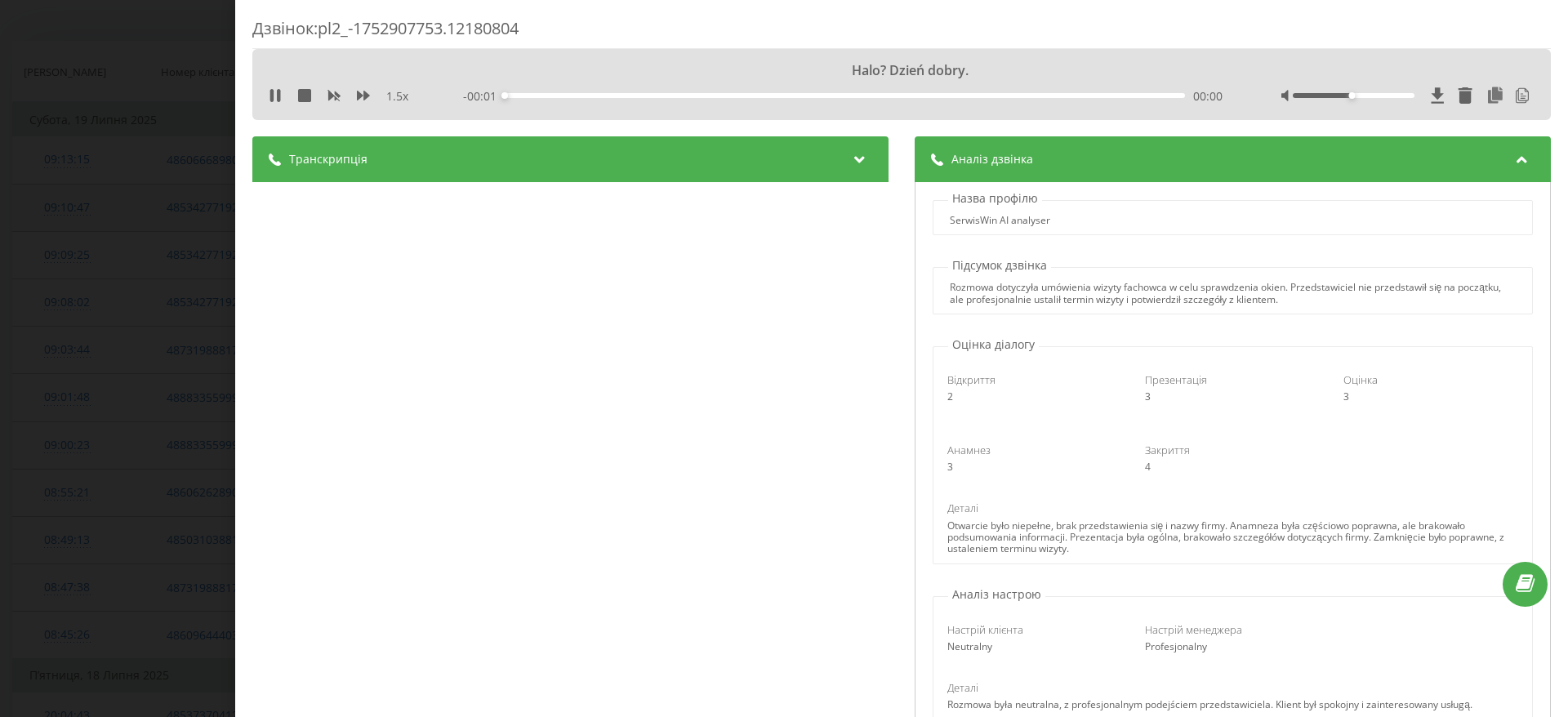 click on "Rozmowa dotyczyła umówienia wizyty fachowca w celu sprawdzenia okien. Przedstawiciel nie przedstawił się na początku, ale profesjonalnie ustalił termin wizyty i potwierdził szczegóły z klientem." at bounding box center [1232, 293] 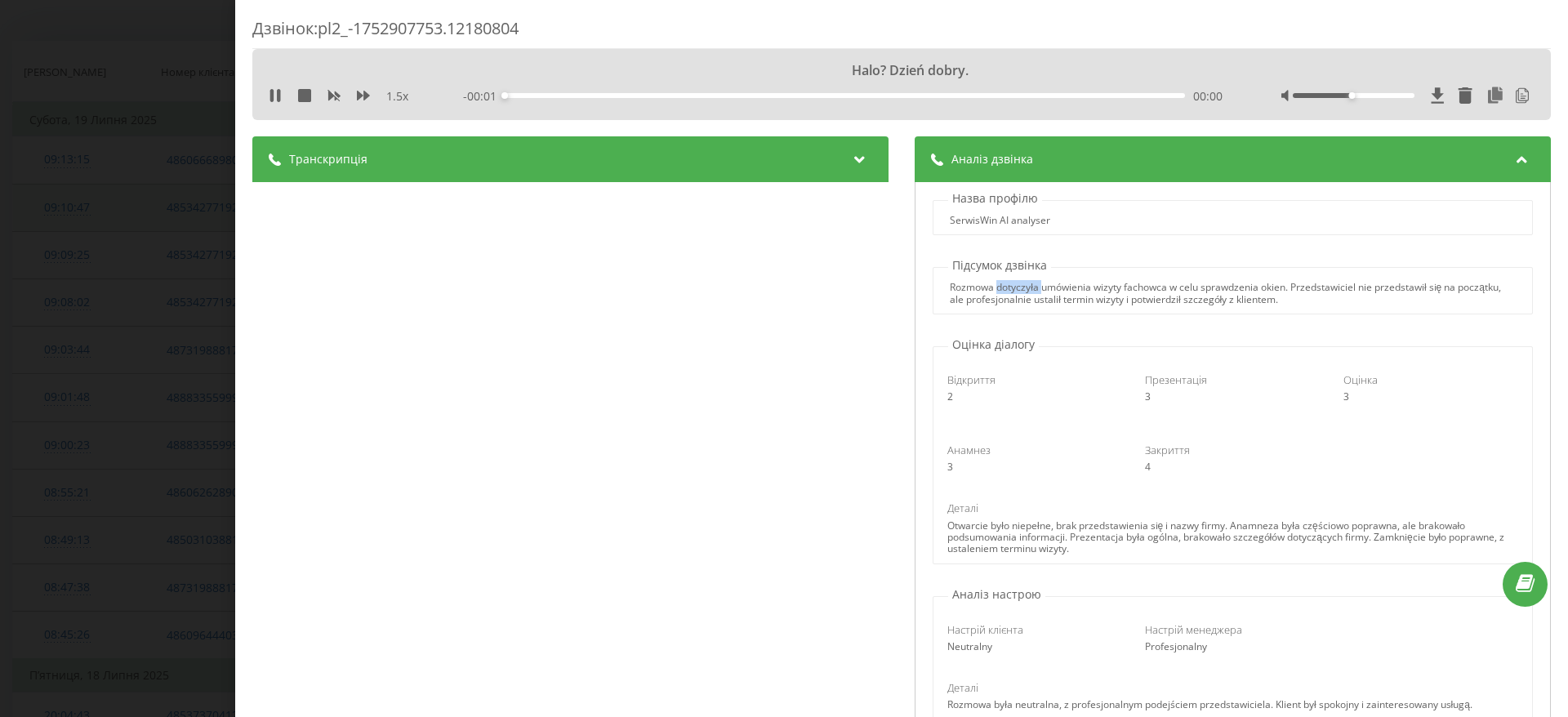 click on "Rozmowa dotyczyła umówienia wizyty fachowca w celu sprawdzenia okien. Przedstawiciel nie przedstawił się na początku, ale profesjonalnie ustalił termin wizyty i potwierdził szczegóły z klientem." at bounding box center (1232, 293) 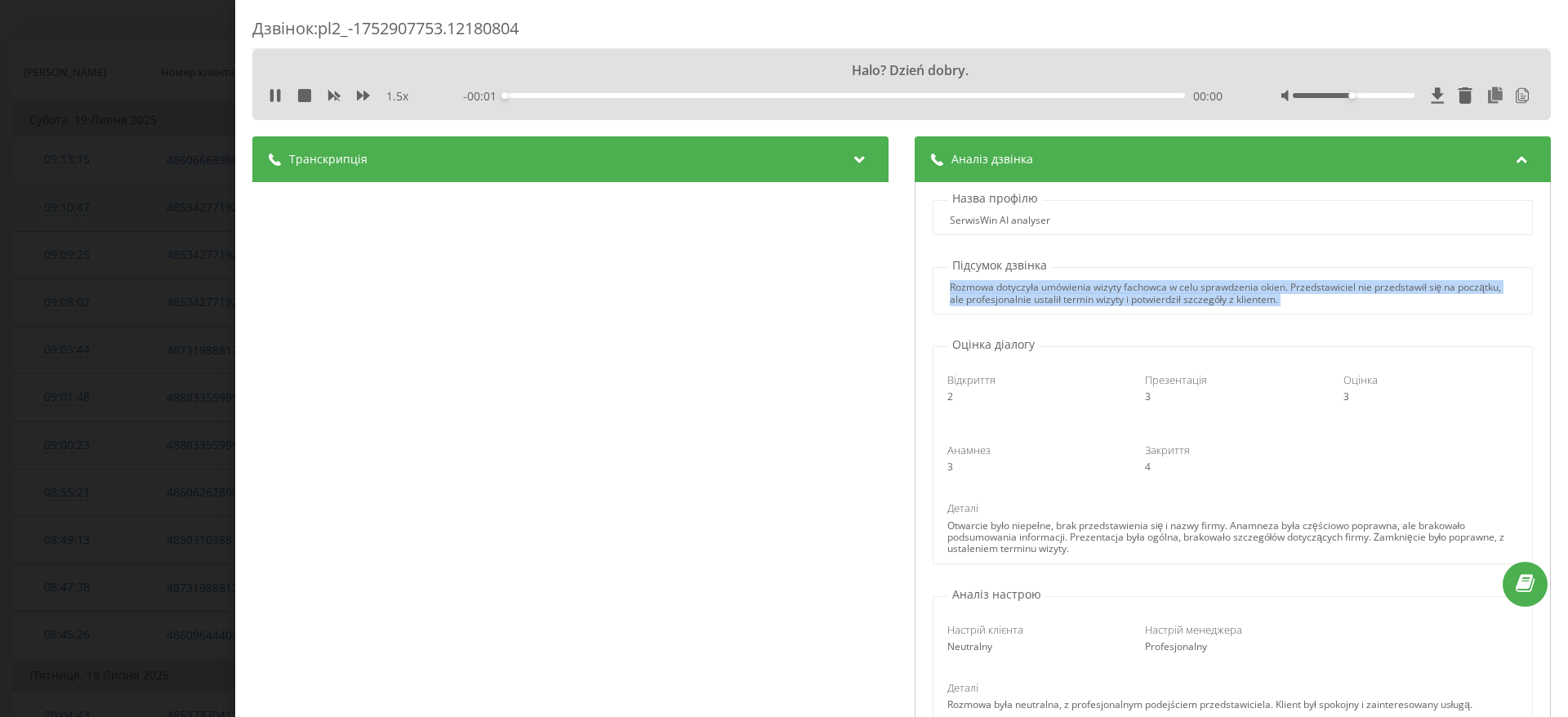 click on "Rozmowa dotyczyła umówienia wizyty fachowca w celu sprawdzenia okien. Przedstawiciel nie przedstawił się na początku, ale profesjonalnie ustalił termin wizyty i potwierdził szczegóły z klientem." at bounding box center [1232, 293] 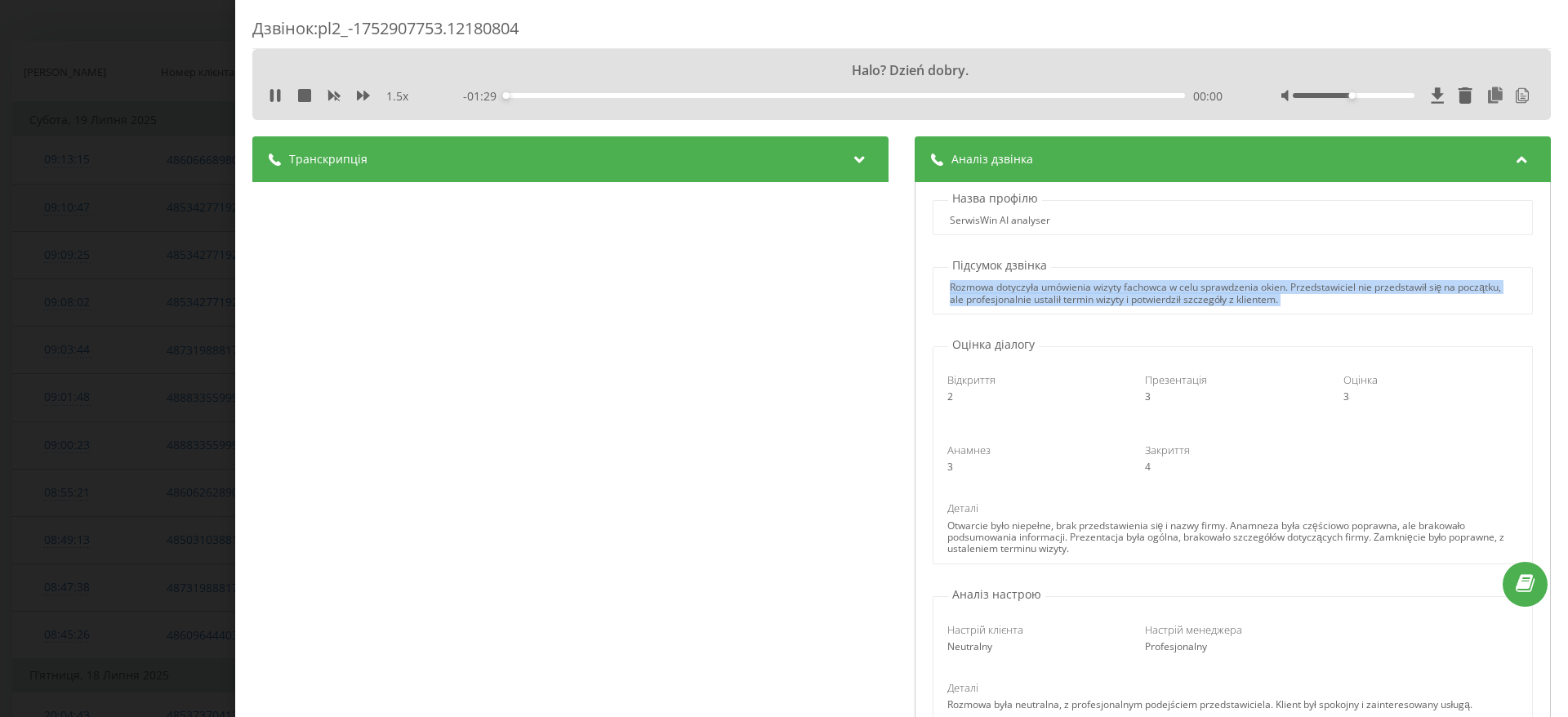 copy on "Rozmowa dotyczyła umówienia wizyty fachowca w celu sprawdzenia okien. Przedstawiciel nie przedstawił się na początku, ale profesjonalnie ustalił termin wizyty i potwierdził szczegóły z klientem." 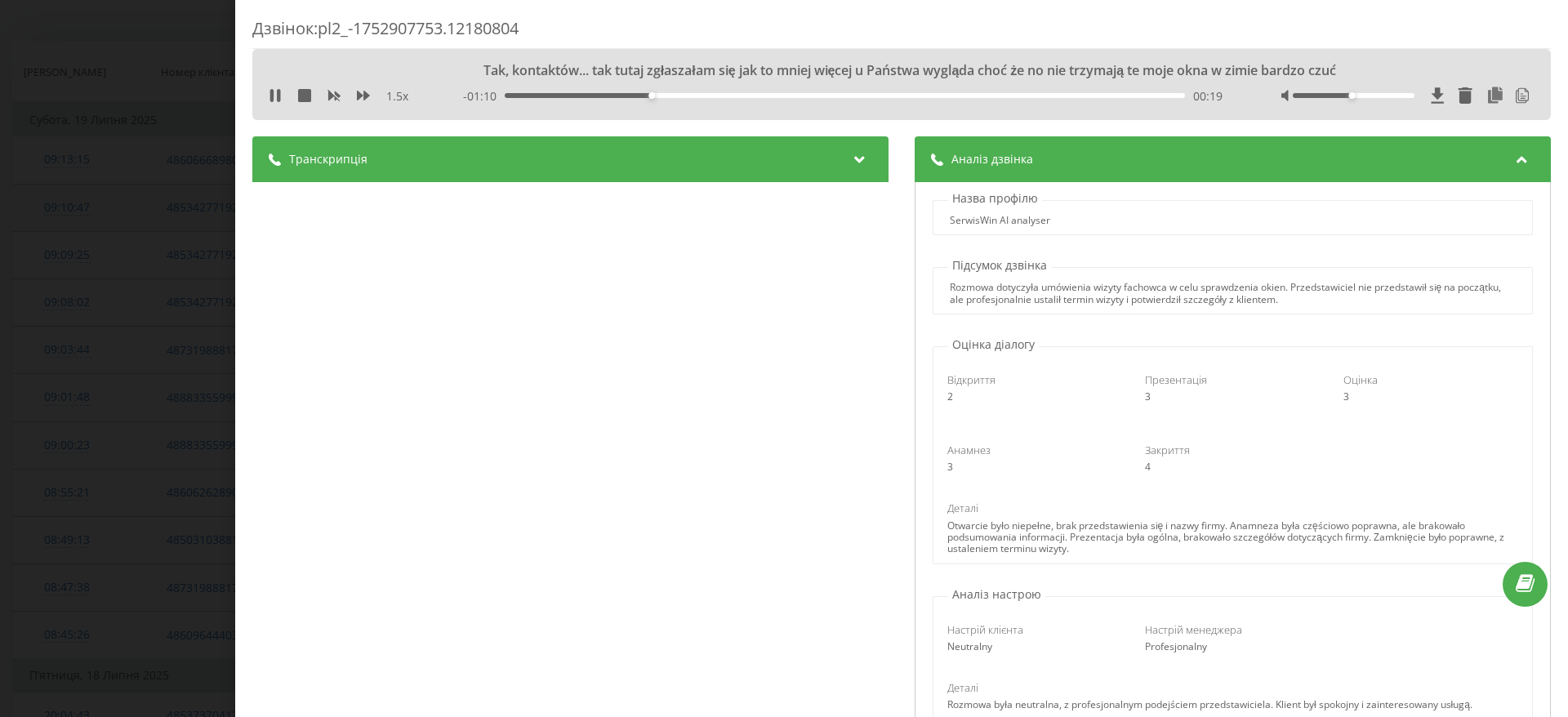click on "Otwarcie było niepełne, brak przedstawienia się i nazwy firmy. Anamneza była częściowo poprawna, ale brakowało podsumowania informacji. Prezentacja była ogólna, brakowało szczegółów dotyczących firmy. Zamknięcie było poprawne, z ustaleniem terminu wizyty." at bounding box center (1232, 537) 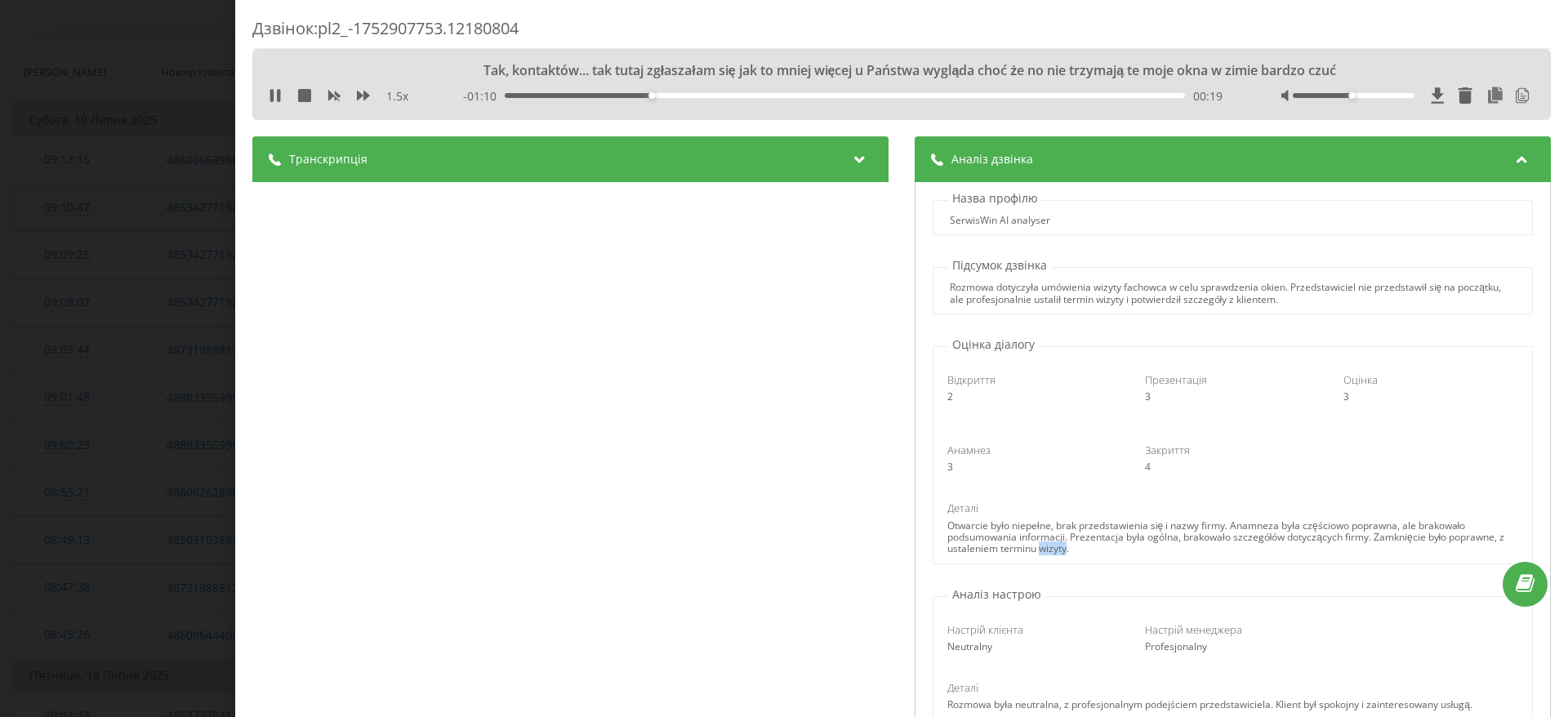 click on "Otwarcie było niepełne, brak przedstawienia się i nazwy firmy. Anamneza była częściowo poprawna, ale brakowało podsumowania informacji. Prezentacja była ogólna, brakowało szczegółów dotyczących firmy. Zamknięcie było poprawne, z ustaleniem terminu wizyty." at bounding box center [1232, 537] 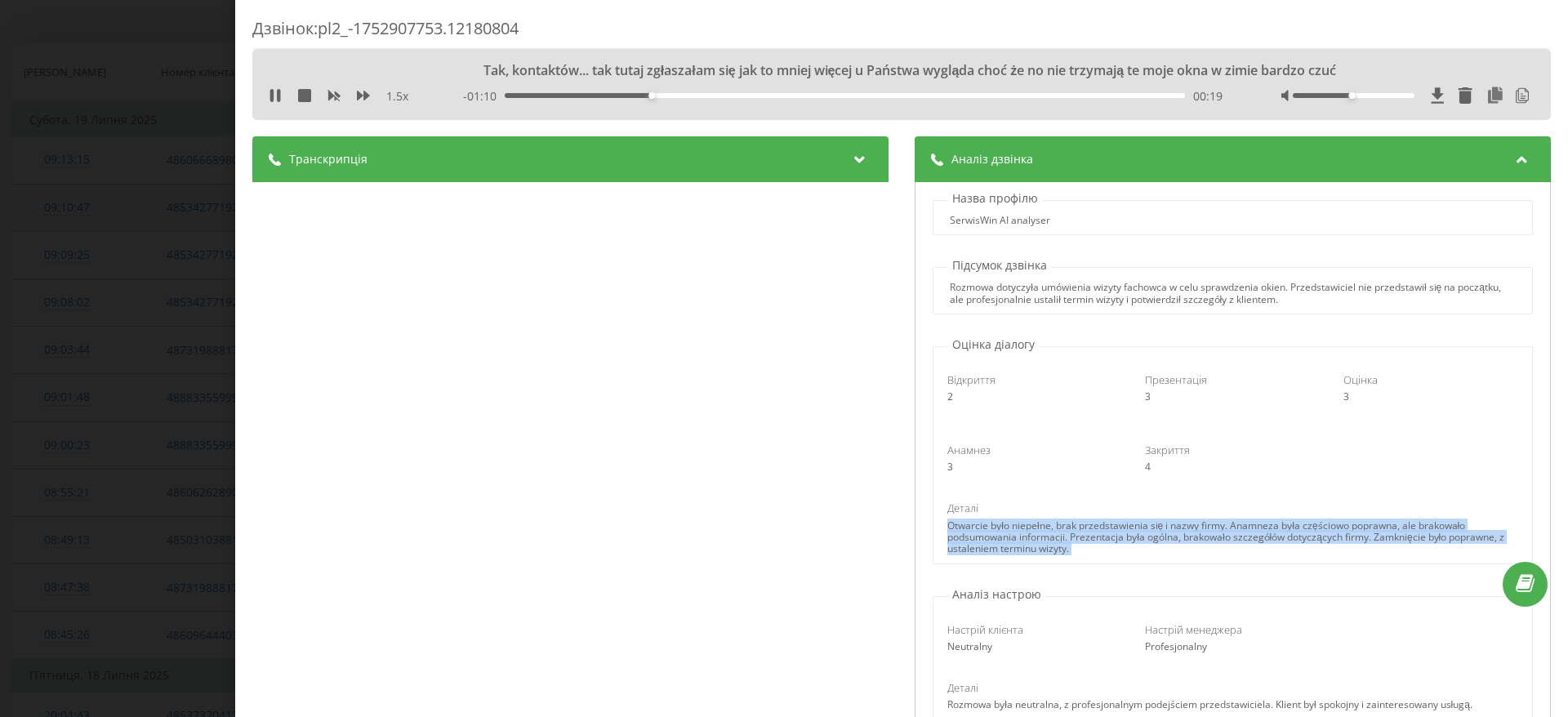 click on "Otwarcie było niepełne, brak przedstawienia się i nazwy firmy. Anamneza była częściowo poprawna, ale brakowało podsumowania informacji. Prezentacja była ogólna, brakowało szczegółów dotyczących firmy. Zamknięcie było poprawne, z ustaleniem terminu wizyty." at bounding box center [1232, 537] 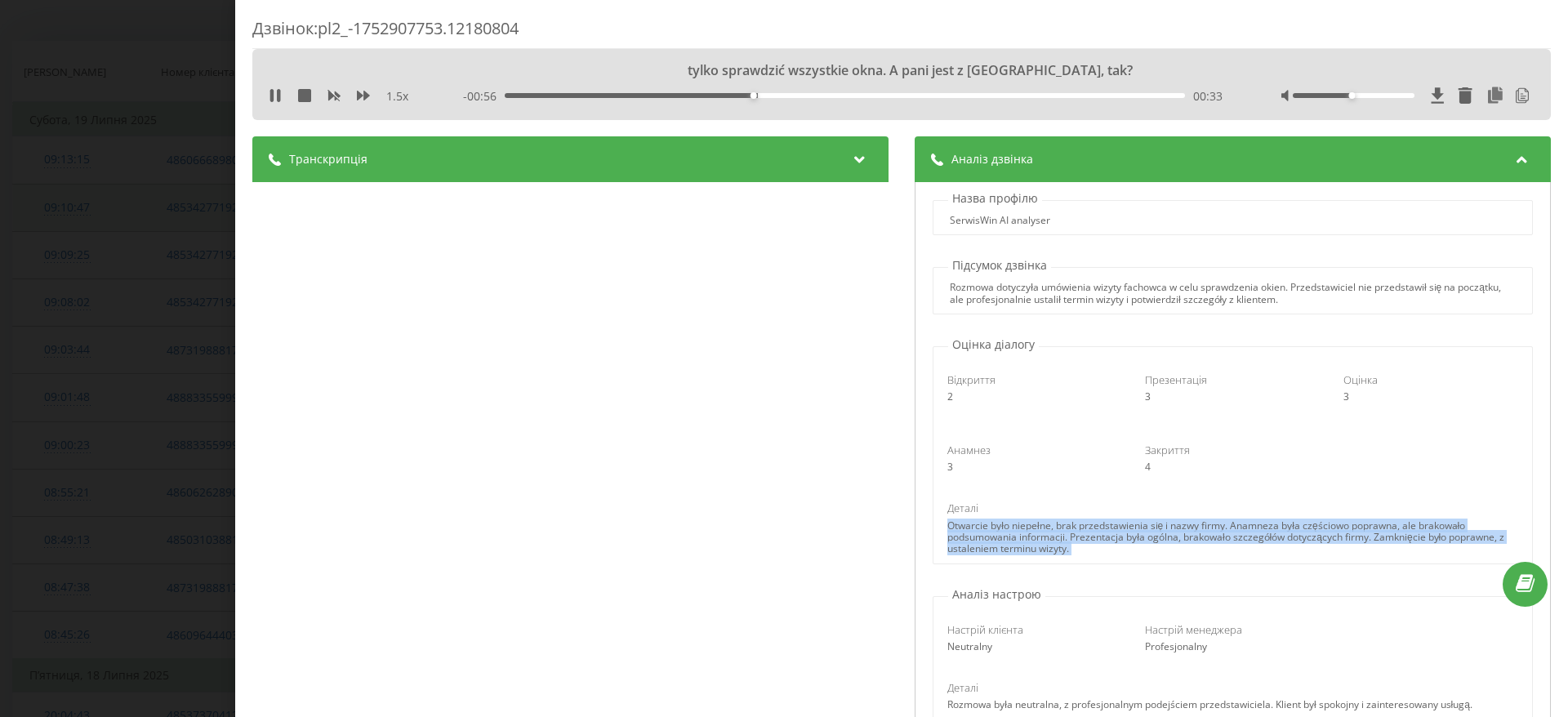 click on "Дзвінок :  pl2_-1752907753.12180804 tylko sprawdzić wszystkie okna. A pani jest z Lublina, tak?   1.5 x  - 00:56 00:33   00:33   Транскрипція 00:00 Halo? Dzień dobry. 00:00 Zostawiam pani zgłaszanie, odzwonię. 00:08 Tak, kontaktów... tak tutaj zgłaszałam się jak to mniej więcej u Państwa wygląda choć że no nie trzymają te moje okna w zimie bardzo czuć 00:21 No i nie wiem jak to wygląda, czy jeżeli chodzi o taki sezon letni. Czy Państwo też działają? Czy to raczej w sezonie zimowym żeby tutaj sprawić... 00:30 tylko sprawdzić wszystkie okna. A pani jest z Lublina, tak? 00:33 Tak zgadza się 00:35 Tak... Mamy bezpłatne wizyty i wyceny fachowca 00:39 że obejrzę w ocenie 00:41 Pani decytułem rodziciego od razu mogły wyregulować lub wymienić uszelkie 00:45 Mhm 00:46 I mogę najbliższy termin na piątek zaproponować 25 godziny 12:00 00:51 00:51 i okna są plastykowe, tak? Białe, brązowa... 01:08 Tak. 01:12 I kod pocztowy 01:14 01:21 Аналіз дзвінка 2" at bounding box center [784, 358] 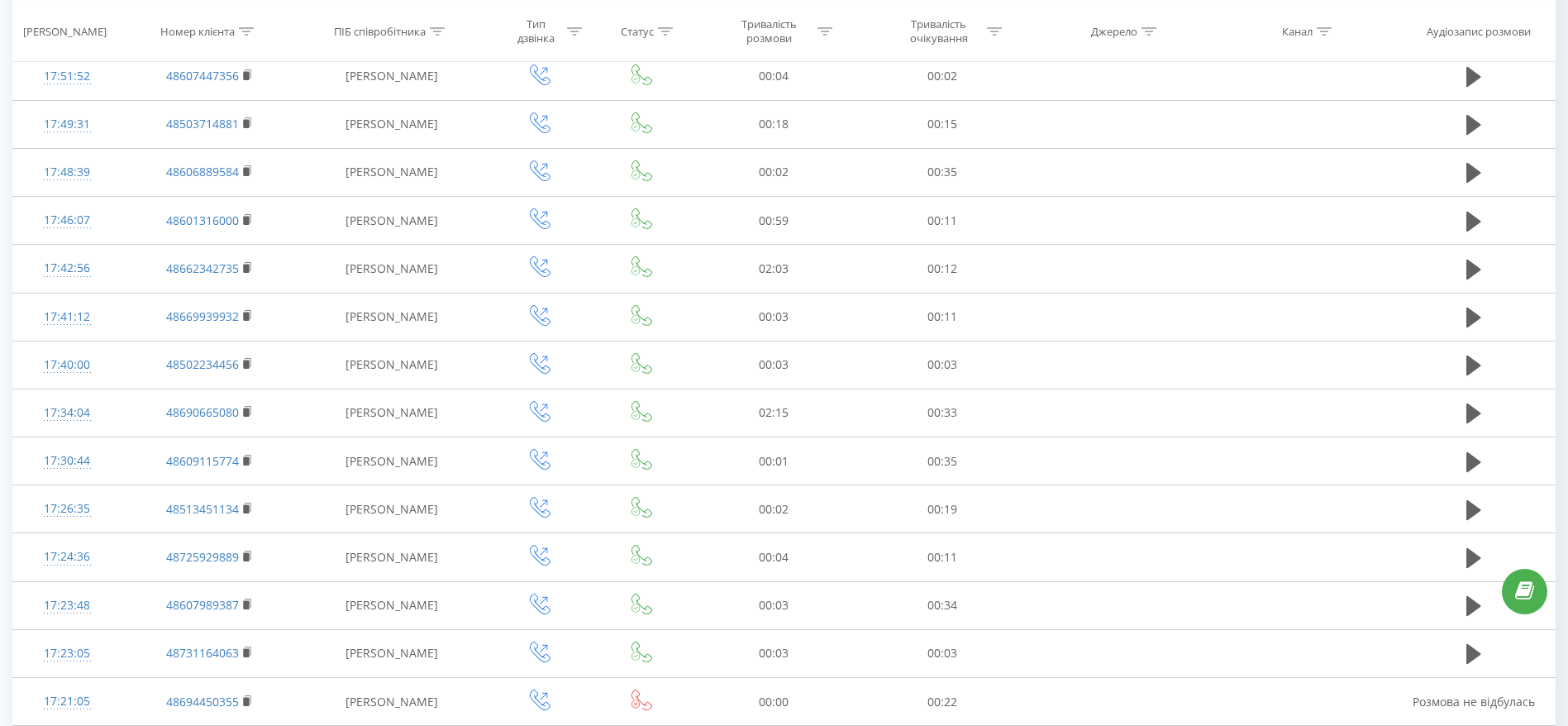 scroll, scrollTop: 4428, scrollLeft: 0, axis: vertical 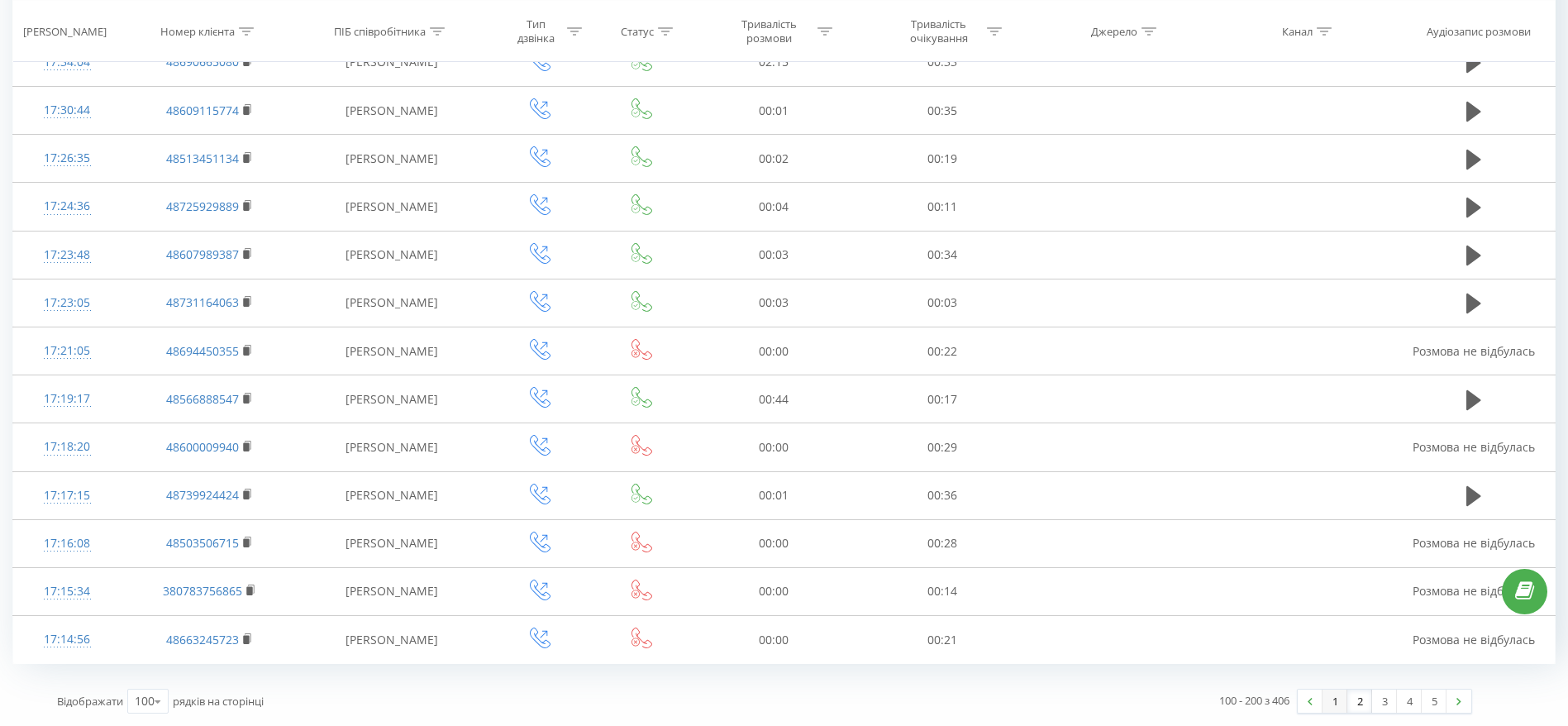 click on "1" at bounding box center (1335, 701) 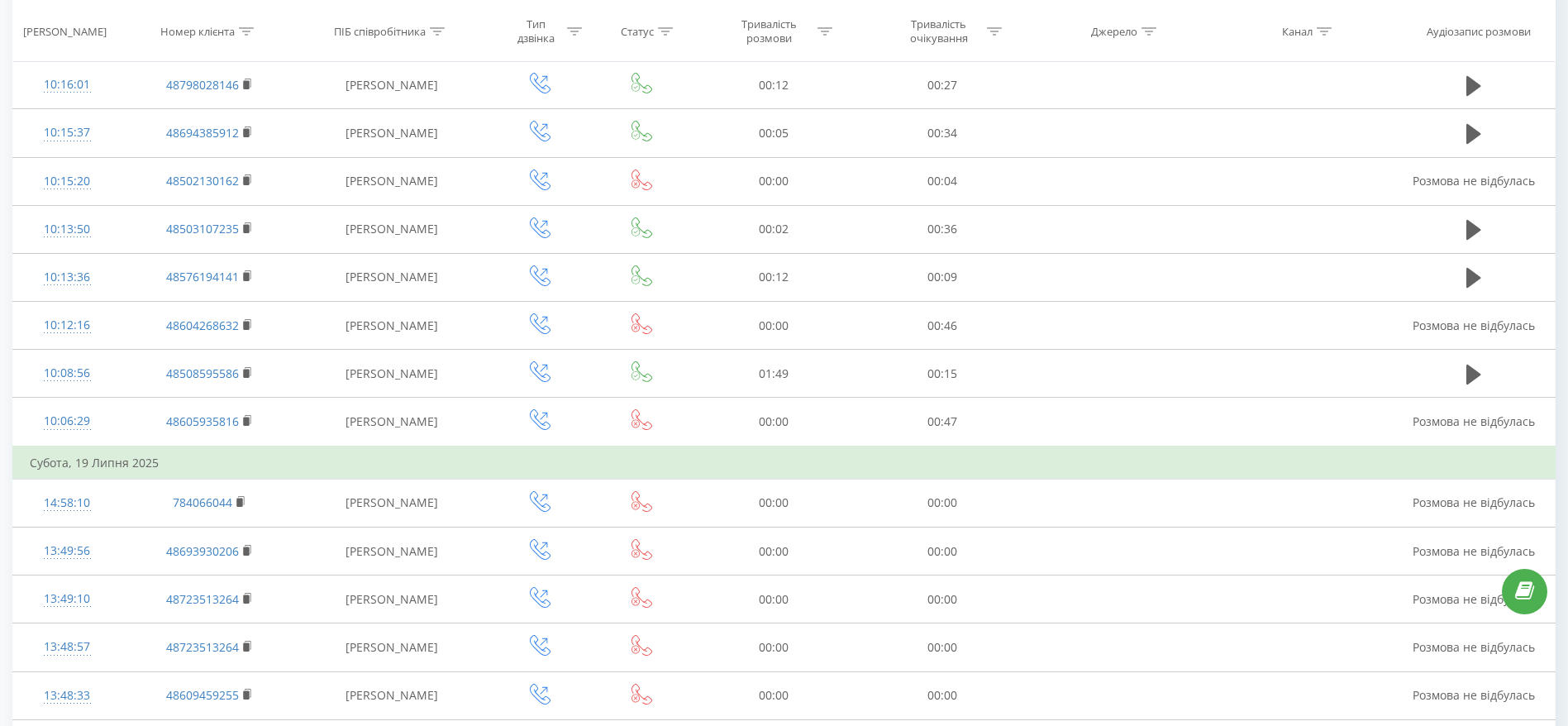 scroll, scrollTop: 109, scrollLeft: 0, axis: vertical 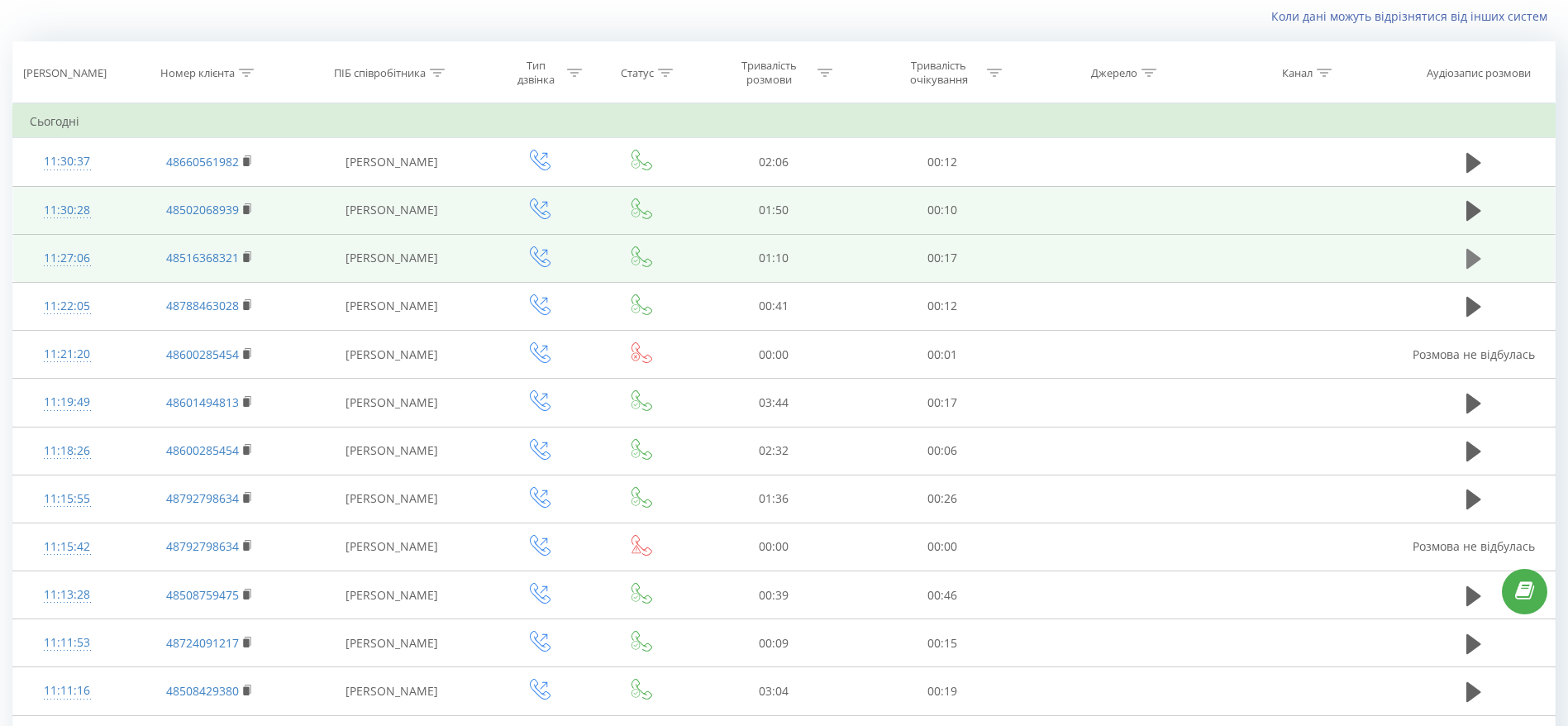click at bounding box center [1474, 259] 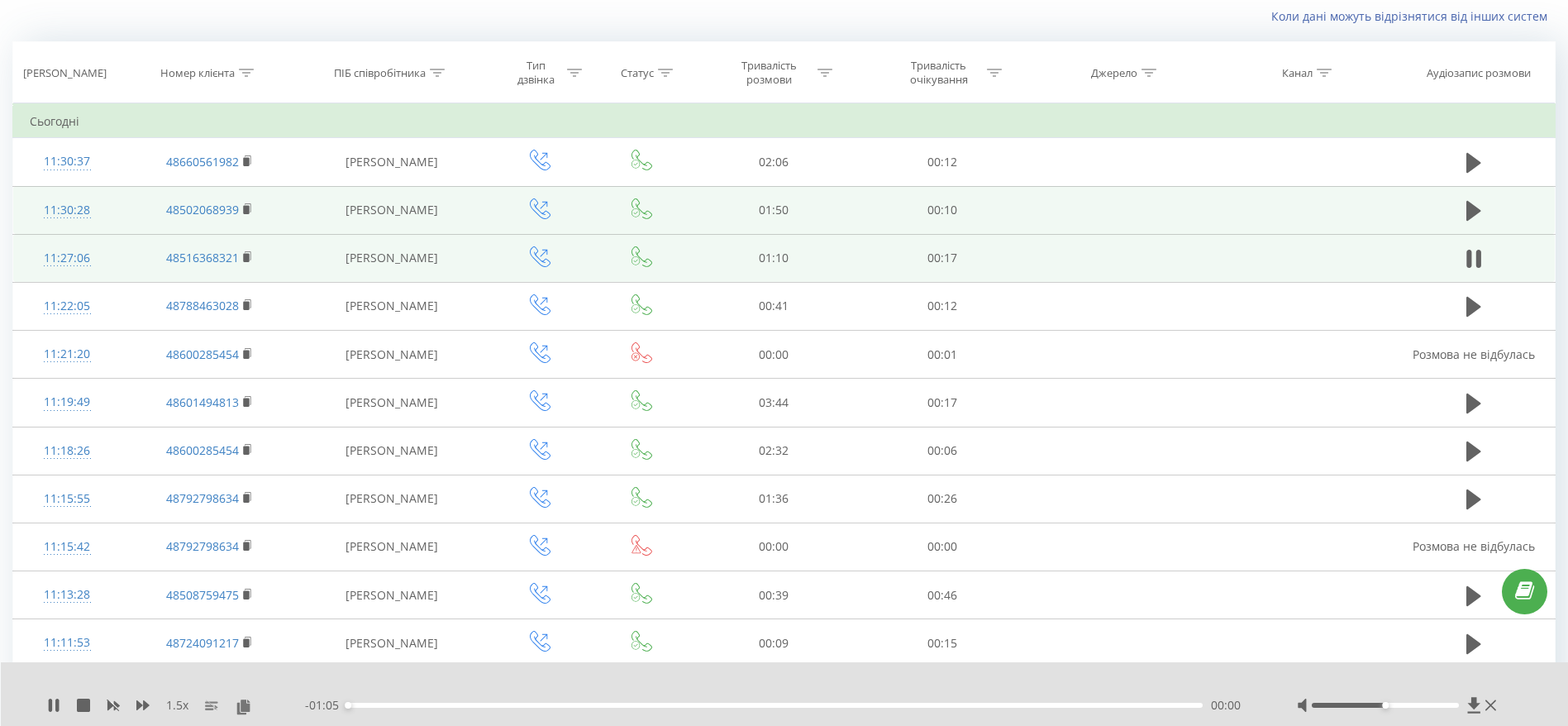 click on "11:27:06" at bounding box center [67, 258] 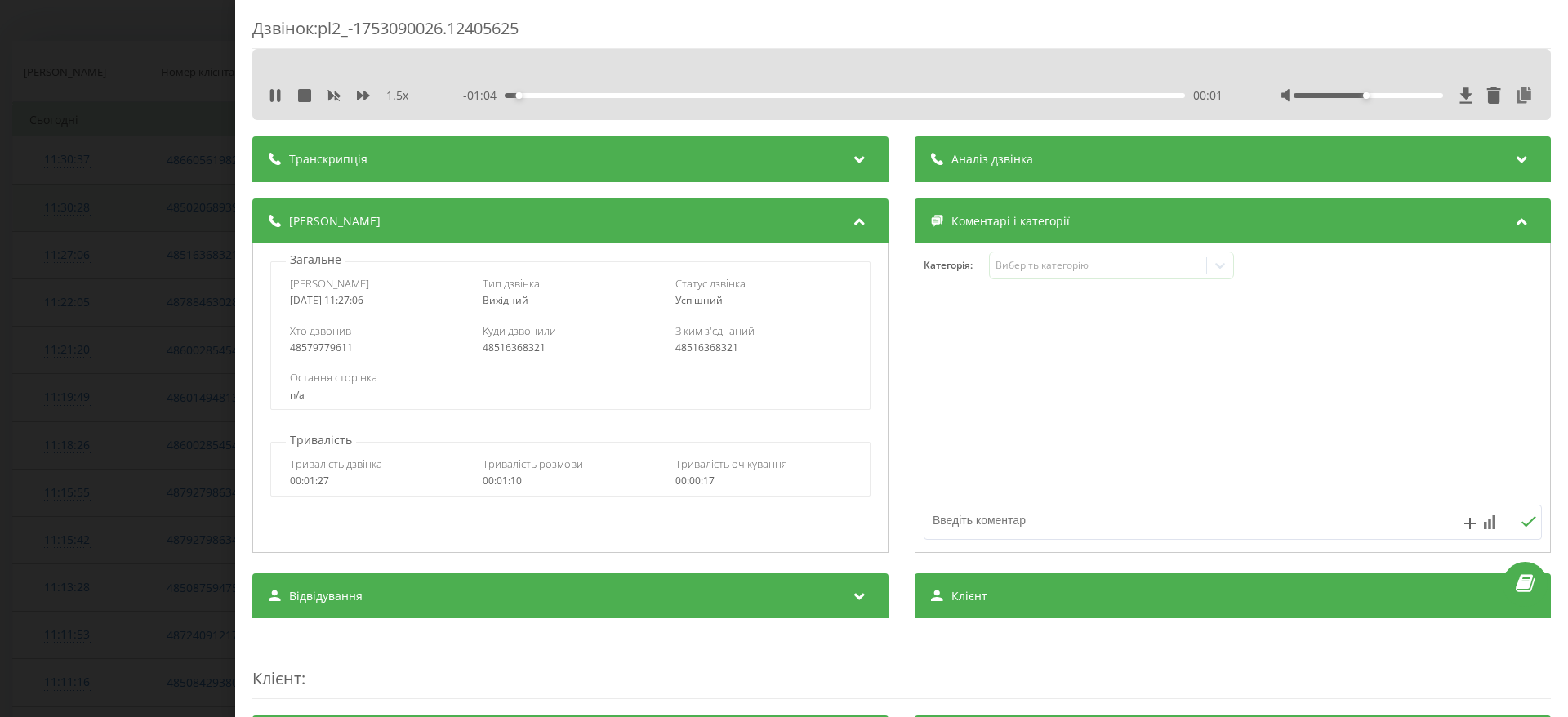 click on "Аналіз дзвінка" at bounding box center (1232, 159) 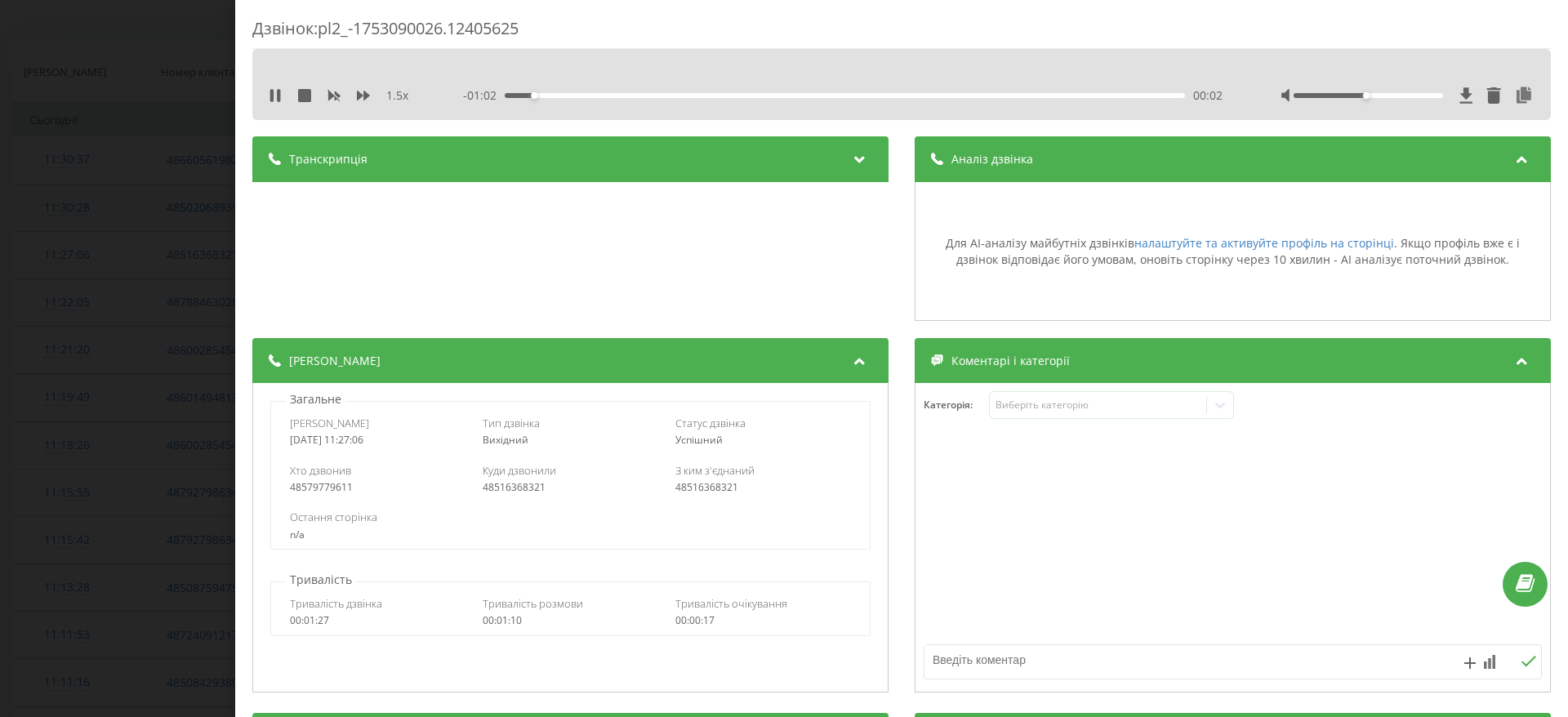 click on "Дзвінок :  pl2_-1753090026.12405625   1.5 x  - 01:02 00:02   00:02   Транскрипція Для AI-аналізу майбутніх дзвінків  налаштуйте та активуйте профіль на сторінці . Якщо профіль вже є і дзвінок відповідає його умовам, оновіть сторінку через 10 хвилин - AI аналізує поточний дзвінок. Аналіз дзвінка Для AI-аналізу майбутніх дзвінків  налаштуйте та активуйте профіль на сторінці . Якщо профіль вже є і дзвінок відповідає його умовам, оновіть сторінку через 10 хвилин - AI аналізує поточний дзвінок. Деталі дзвінка Загальне Дата дзвінка 2025-07-21 11:27:06 Тип дзвінка Вихідний Статус дзвінка Успішний n/a : n/a" at bounding box center [784, 358] 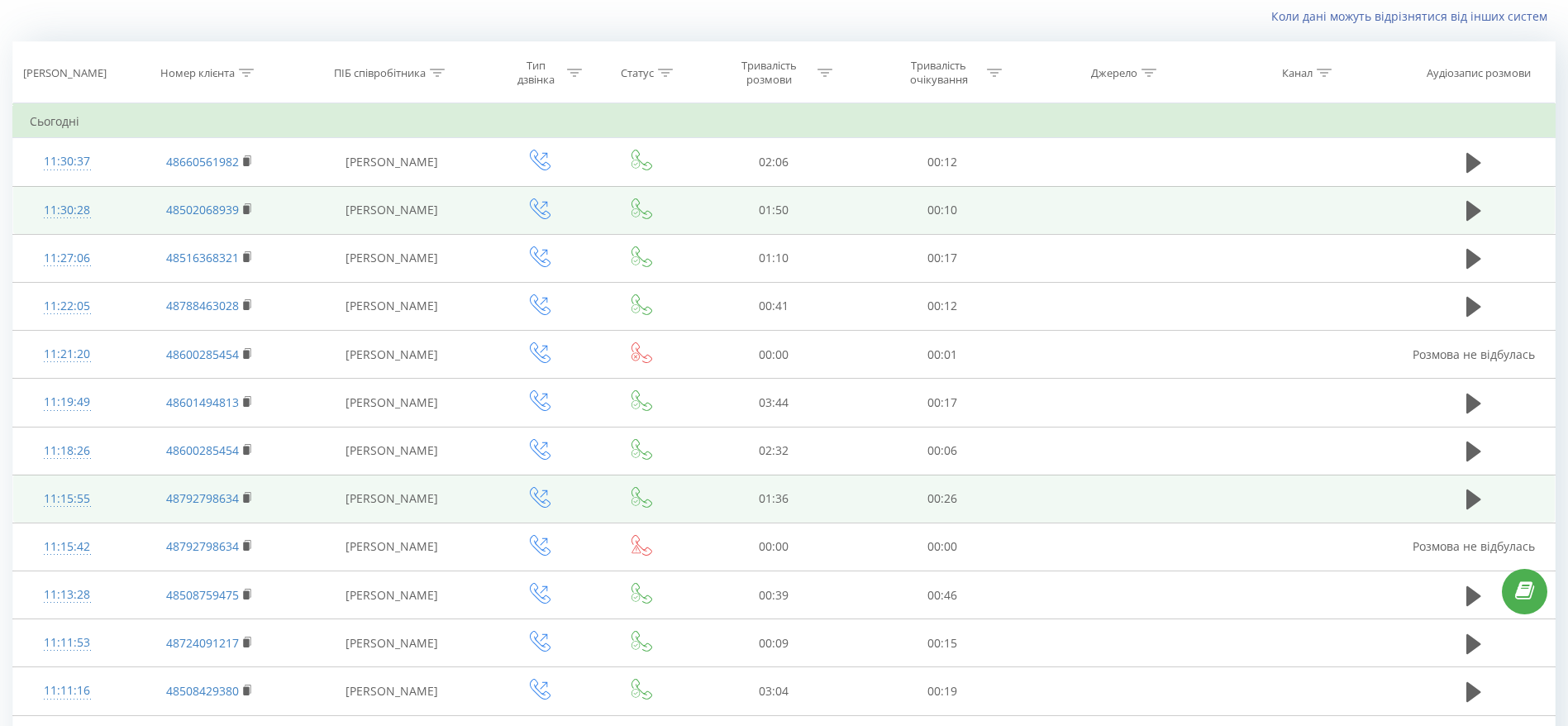 click on "11:15:55" at bounding box center [67, 499] 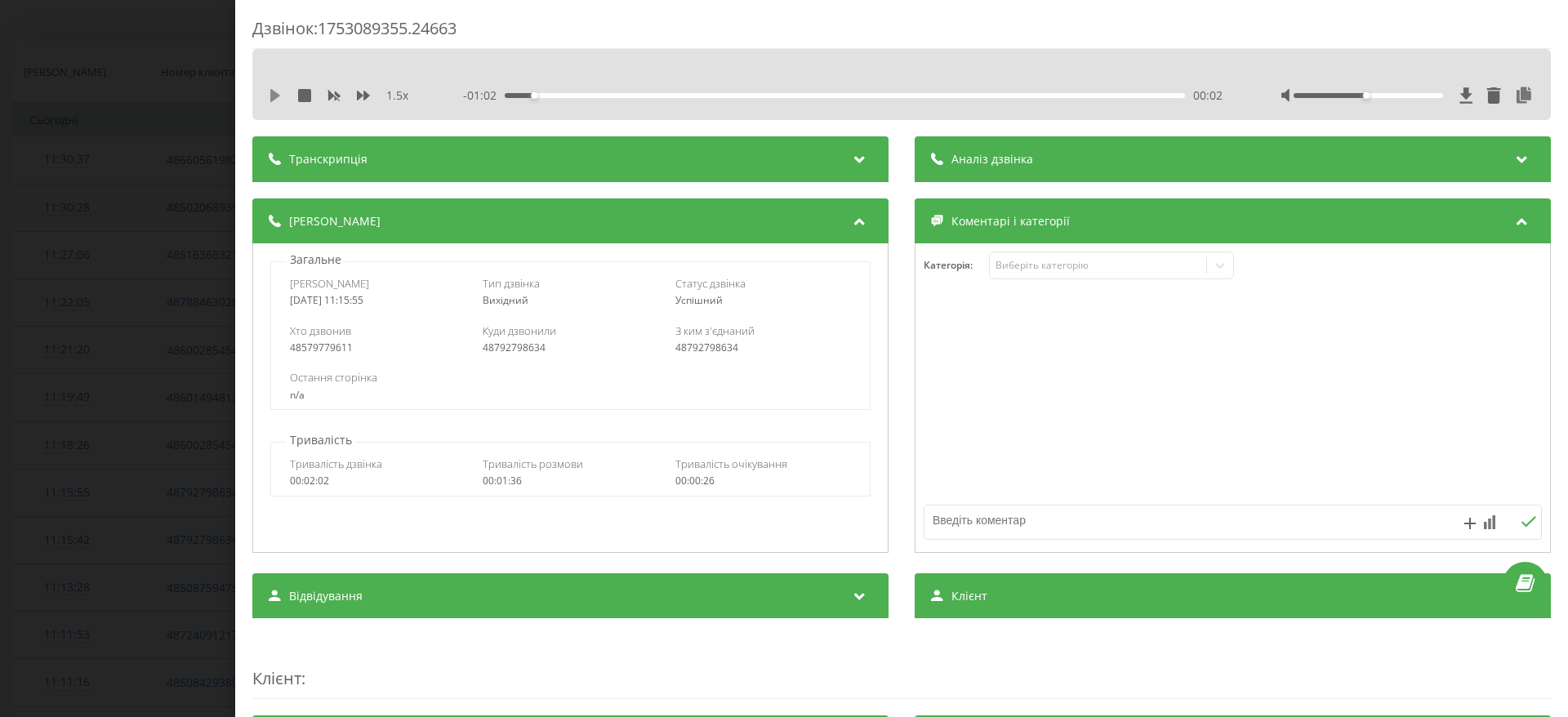 click 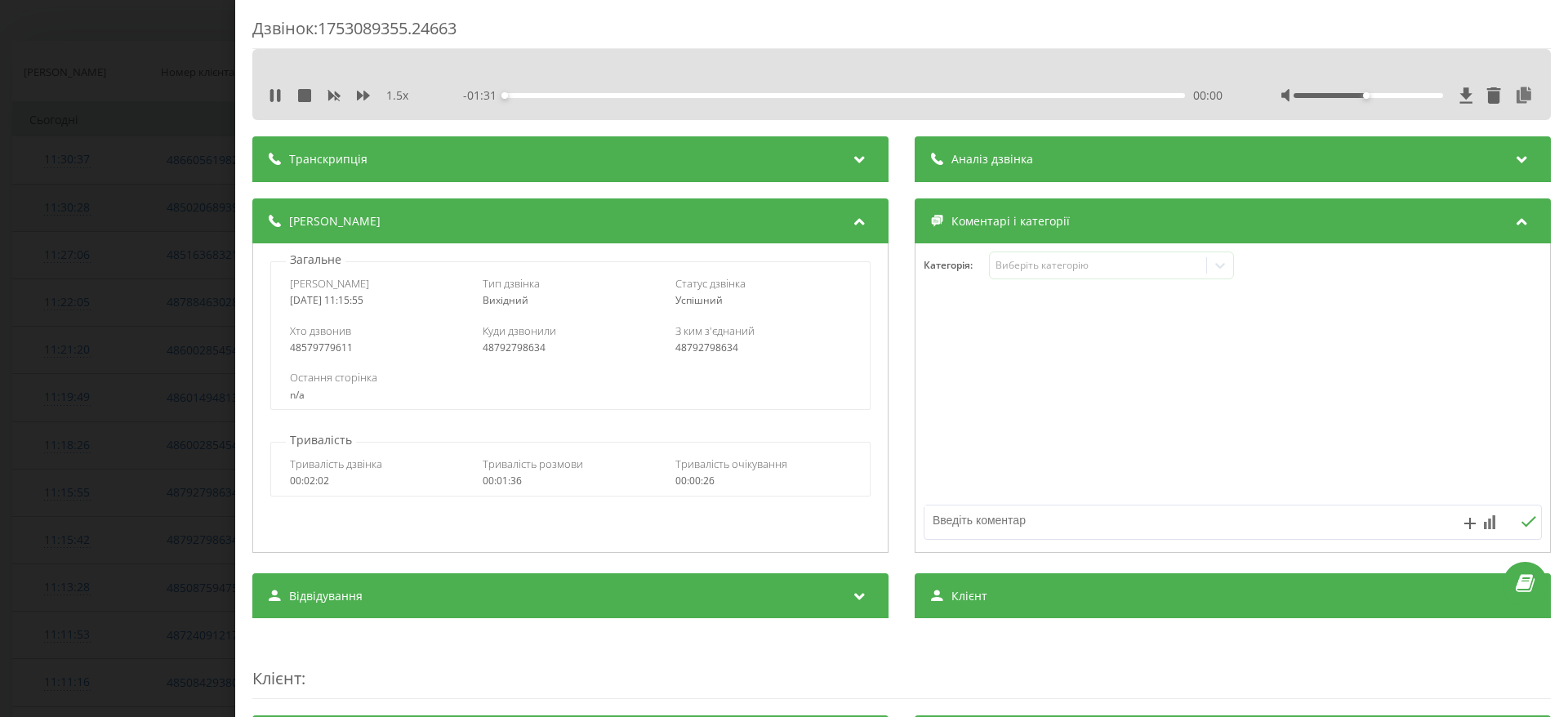 click on "Аналіз дзвінка" at bounding box center (1232, 159) 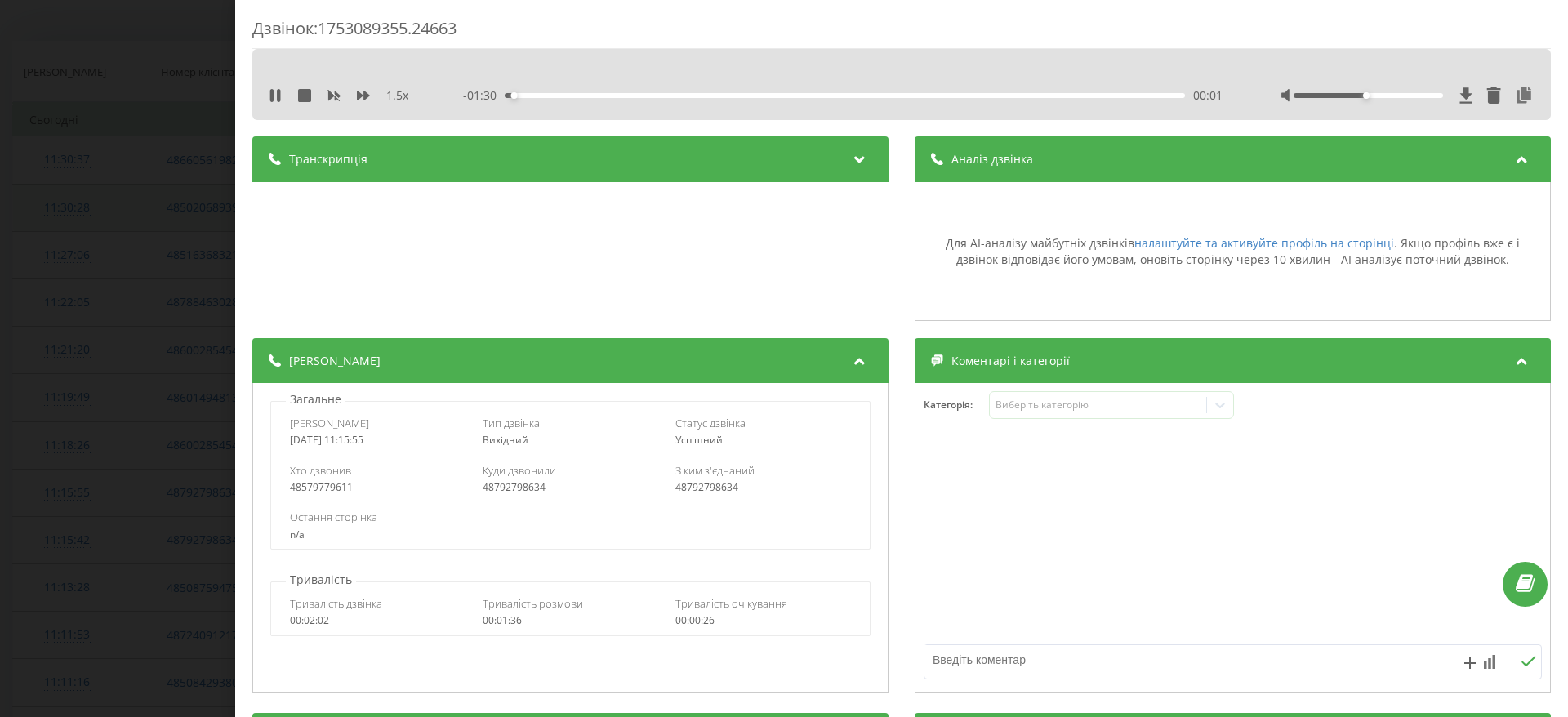 click on "Дзвінок :  1753089355.24663   1.5 x  - 01:30 00:01   00:01   Транскрипція Для AI-аналізу майбутніх дзвінків  налаштуйте та активуйте профіль на сторінці . Якщо профіль вже є і дзвінок відповідає його умовам, оновіть сторінку через 10 хвилин - AI аналізує поточний дзвінок. Аналіз дзвінка Для AI-аналізу майбутніх дзвінків  налаштуйте та активуйте профіль на сторінці . Якщо профіль вже є і дзвінок відповідає його умовам, оновіть сторінку через 10 хвилин - AI аналізує поточний дзвінок. Деталі дзвінка Загальне Дата дзвінка 2025-07-21 11:15:55 Тип дзвінка Вихідний Статус дзвінка Успішний 48579779611 n/a :" at bounding box center (784, 358) 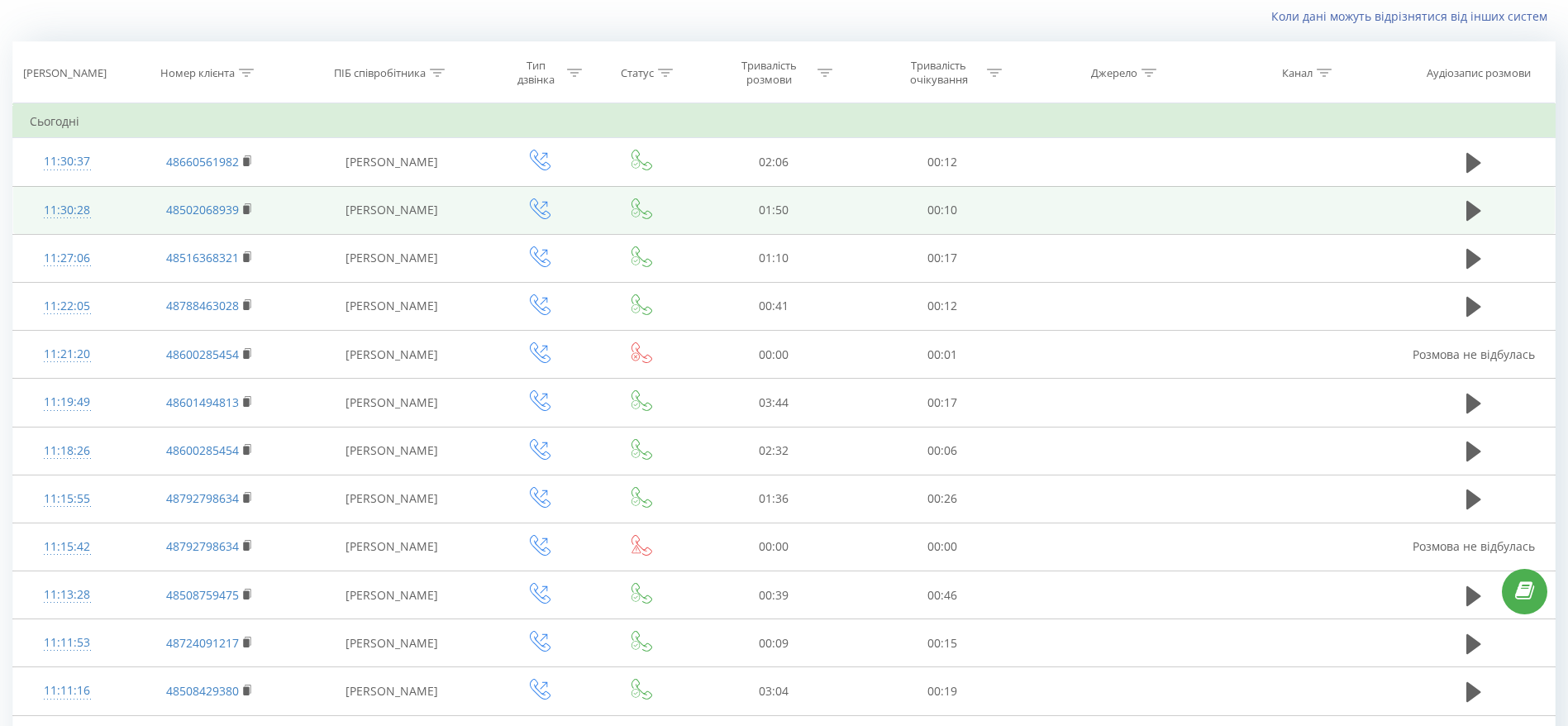 scroll, scrollTop: 357, scrollLeft: 0, axis: vertical 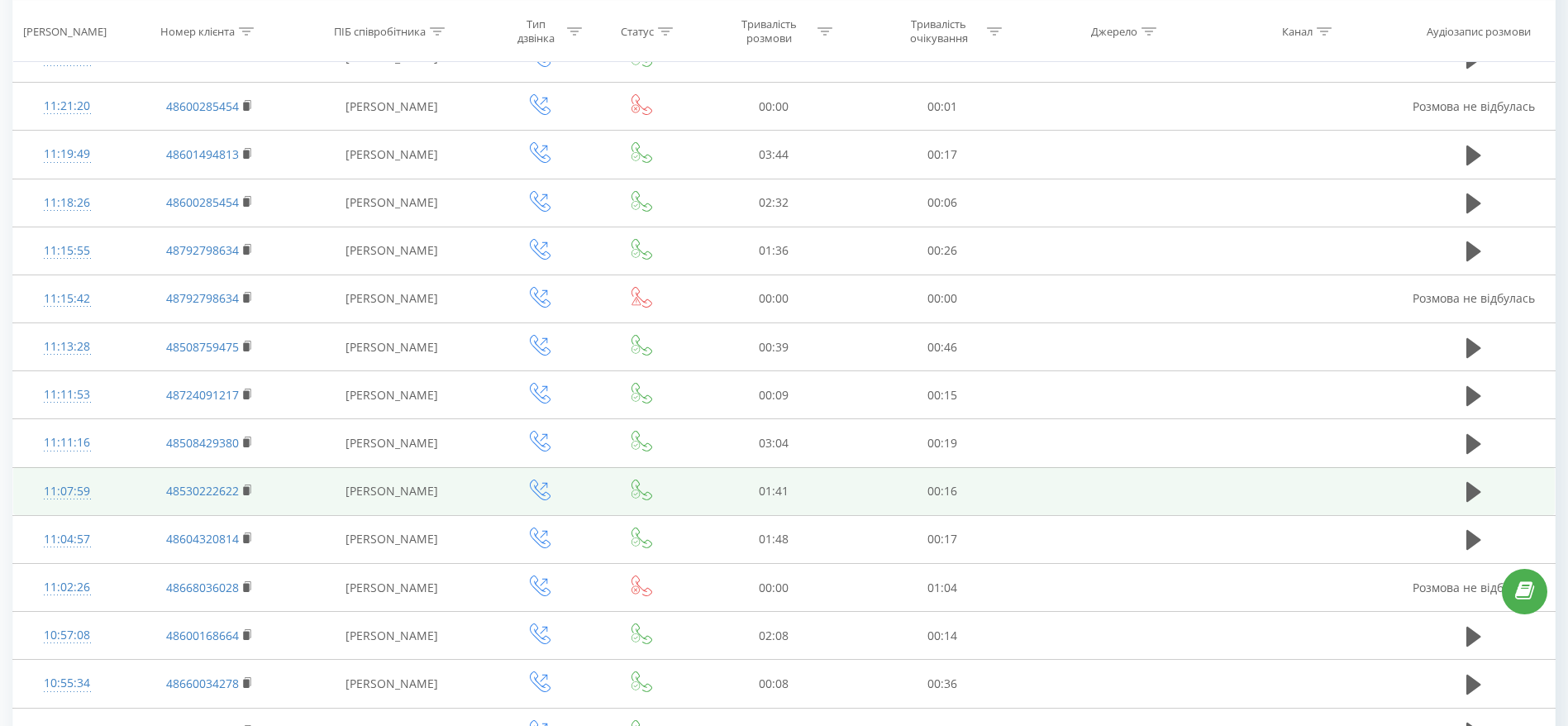 click on "11:07:59" at bounding box center [67, 491] 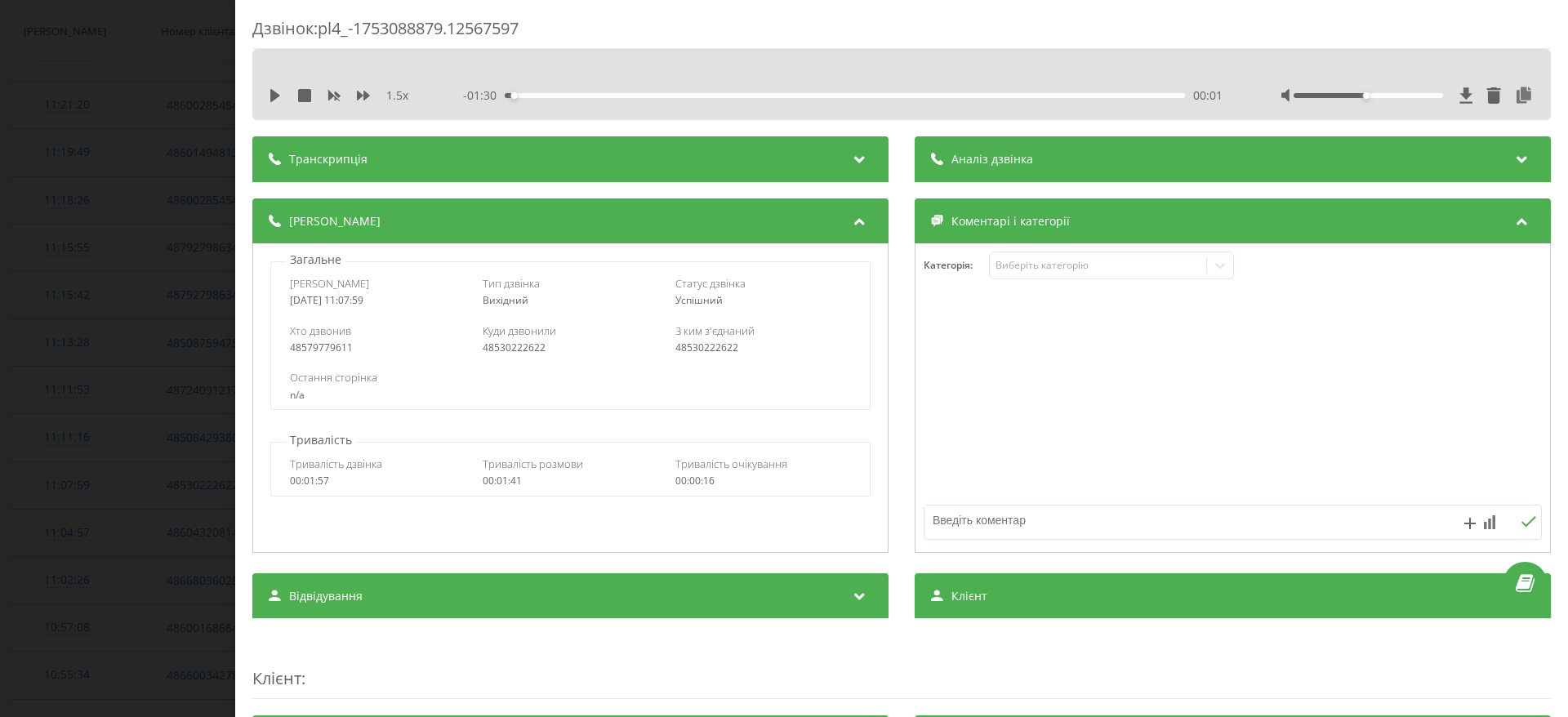 click on "Аналіз дзвінка" at bounding box center (1232, 159) 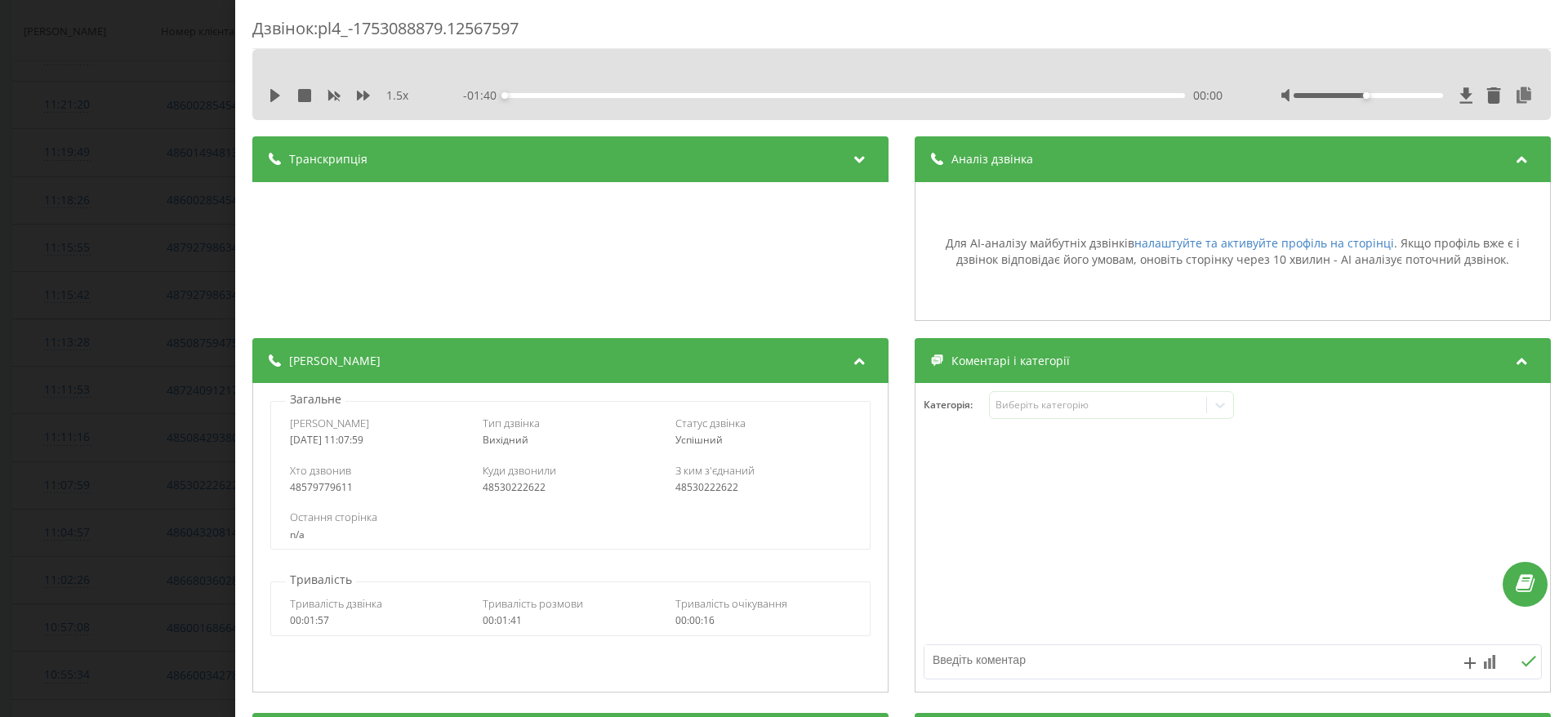 click on "Дзвінок :  pl4_-1753088879.12567597   1.5 x  - 01:40 00:00   00:00   Транскрипція Для AI-аналізу майбутніх дзвінків  налаштуйте та активуйте профіль на сторінці . Якщо профіль вже є і дзвінок відповідає його умовам, оновіть сторінку через 10 хвилин - AI аналізує поточний дзвінок. Аналіз дзвінка Для AI-аналізу майбутніх дзвінків  налаштуйте та активуйте профіль на сторінці . Якщо профіль вже є і дзвінок відповідає його умовам, оновіть сторінку через 10 хвилин - AI аналізує поточний дзвінок. Деталі дзвінка Загальне Дата дзвінка 2025-07-21 11:07:59 Тип дзвінка Вихідний Статус дзвінка Успішний n/a : n/a" at bounding box center (784, 358) 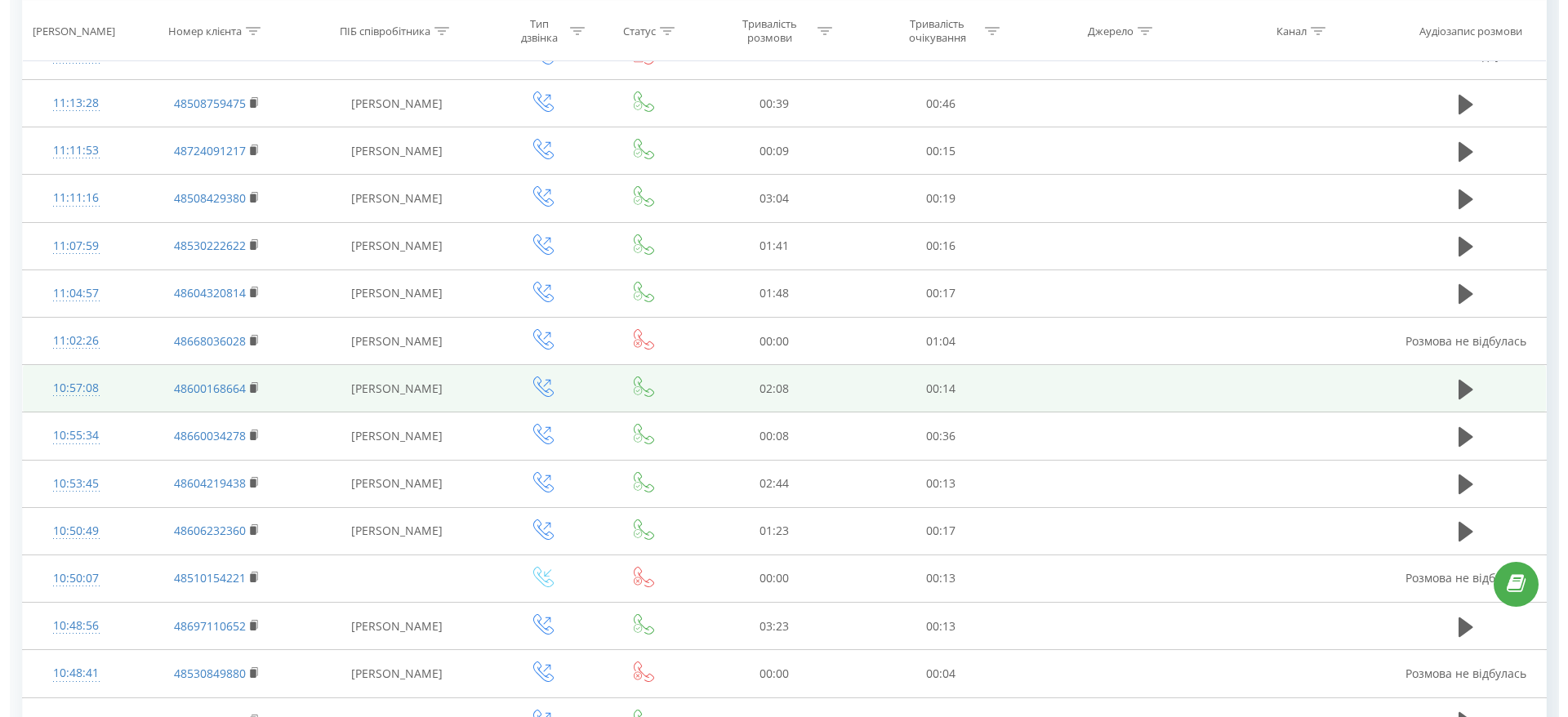 scroll, scrollTop: 598, scrollLeft: 0, axis: vertical 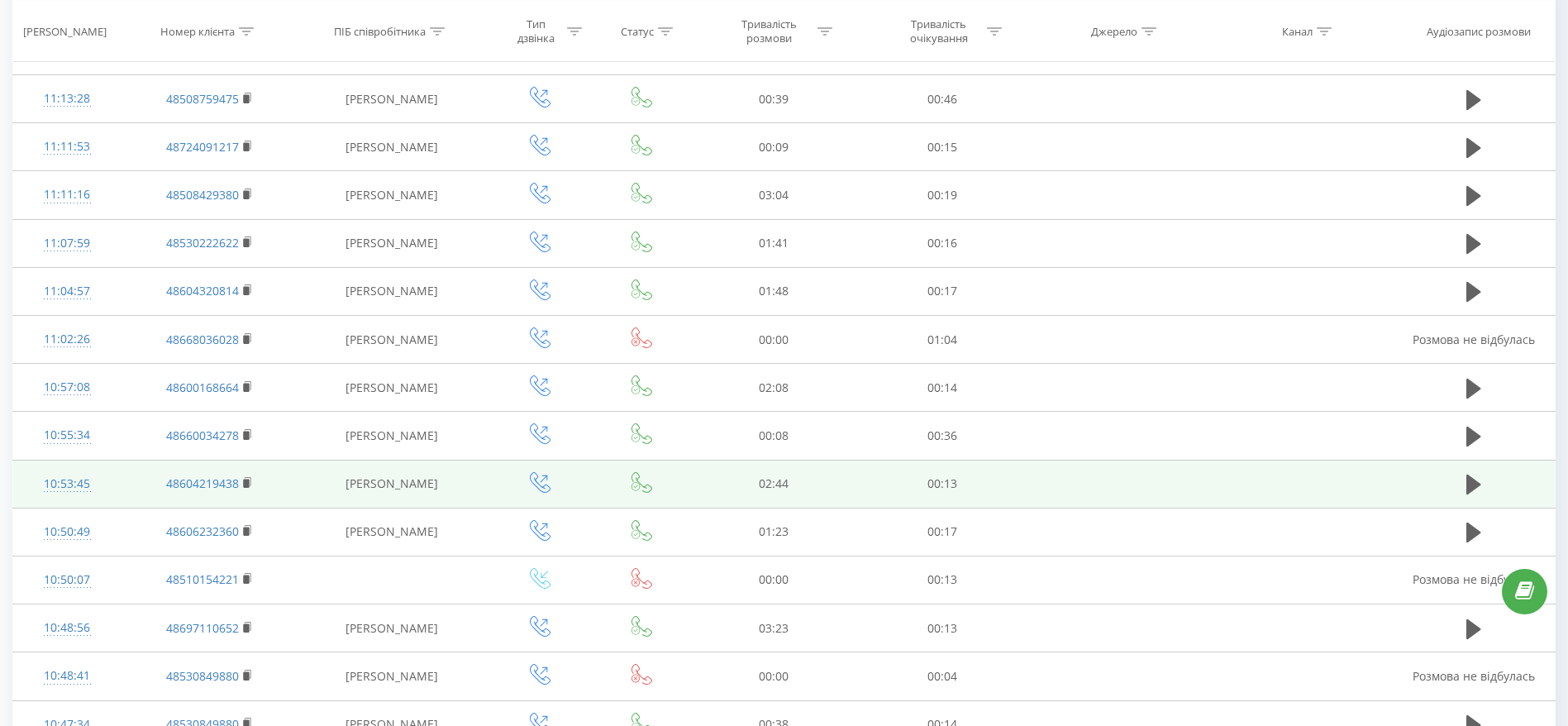 click on "10:53:45" at bounding box center [67, 484] 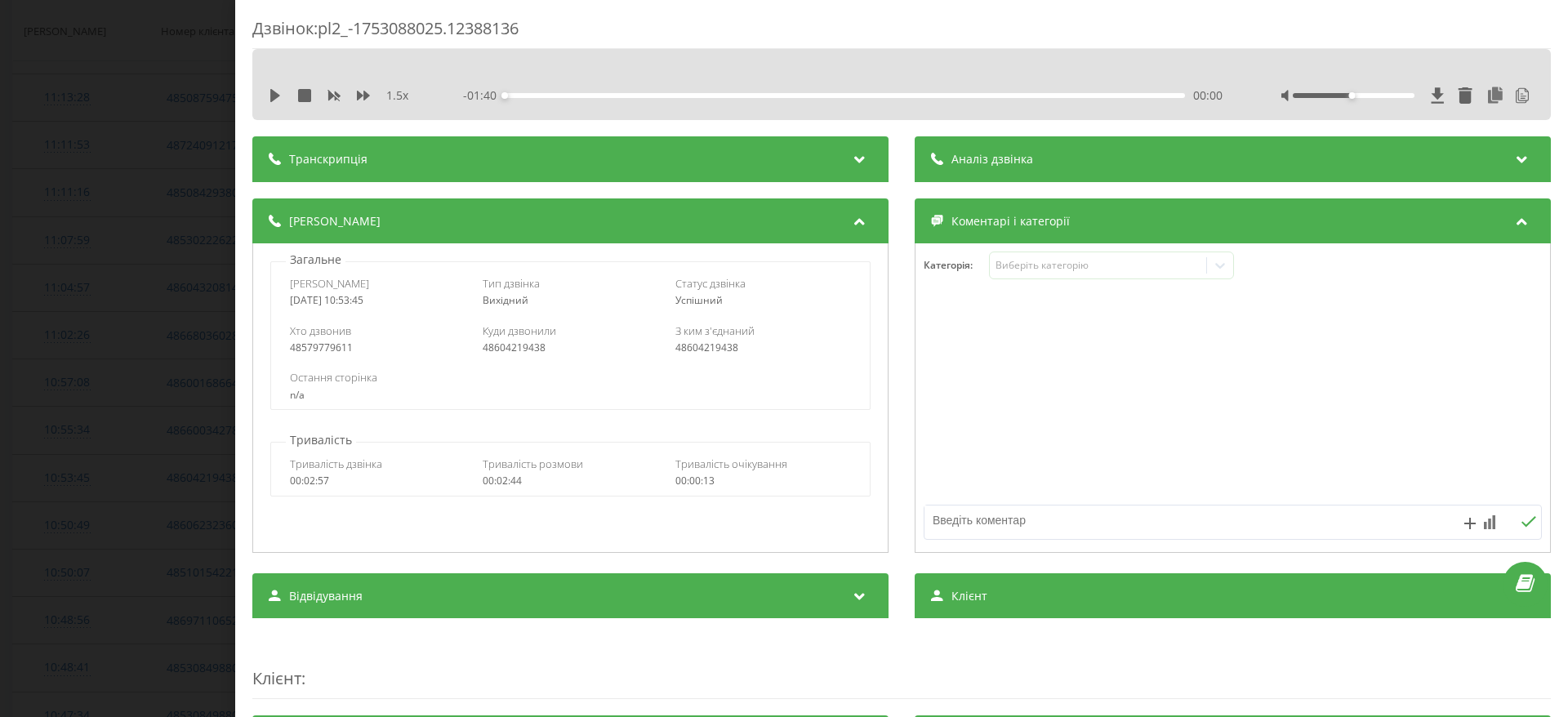 click on "Аналіз дзвінка" at bounding box center (1232, 159) 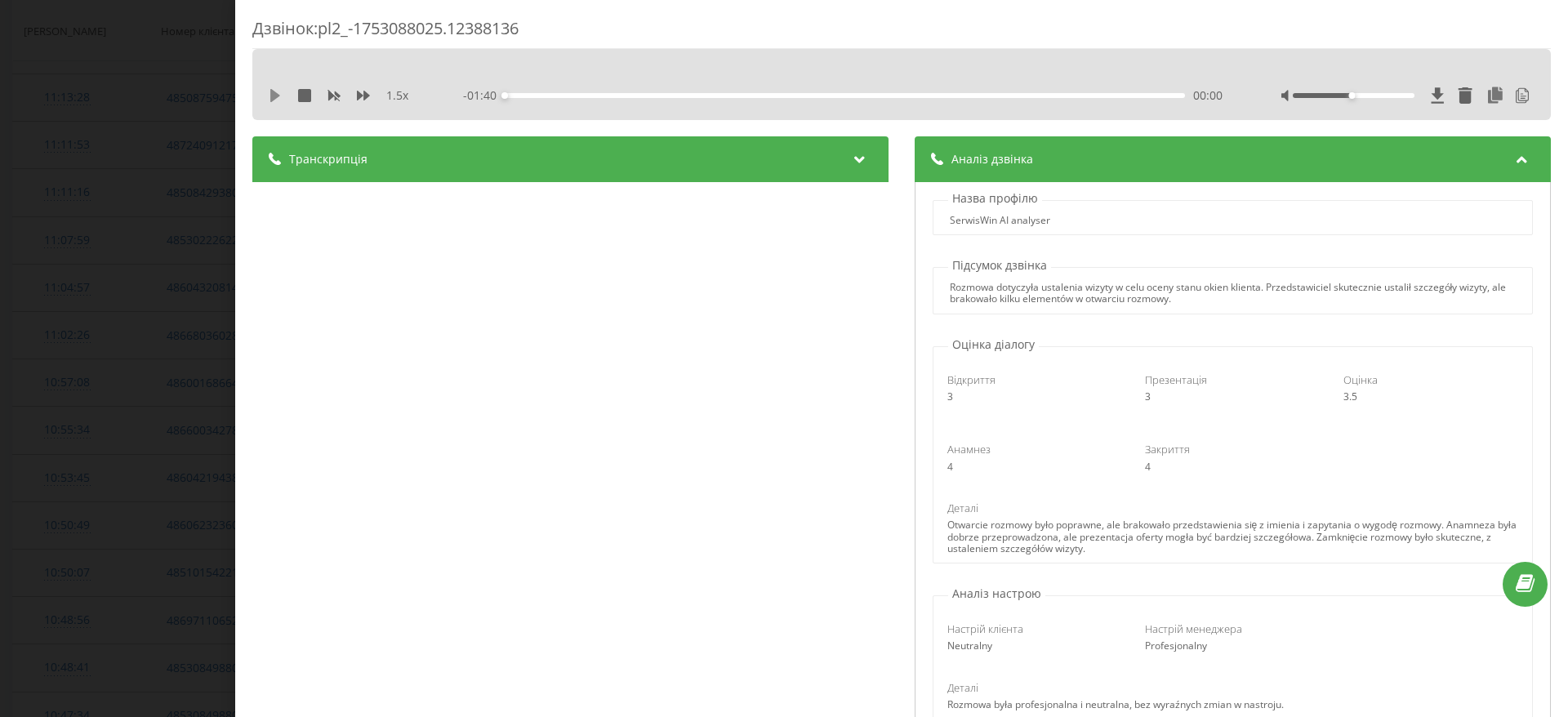 click 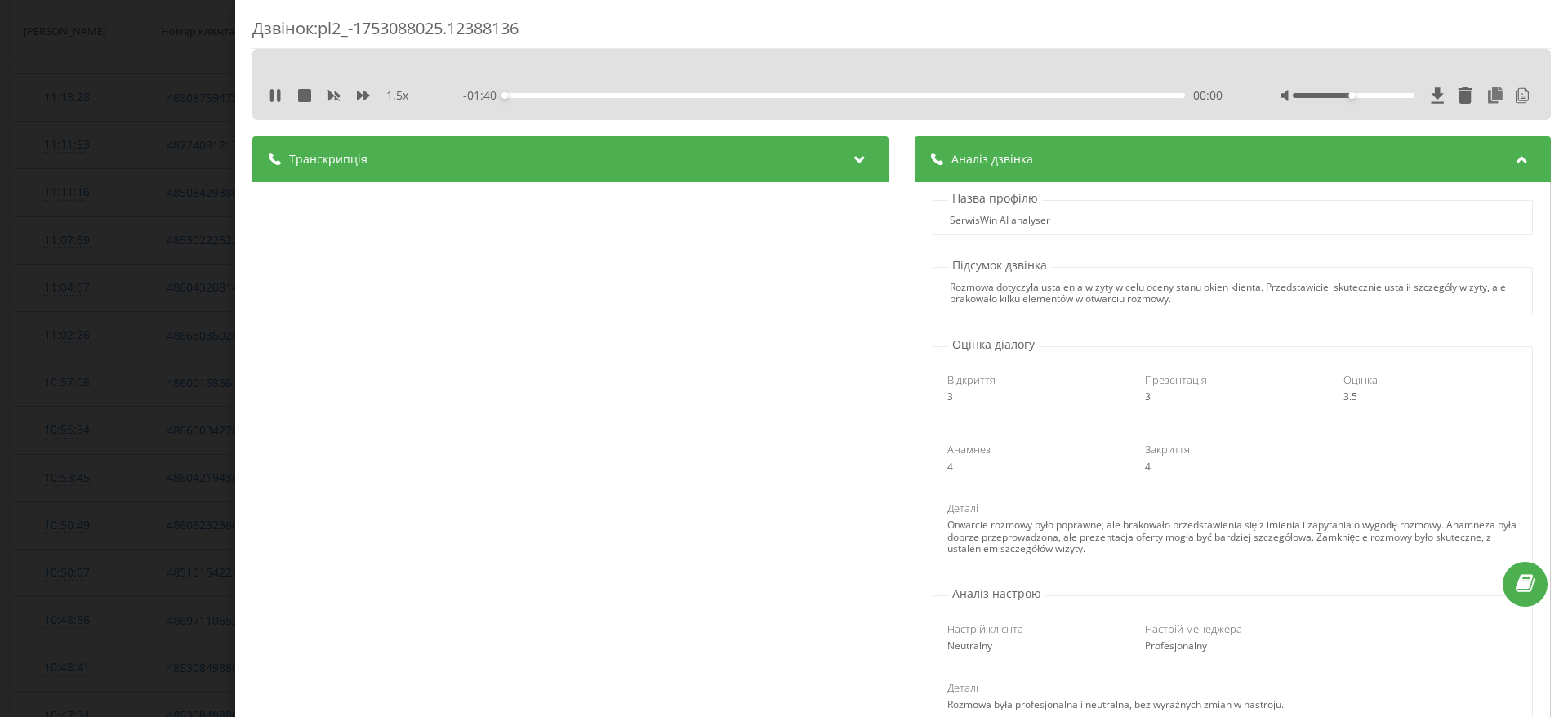 click on "Rozmowa dotyczyła ustalenia wizyty w celu oceny stanu okien klienta. Przedstawiciel skutecznie ustalił szczegóły wizyty, ale brakowało kilku elementów w otwarciu rozmowy." at bounding box center [1232, 291] 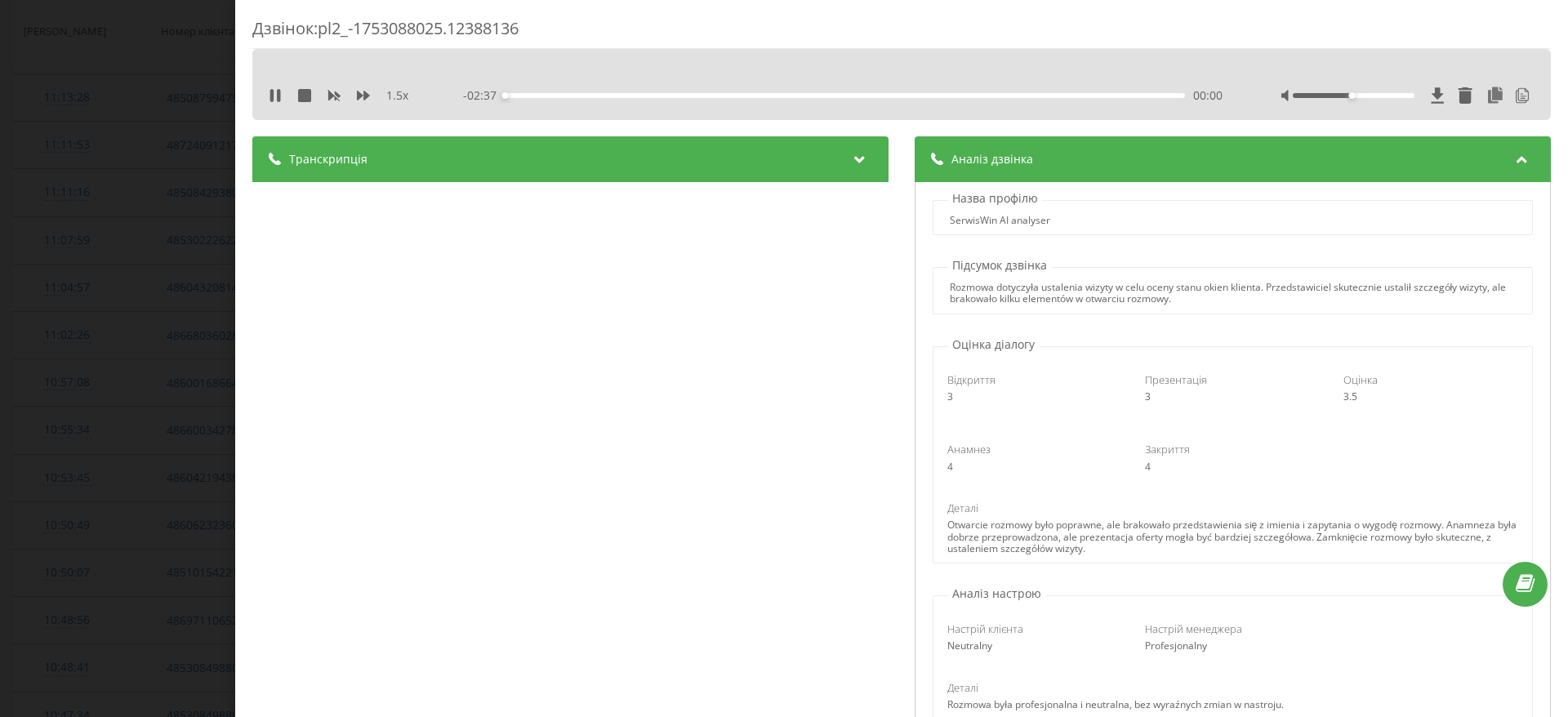 click on "Rozmowa dotyczyła ustalenia wizyty w celu oceny stanu okien klienta. Przedstawiciel skutecznie ustalił szczegóły wizyty, ale brakowało kilku elementów w otwarciu rozmowy." at bounding box center (1232, 293) 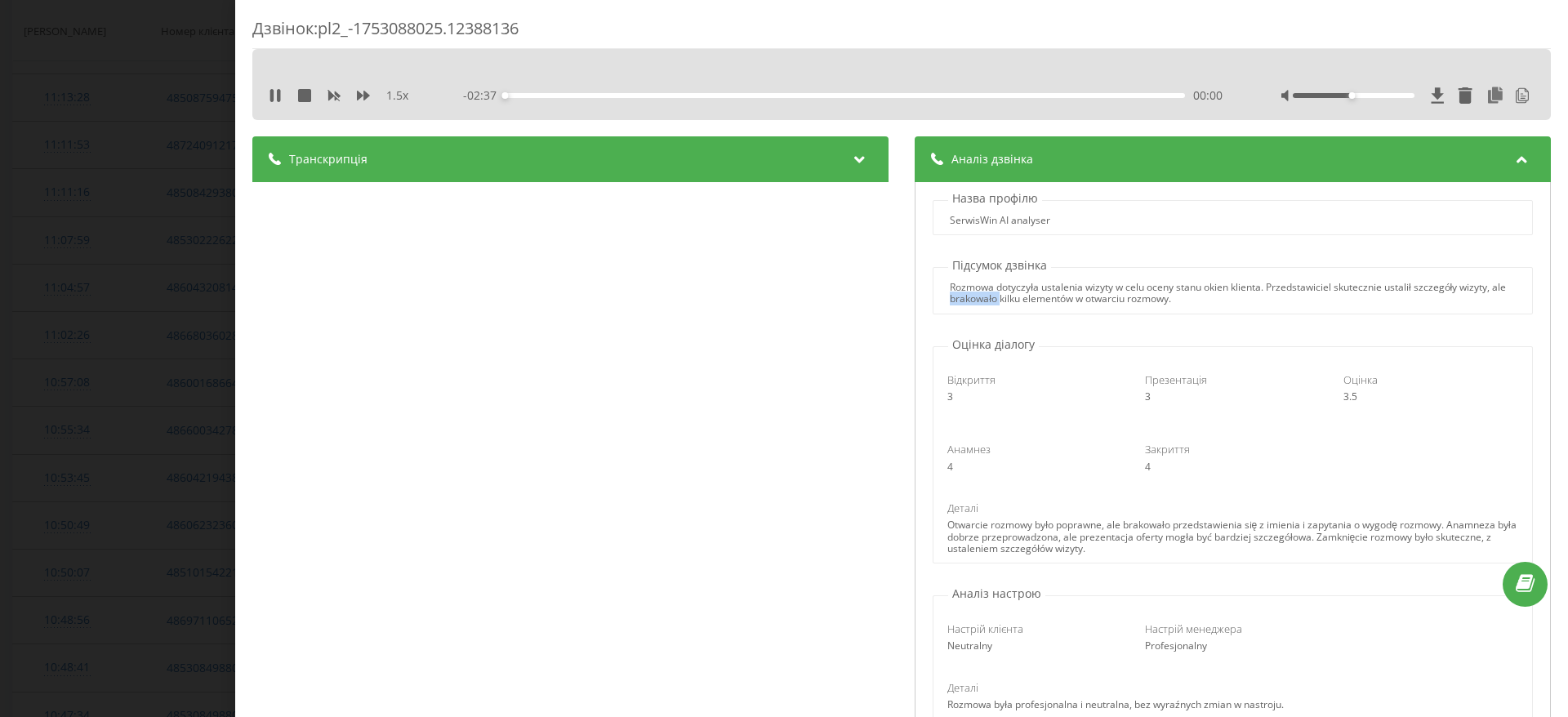 click on "Rozmowa dotyczyła ustalenia wizyty w celu oceny stanu okien klienta. Przedstawiciel skutecznie ustalił szczegóły wizyty, ale brakowało kilku elementów w otwarciu rozmowy." at bounding box center [1232, 293] 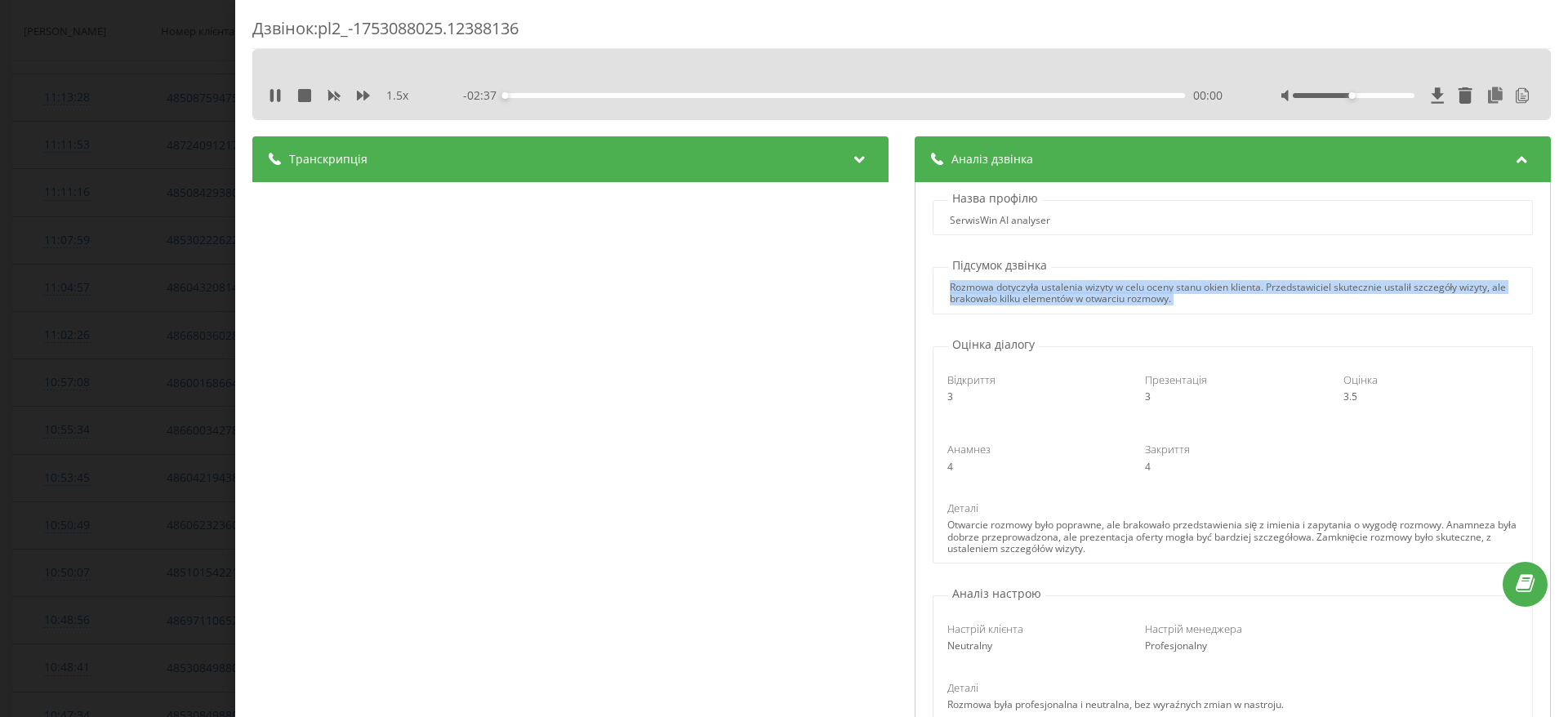 click on "Rozmowa dotyczyła ustalenia wizyty w celu oceny stanu okien klienta. Przedstawiciel skutecznie ustalił szczegóły wizyty, ale brakowało kilku elementów w otwarciu rozmowy." at bounding box center (1232, 293) 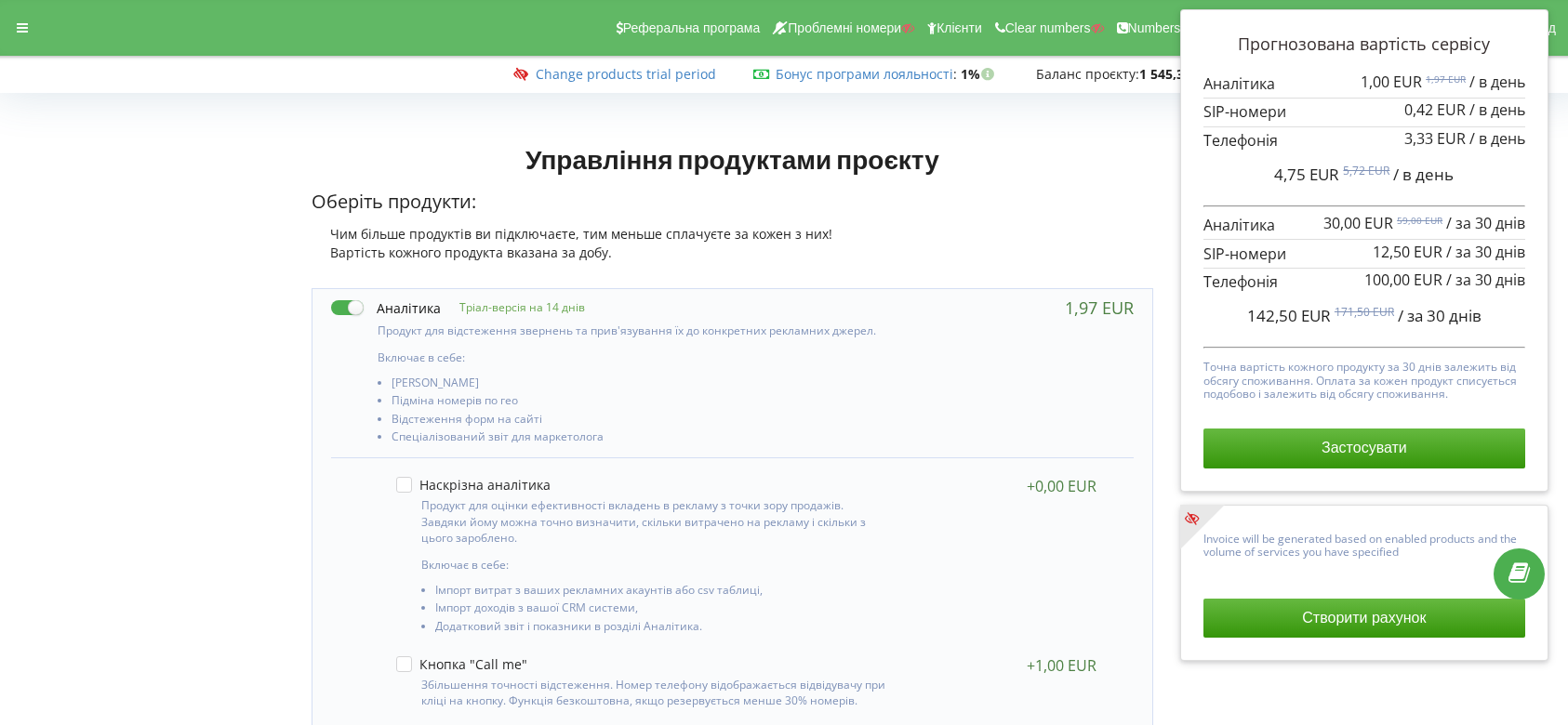 scroll, scrollTop: 380, scrollLeft: 0, axis: vertical 